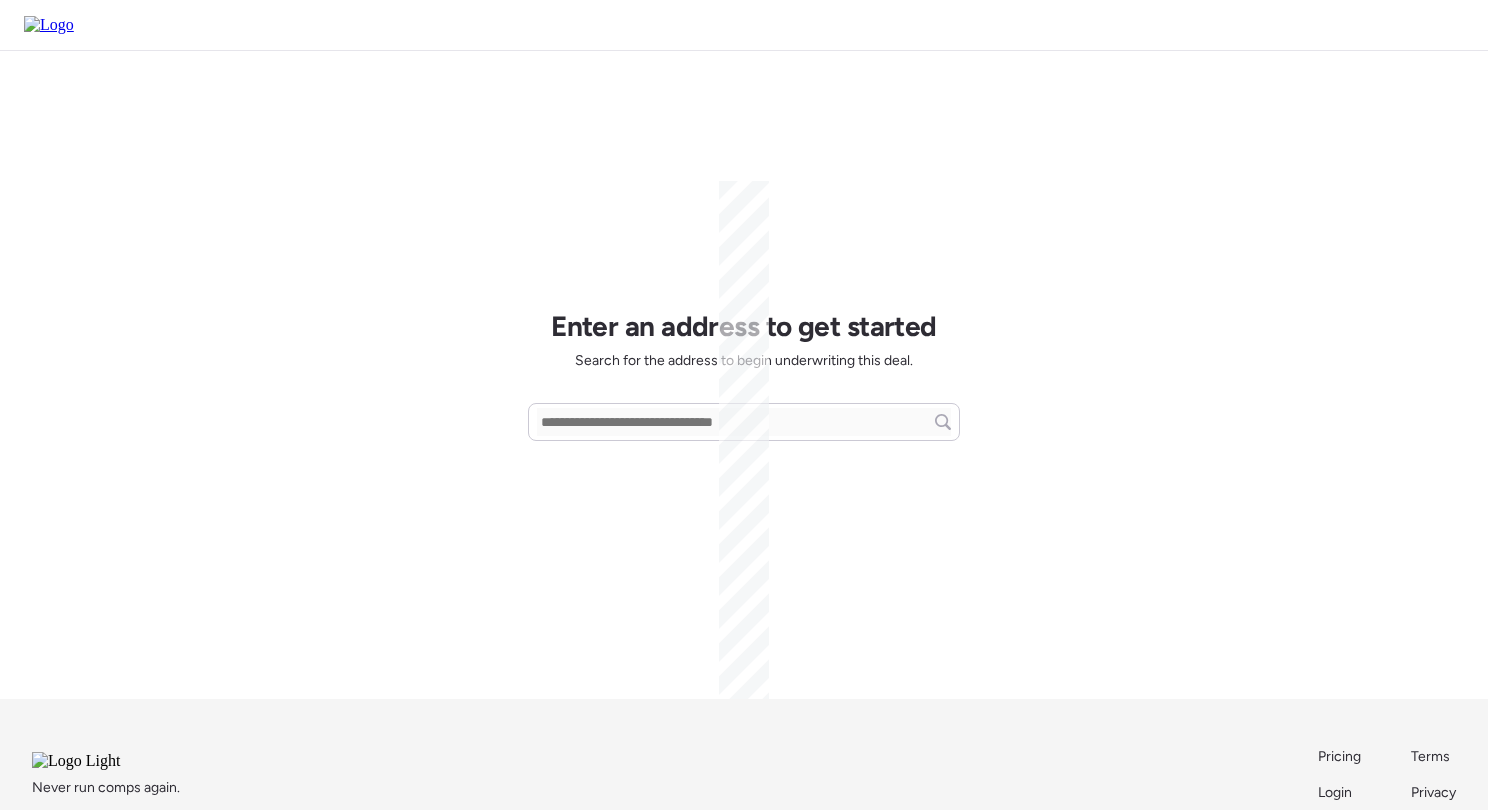 scroll, scrollTop: 0, scrollLeft: 0, axis: both 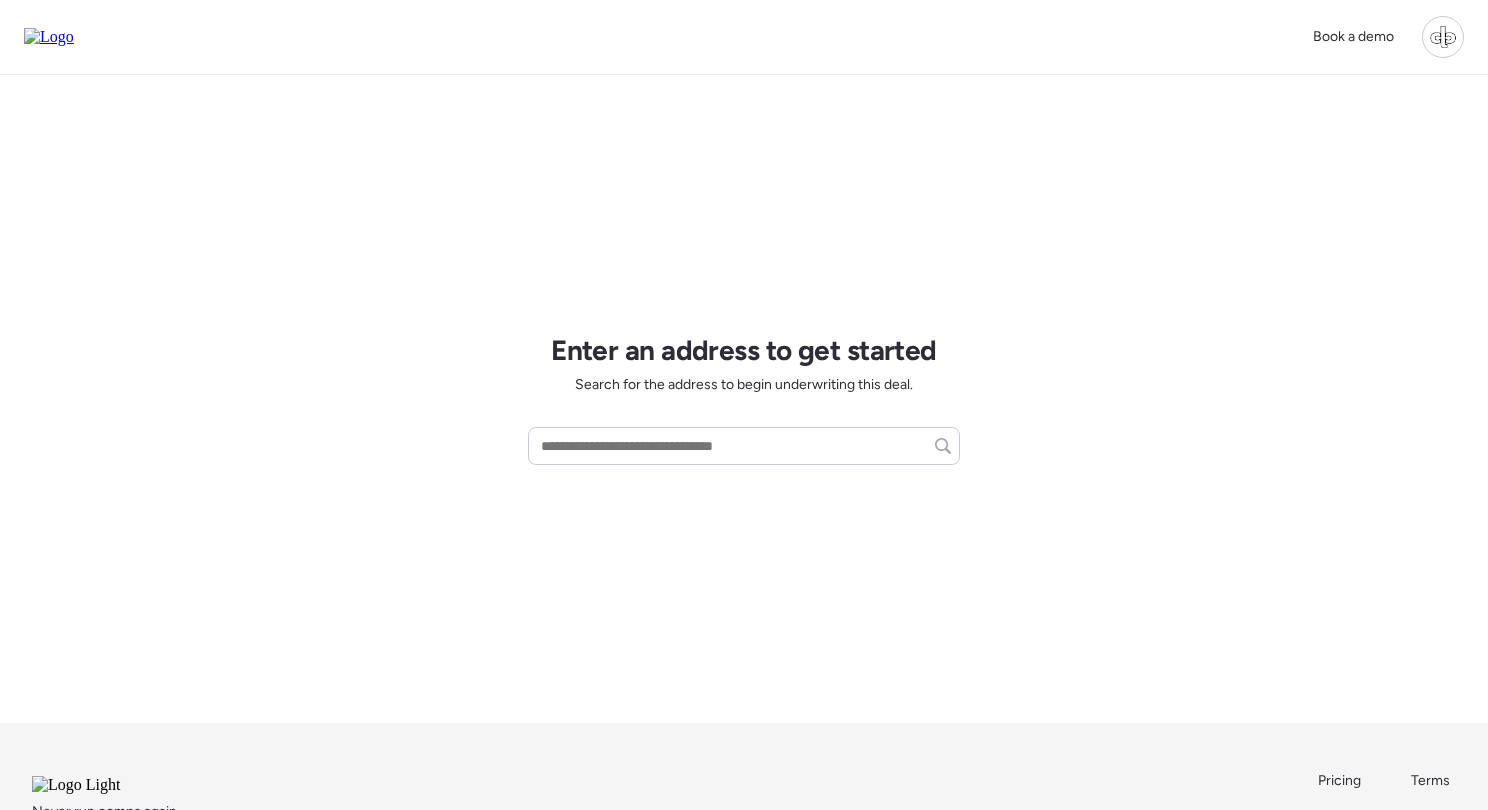 click on "Book a demo Enter an address to get started Search for the address to begin underwriting this deal. Never run comps again. Pricing Terms Login Privacy [EMAIL_ADDRESS][DOMAIN_NAME] © Coffee Clozers Inc. 2025" at bounding box center [744, 472] 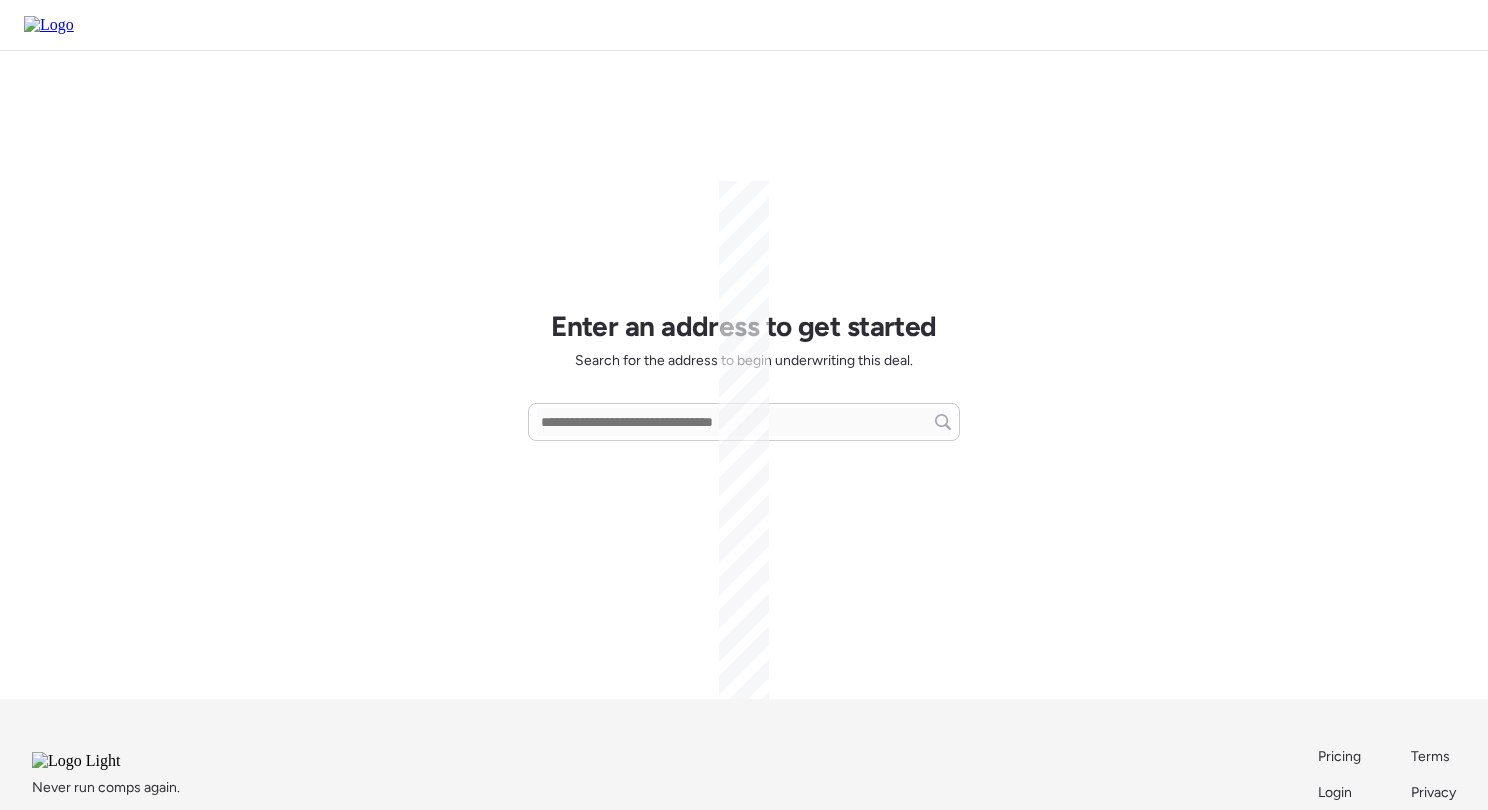 scroll, scrollTop: 0, scrollLeft: 0, axis: both 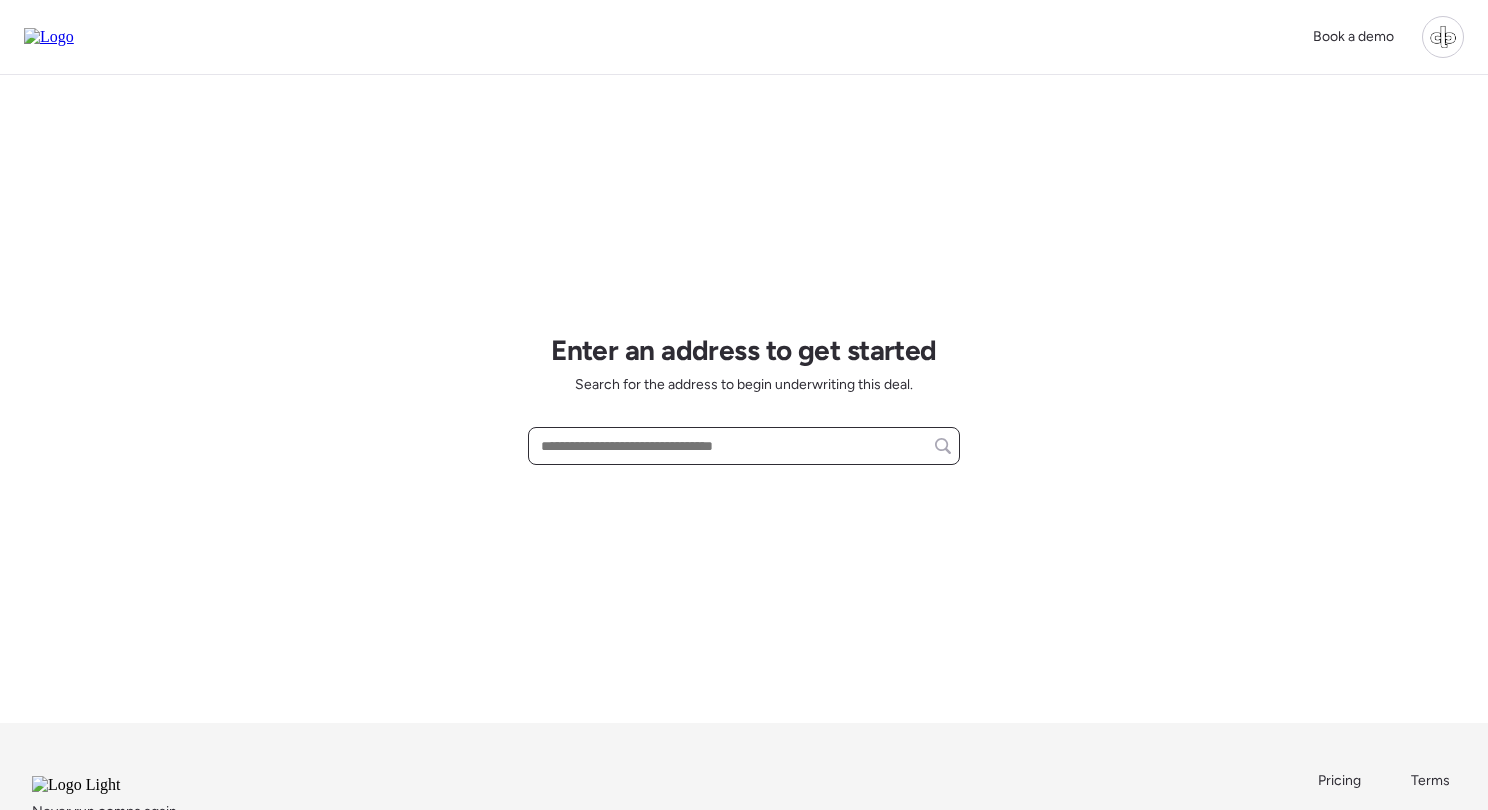 click at bounding box center (744, 446) 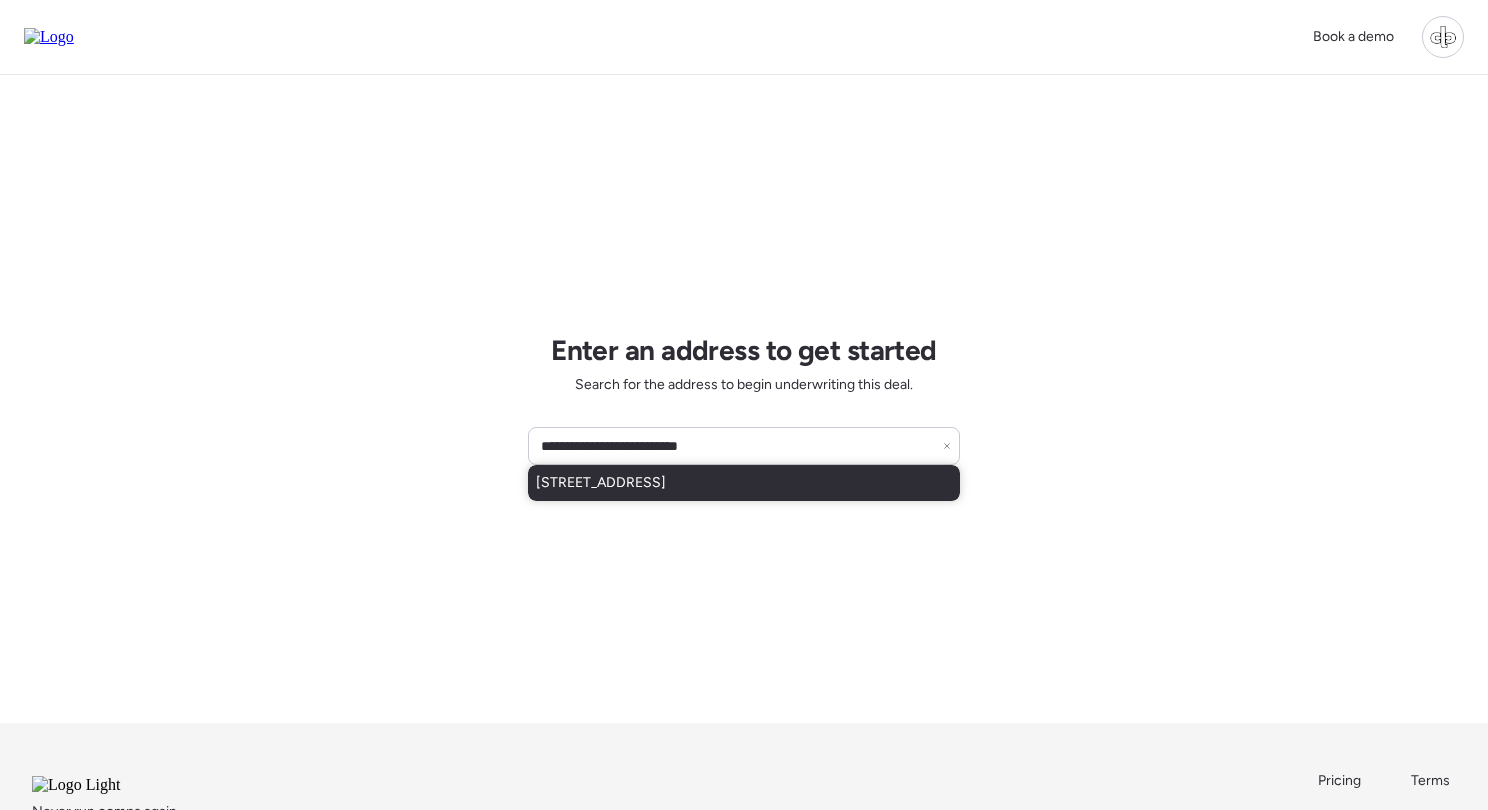 click on "8956 124th Way, Seminole, FL, 33772" at bounding box center (601, 483) 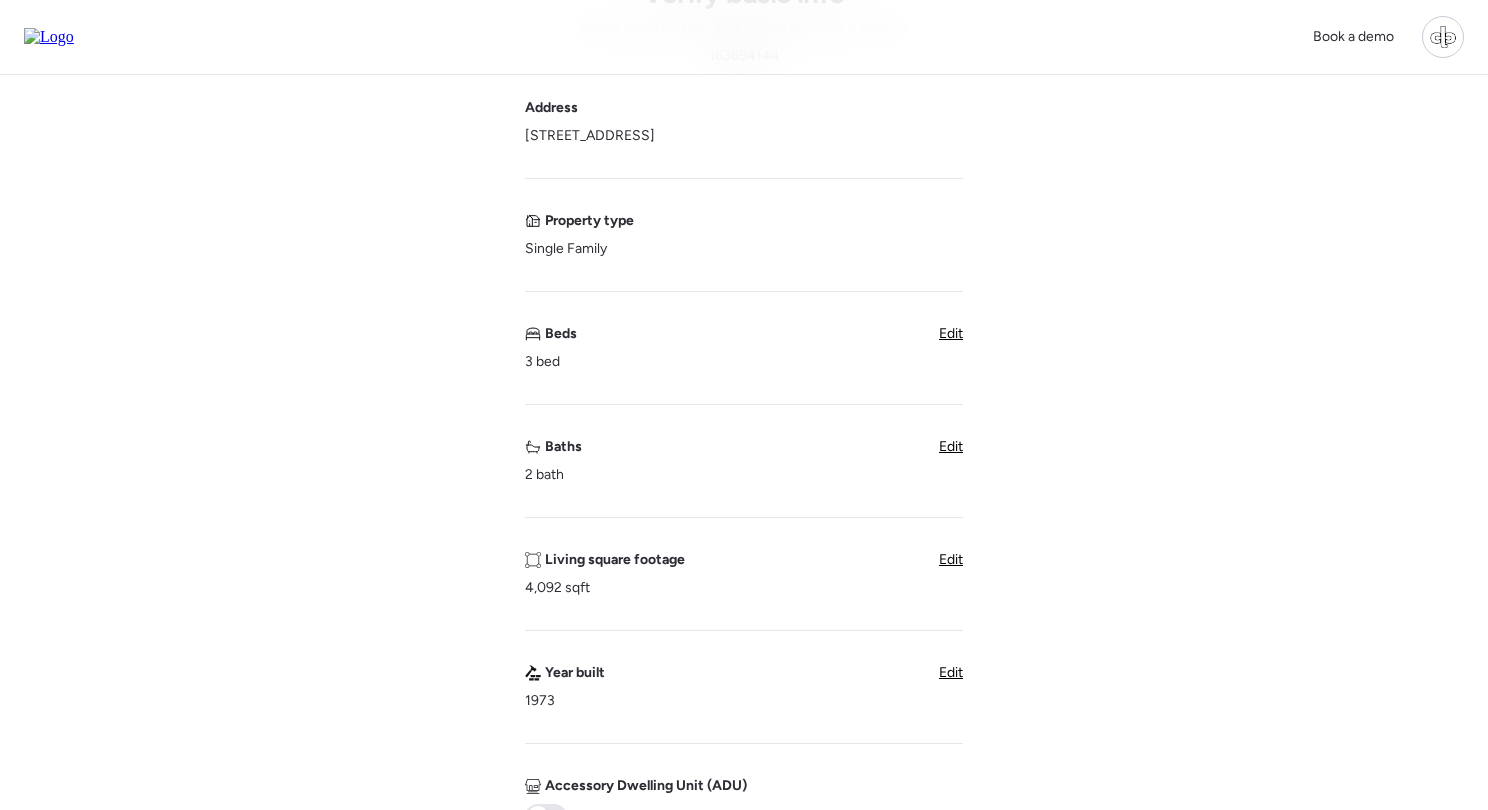 scroll, scrollTop: 277, scrollLeft: 0, axis: vertical 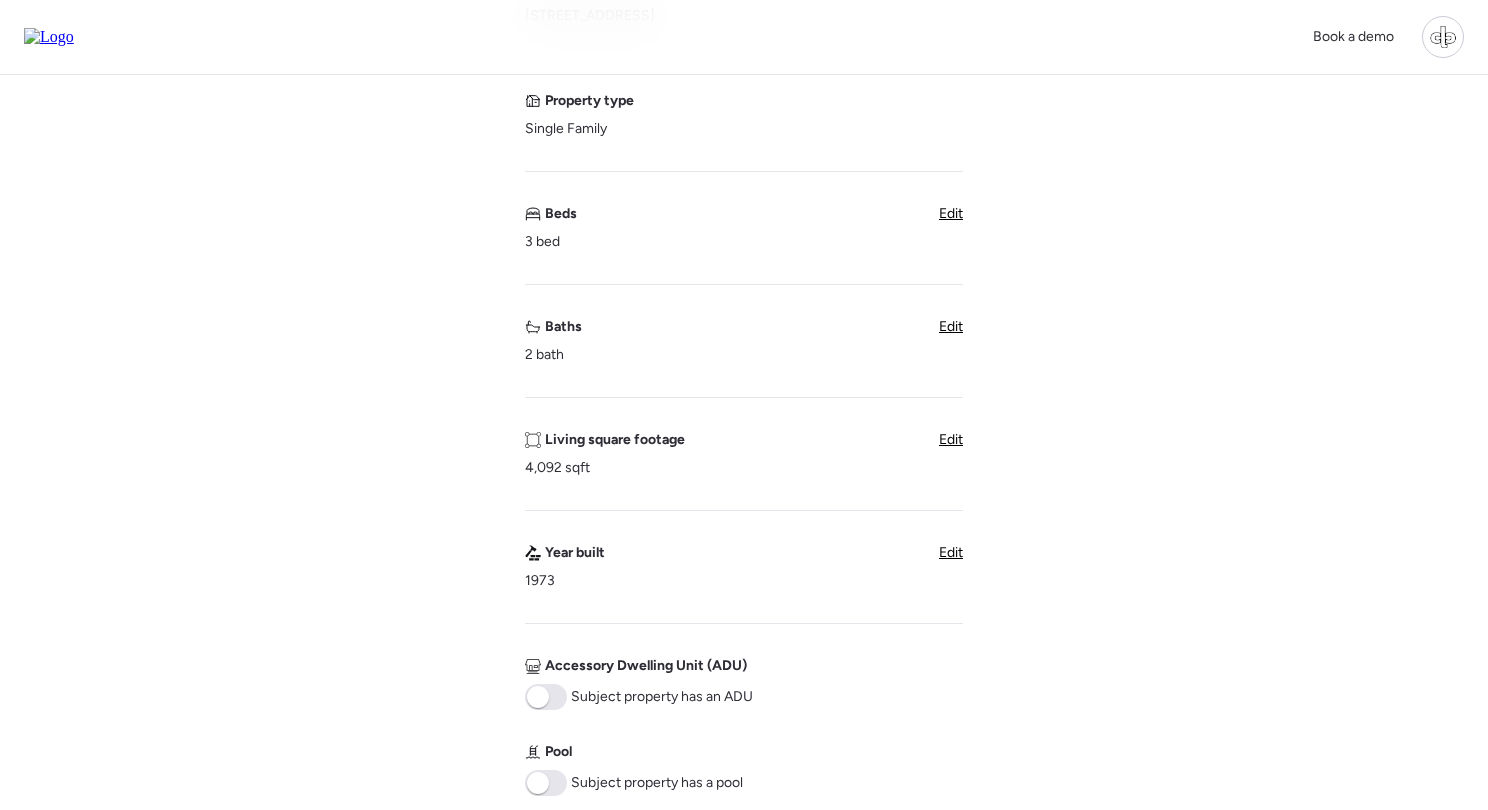 click on "Edit" at bounding box center [951, 439] 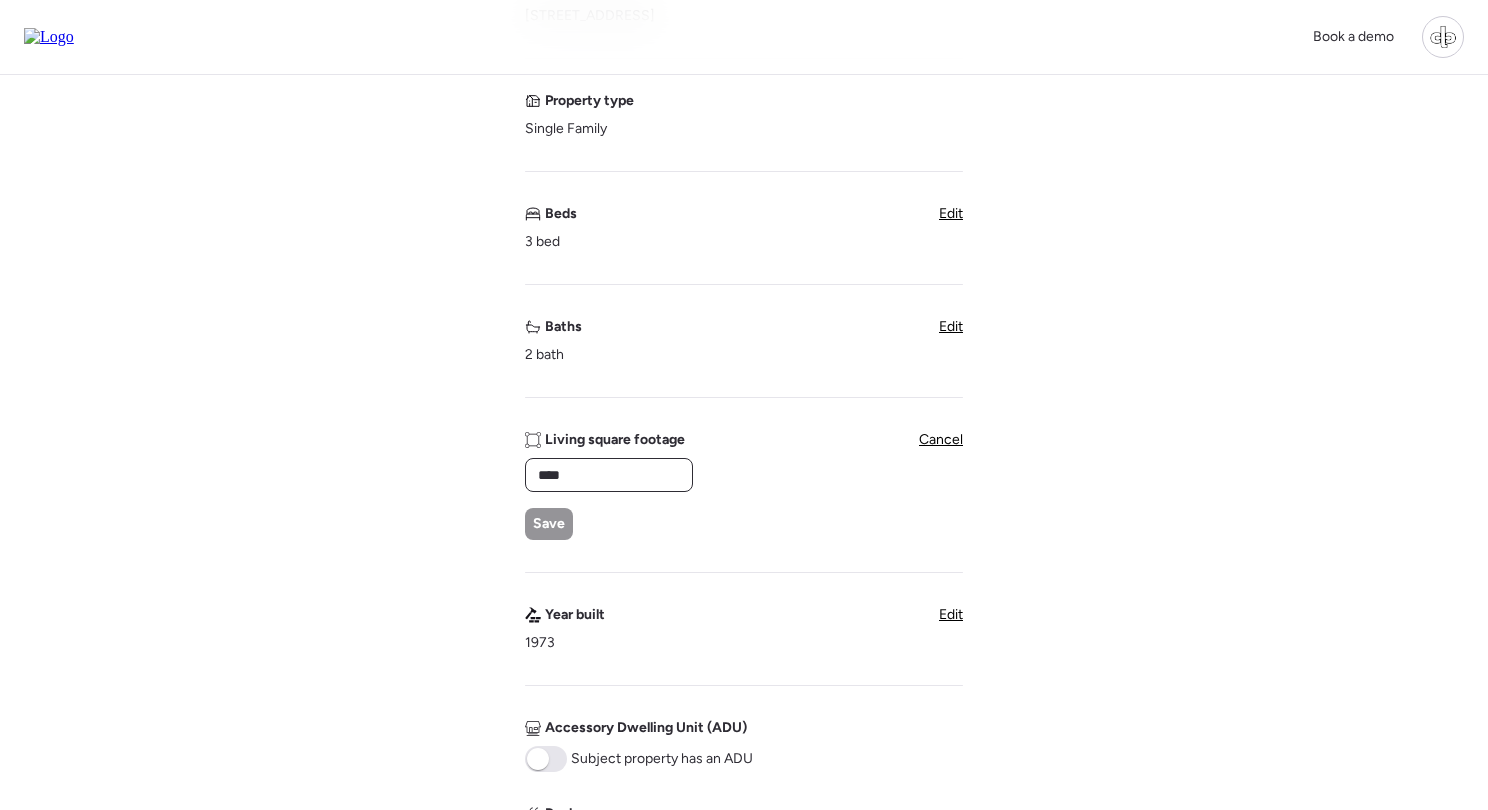 click on "****" at bounding box center (609, 475) 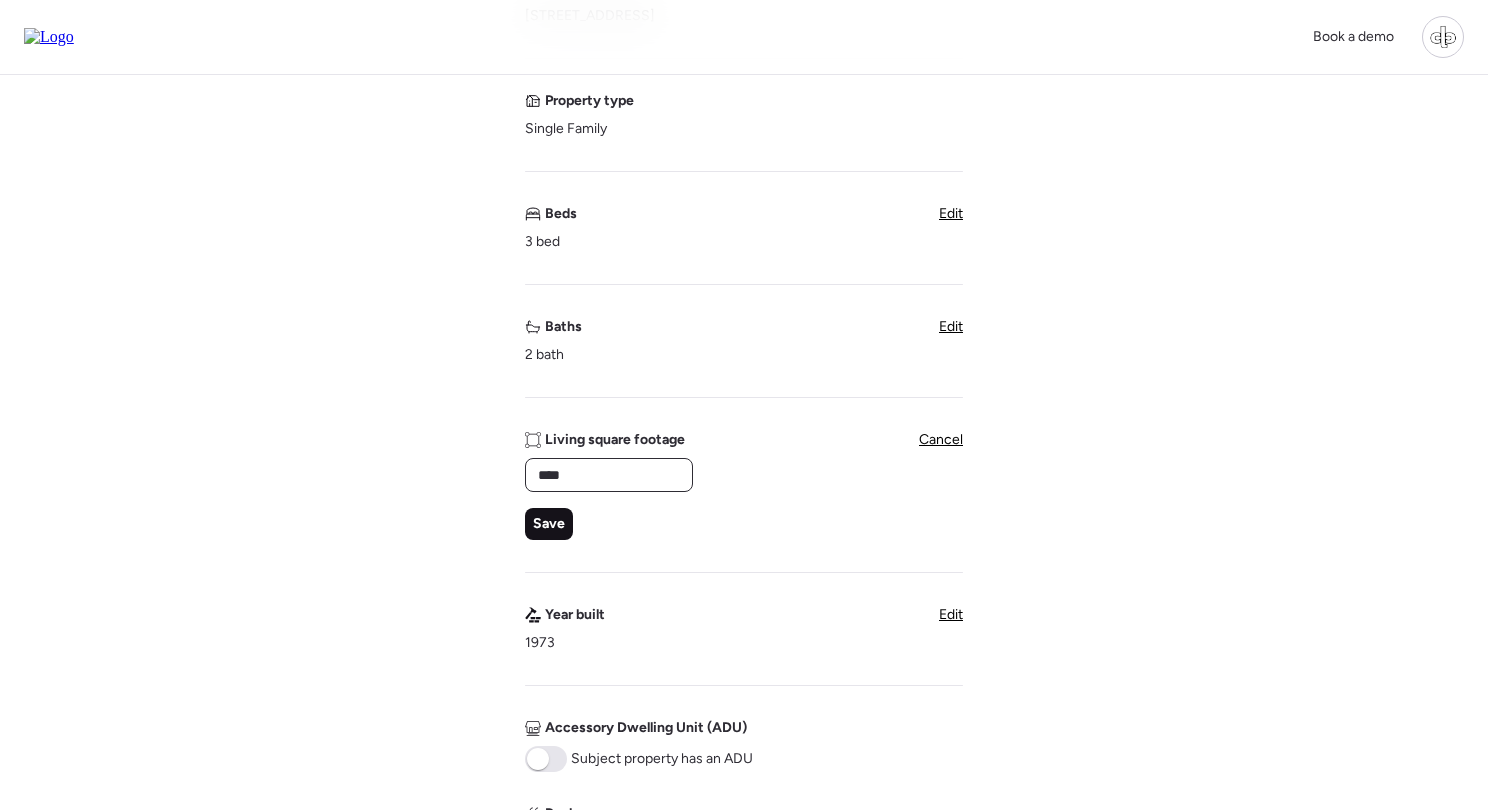 type on "****" 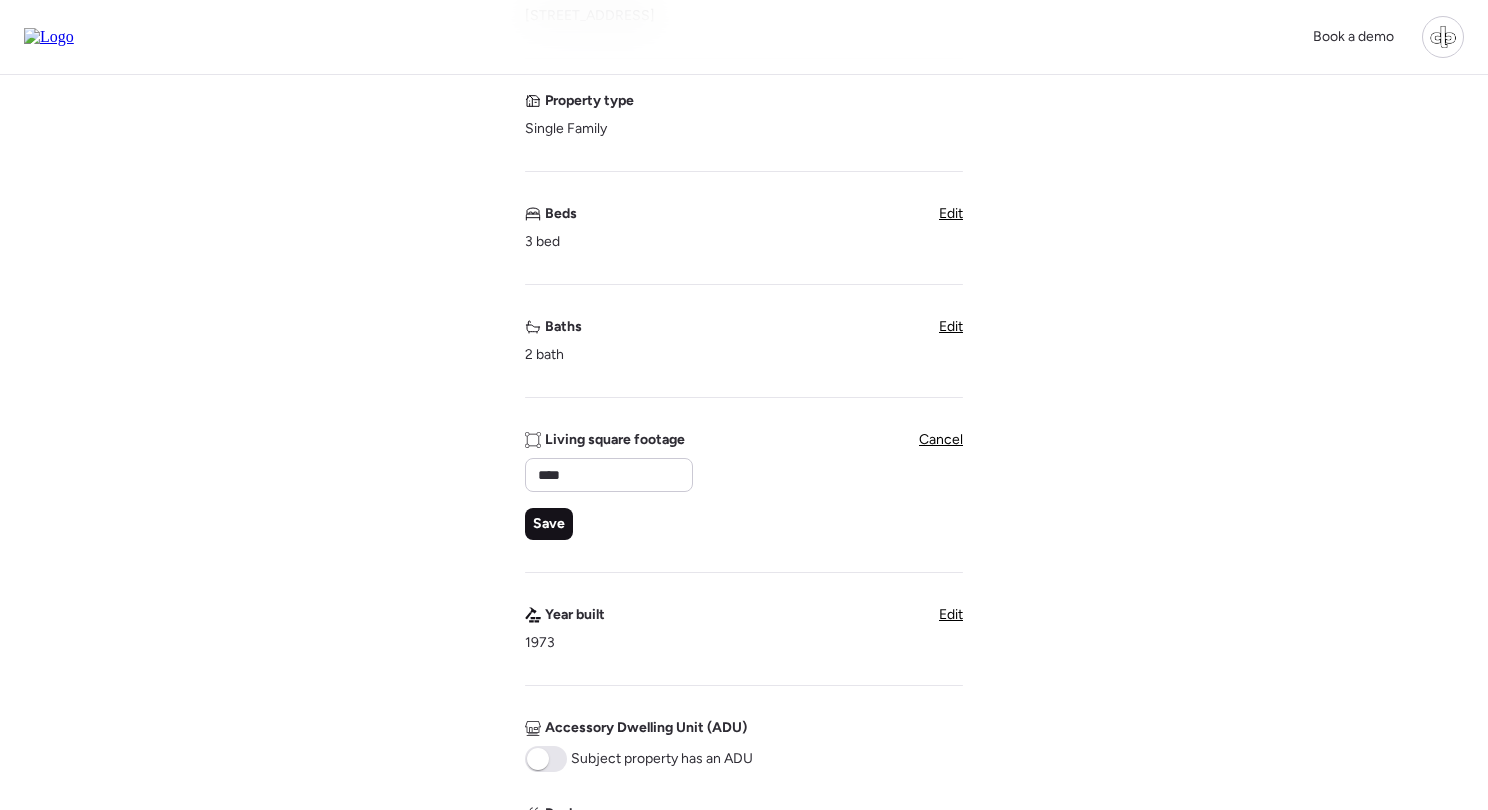 click on "Save" at bounding box center (549, 524) 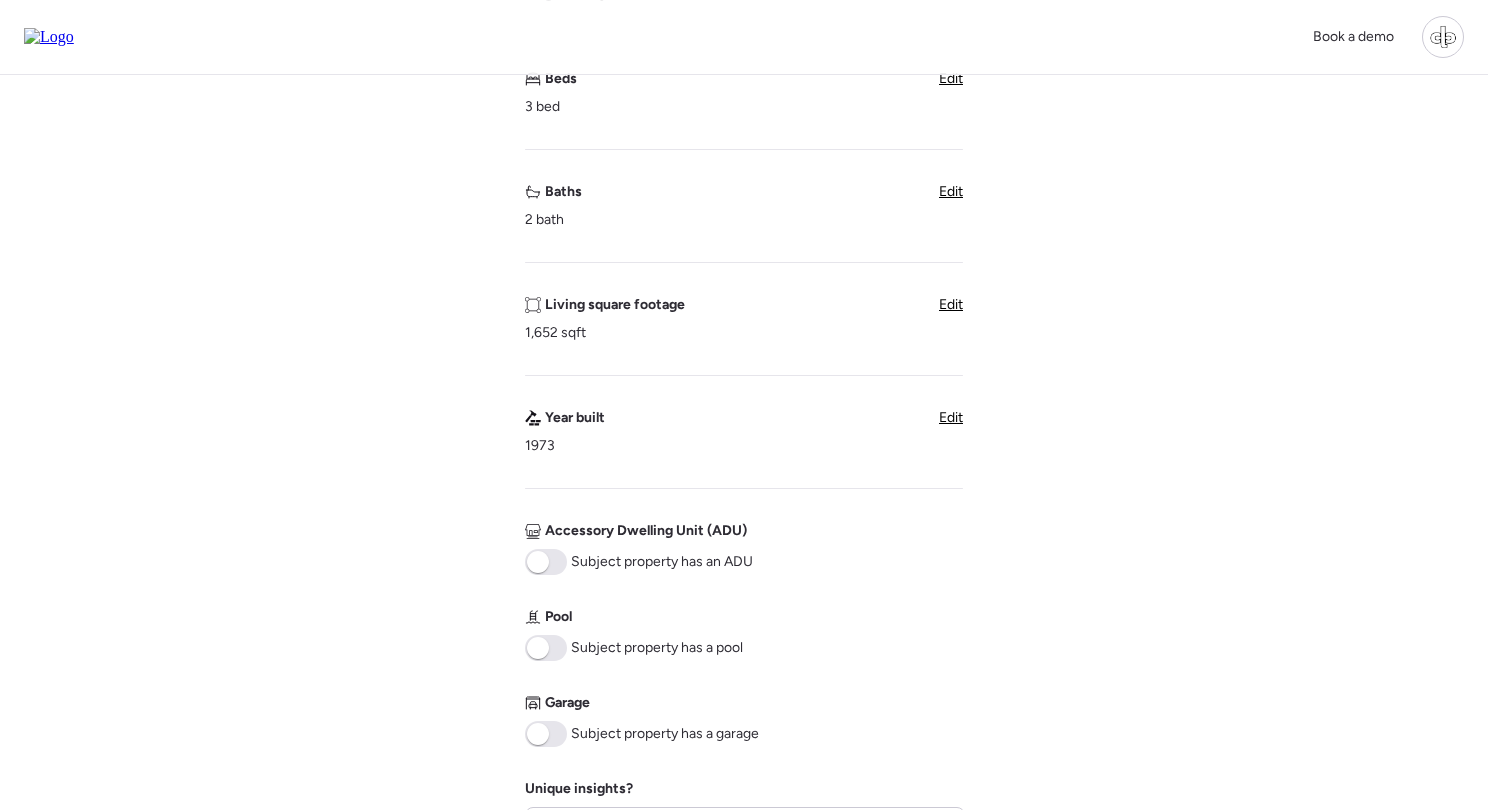 scroll, scrollTop: 413, scrollLeft: 0, axis: vertical 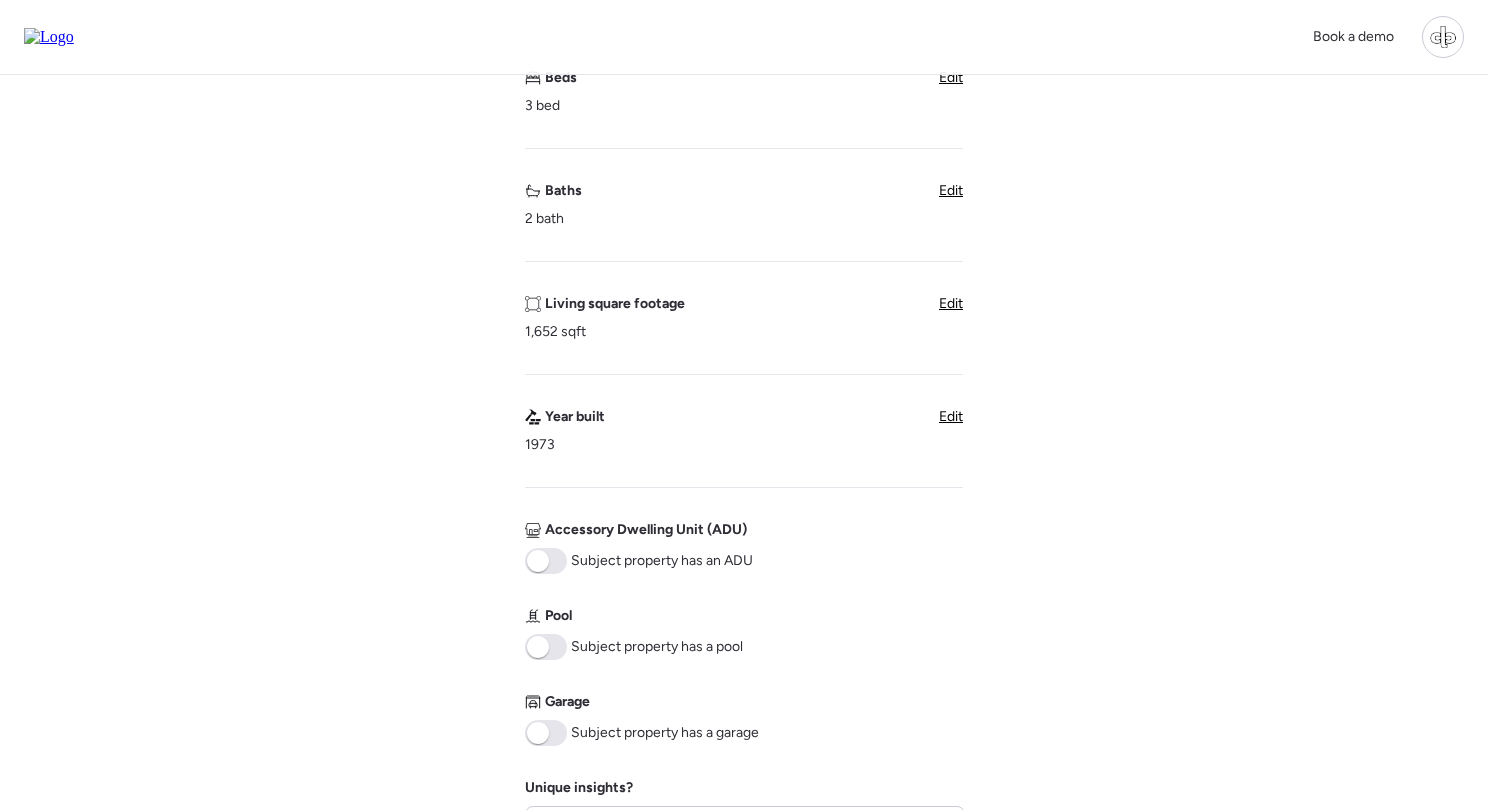 click on "Address 8956 124th Way, Seminole, FL 33772 Property type Single Family Beds 3 bed Edit Baths 2 bath Edit Living square footage 1,652 sqft Edit Year built 1973 Edit Accessory Dwelling Unit (ADU) Subject property has an ADU Pool Subject property has a pool Garage Subject property has a garage Unique insights?" at bounding box center [744, 391] 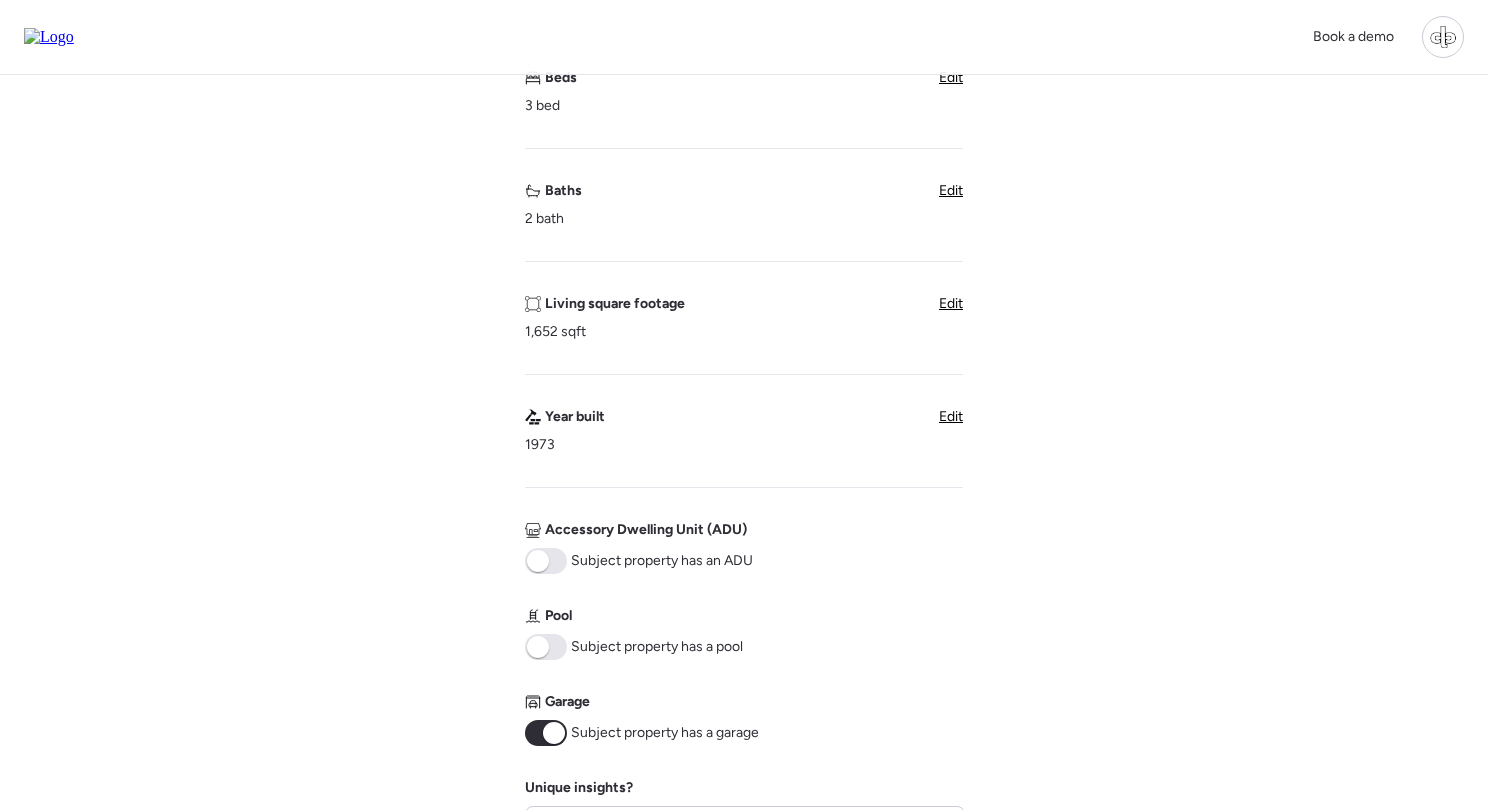 click at bounding box center (546, 647) 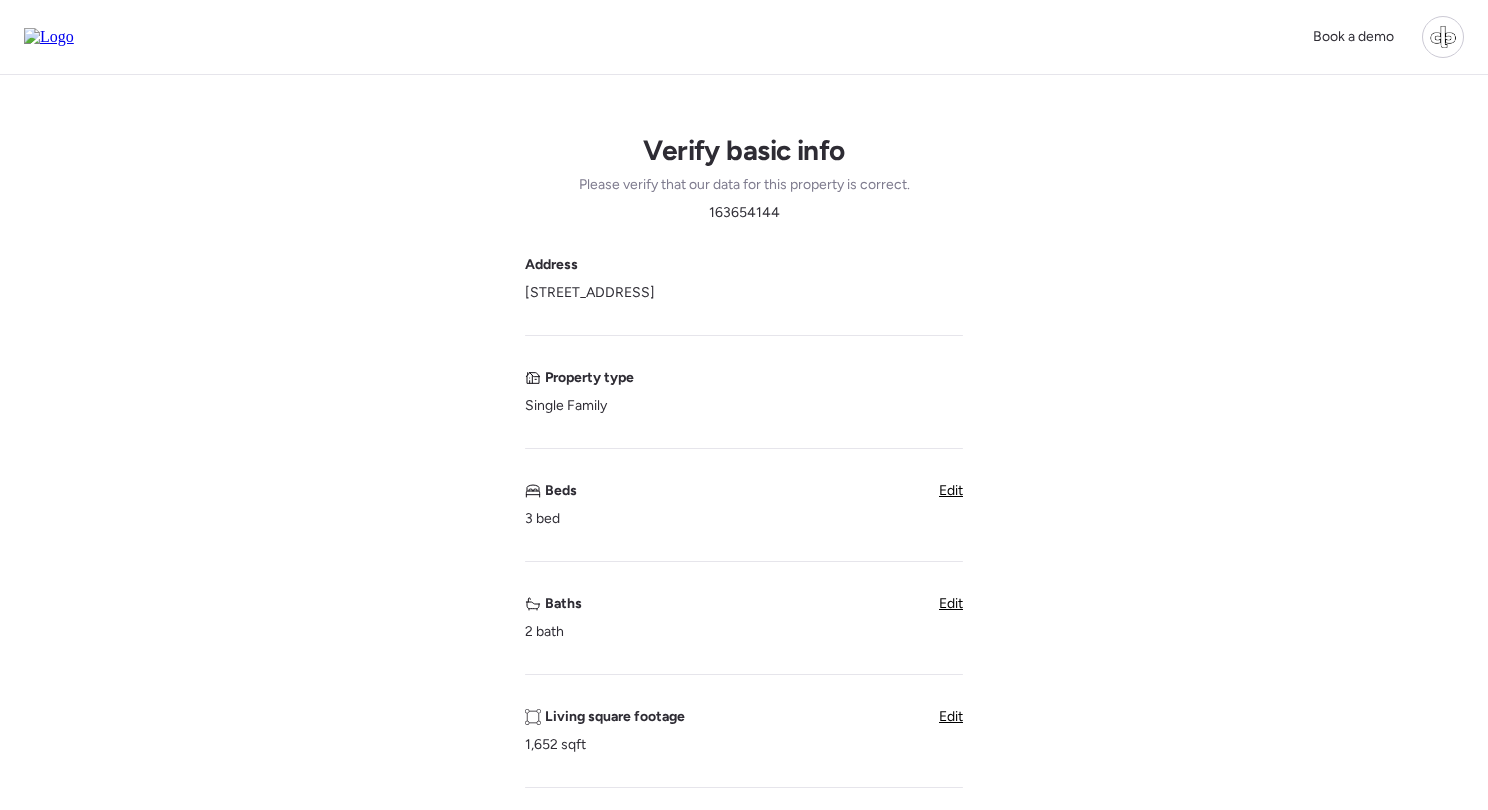 scroll, scrollTop: 0, scrollLeft: 0, axis: both 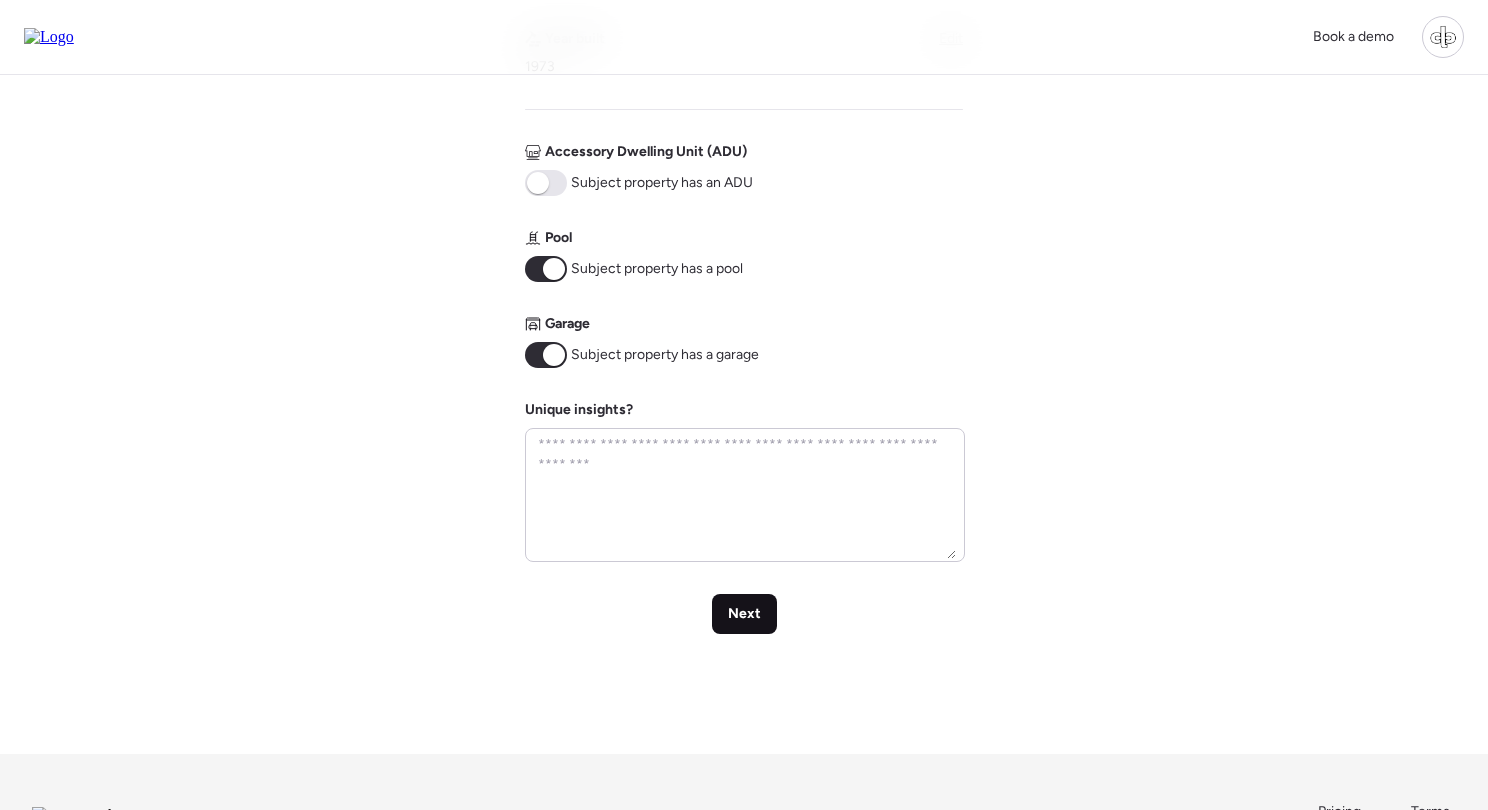 click on "Next" at bounding box center (744, 614) 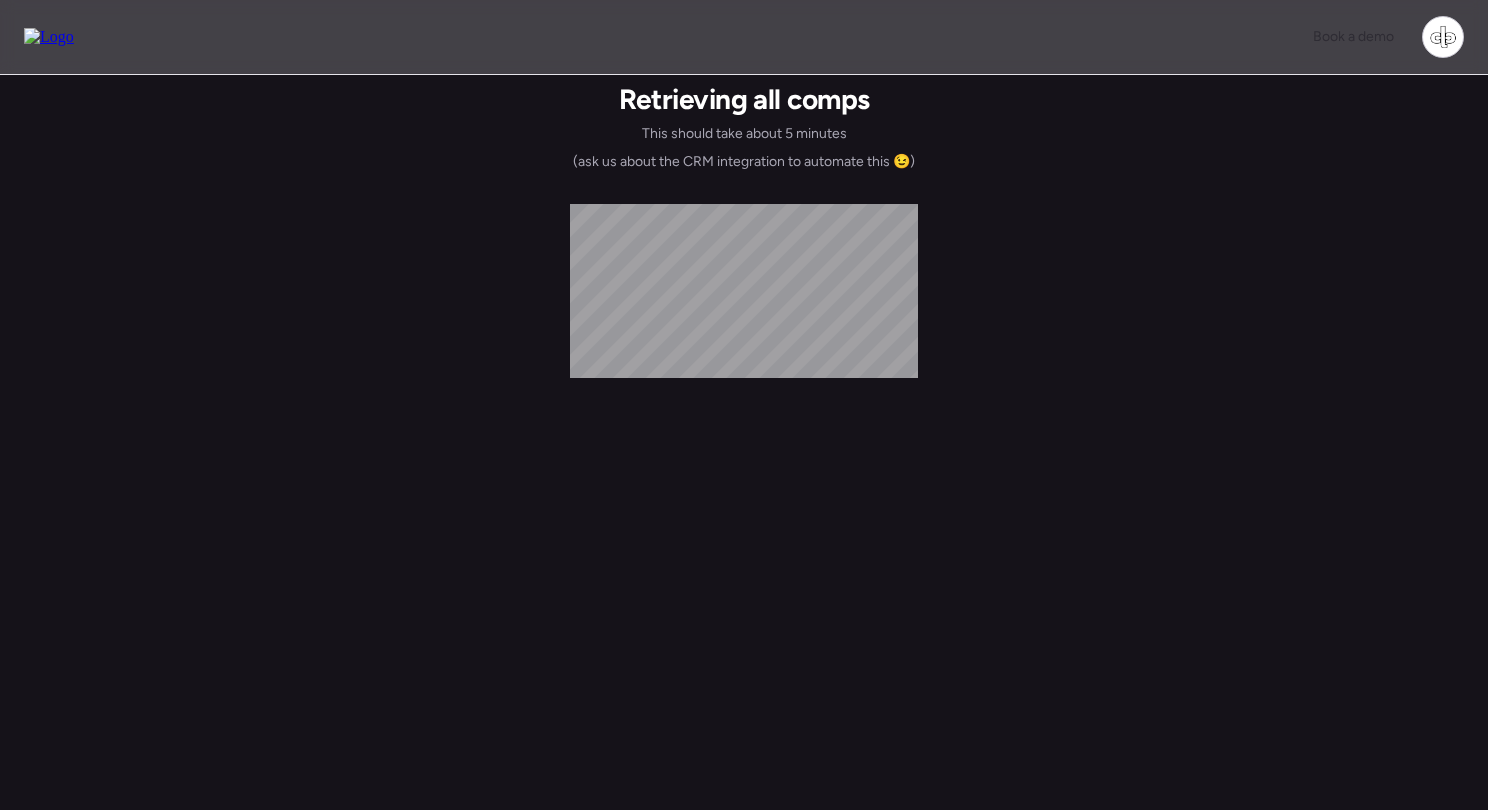 scroll, scrollTop: 0, scrollLeft: 0, axis: both 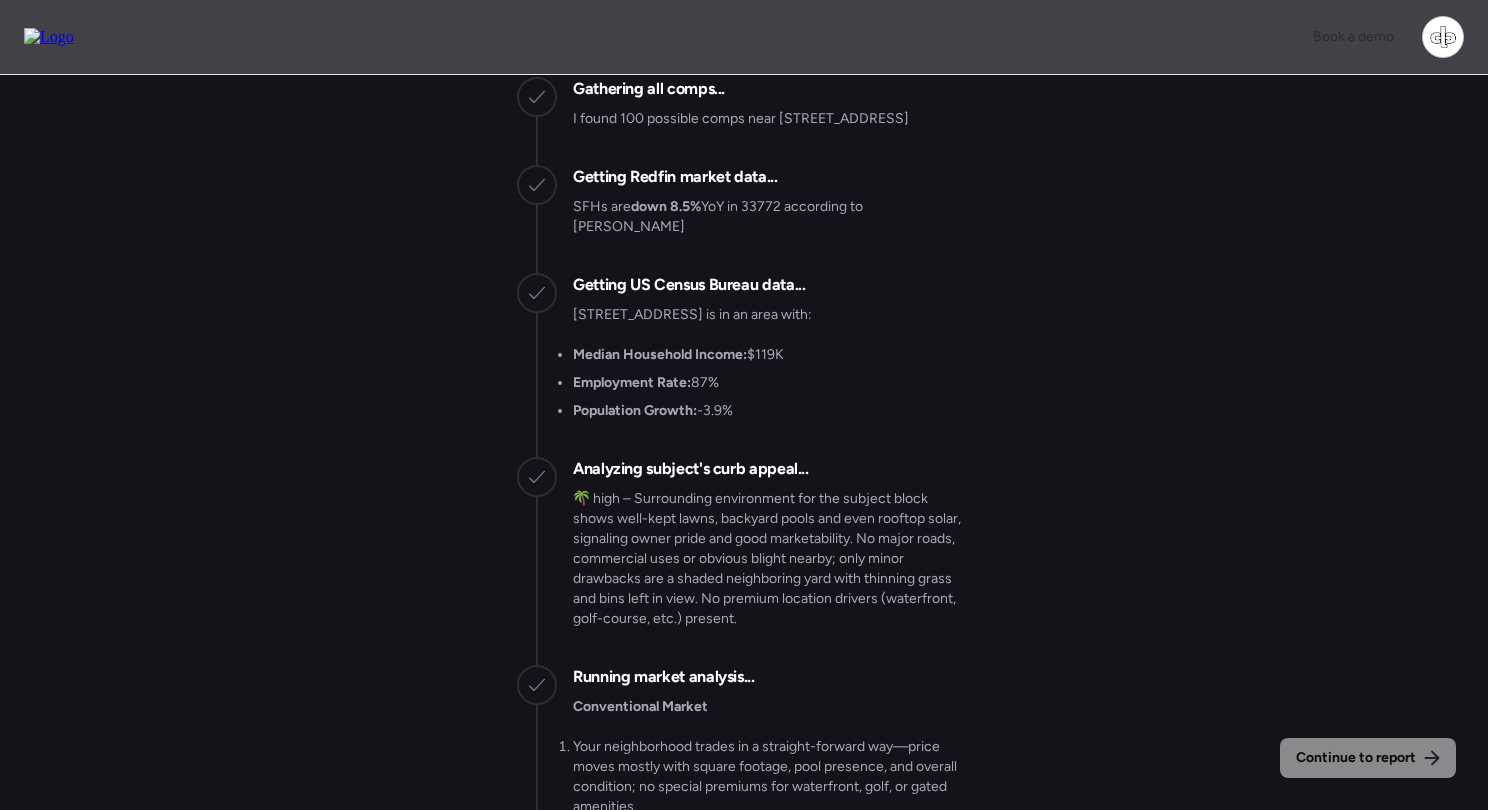 drag, startPoint x: 780, startPoint y: 117, endPoint x: 848, endPoint y: 127, distance: 68.73136 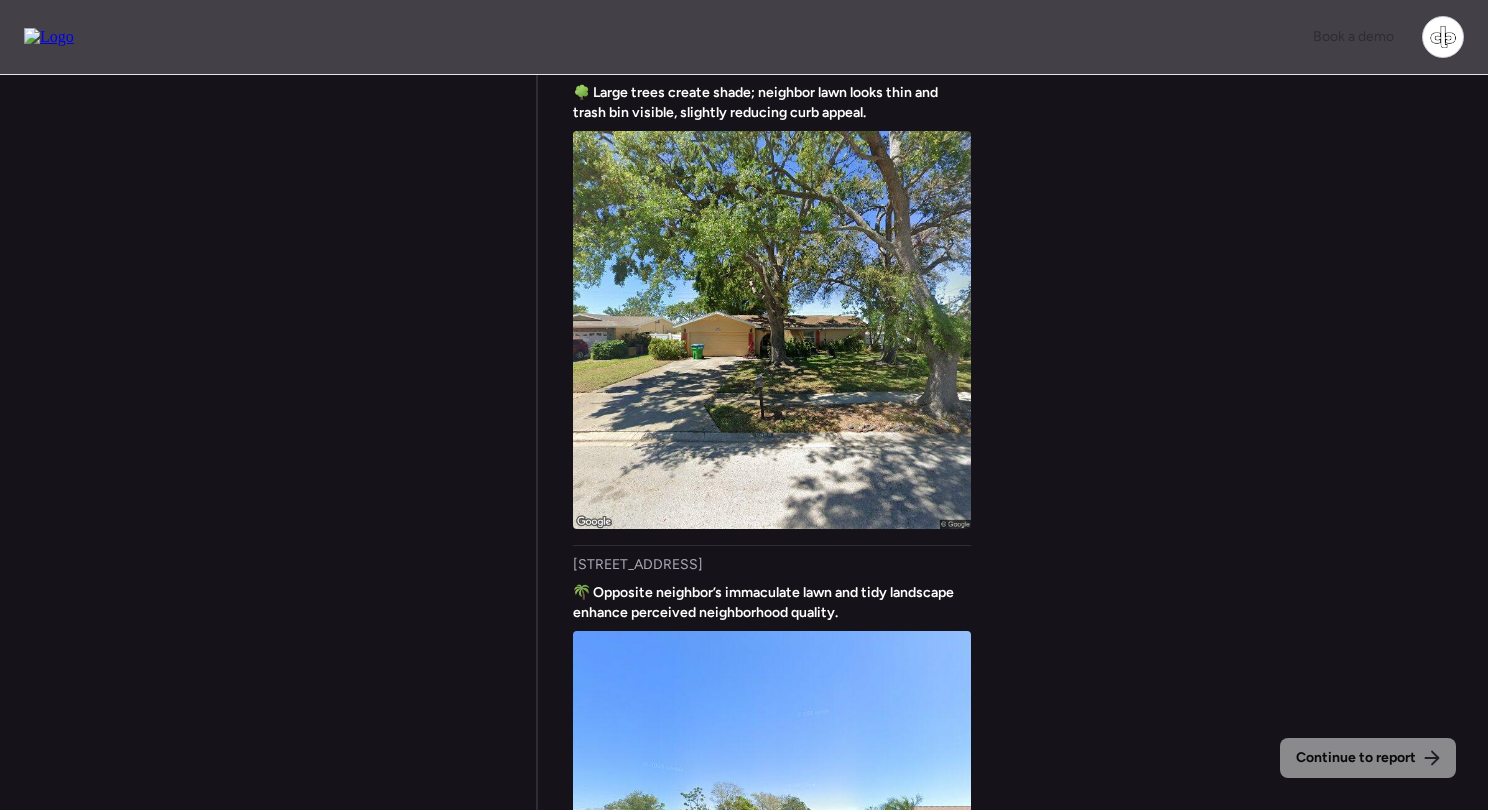 copy on "8956 124th Way, Seminole, FL 33772" 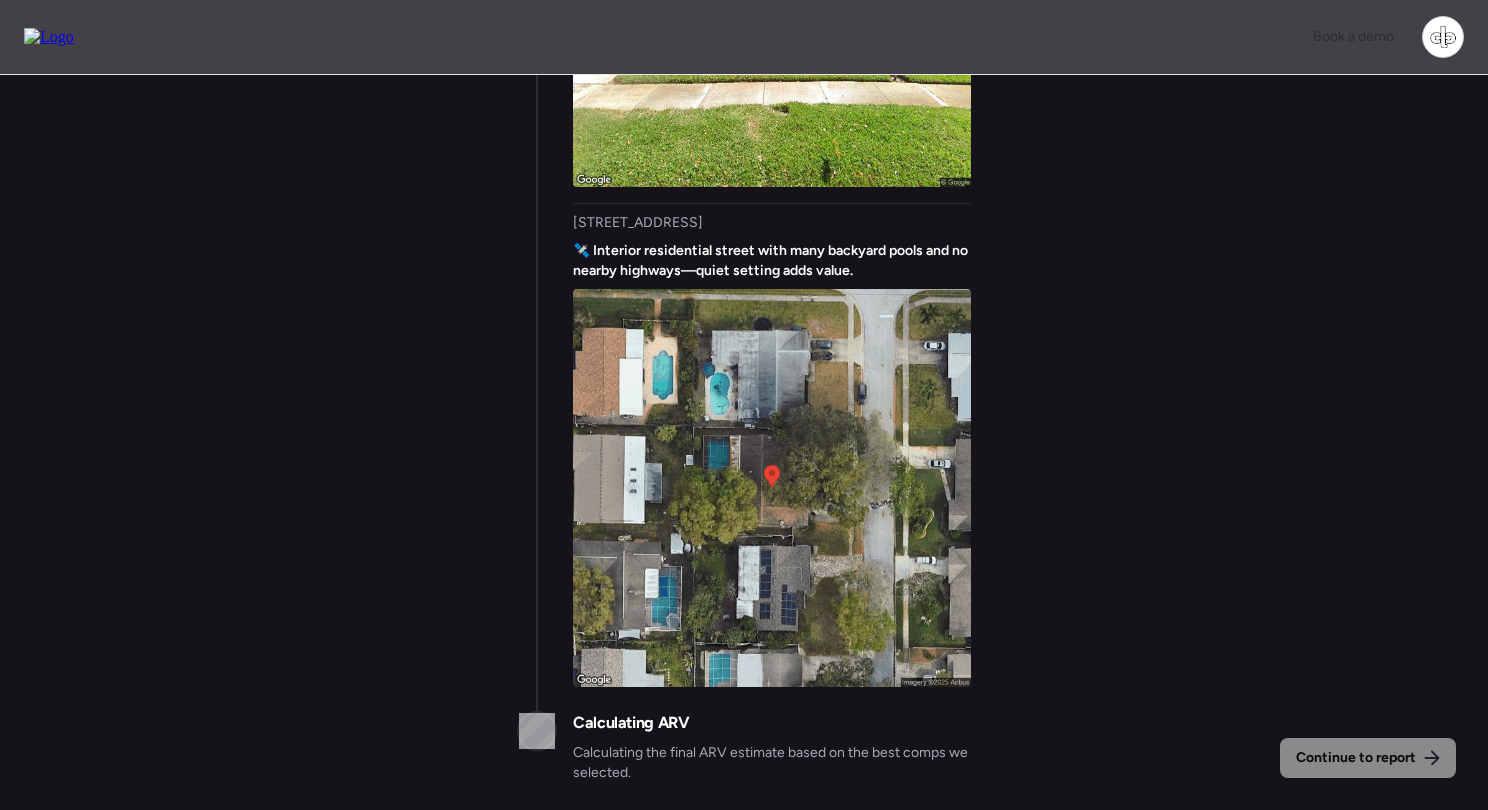 scroll, scrollTop: 0, scrollLeft: 0, axis: both 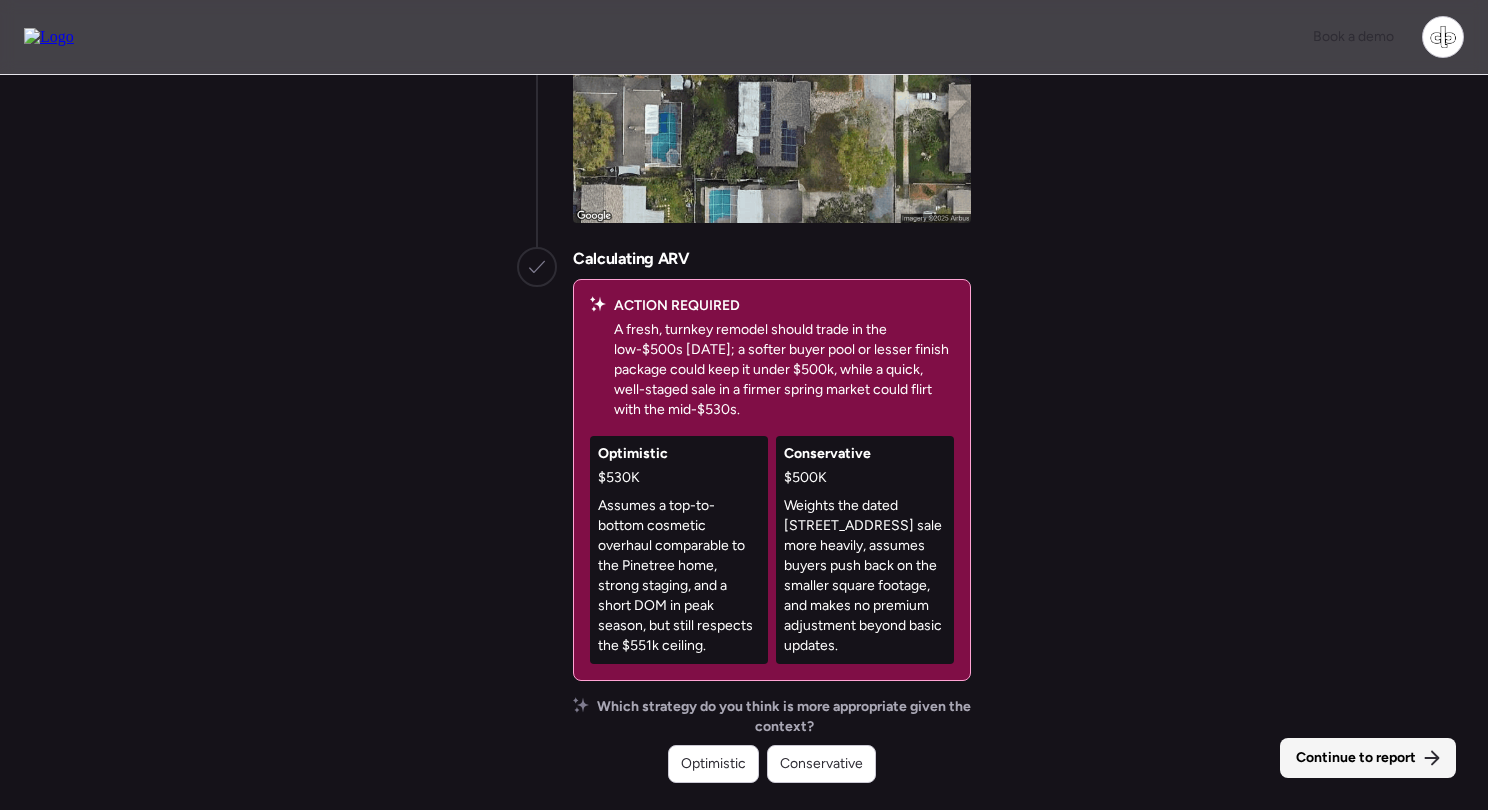 click on "Continue to report" at bounding box center (1356, 758) 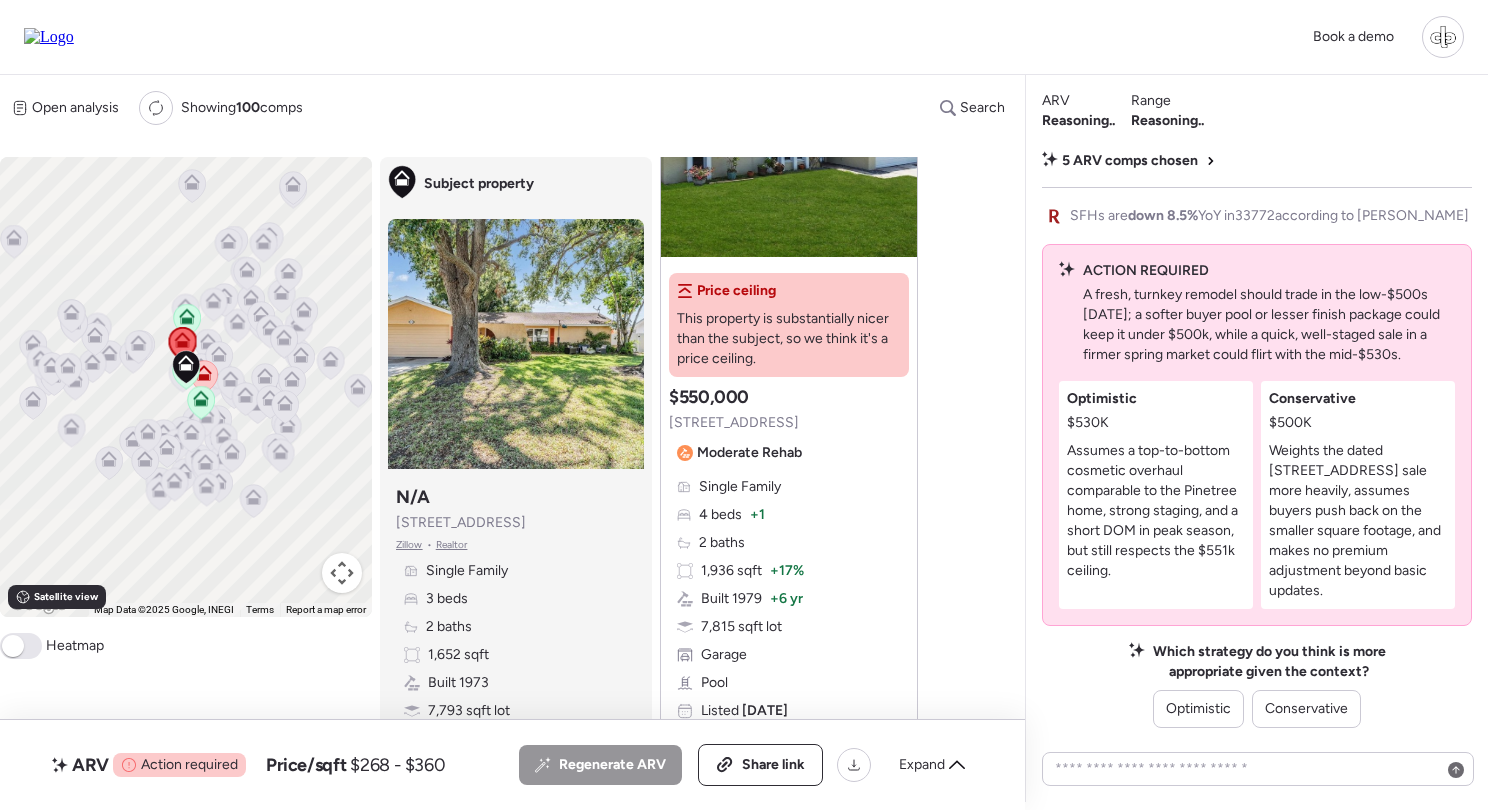 scroll, scrollTop: 3193, scrollLeft: 0, axis: vertical 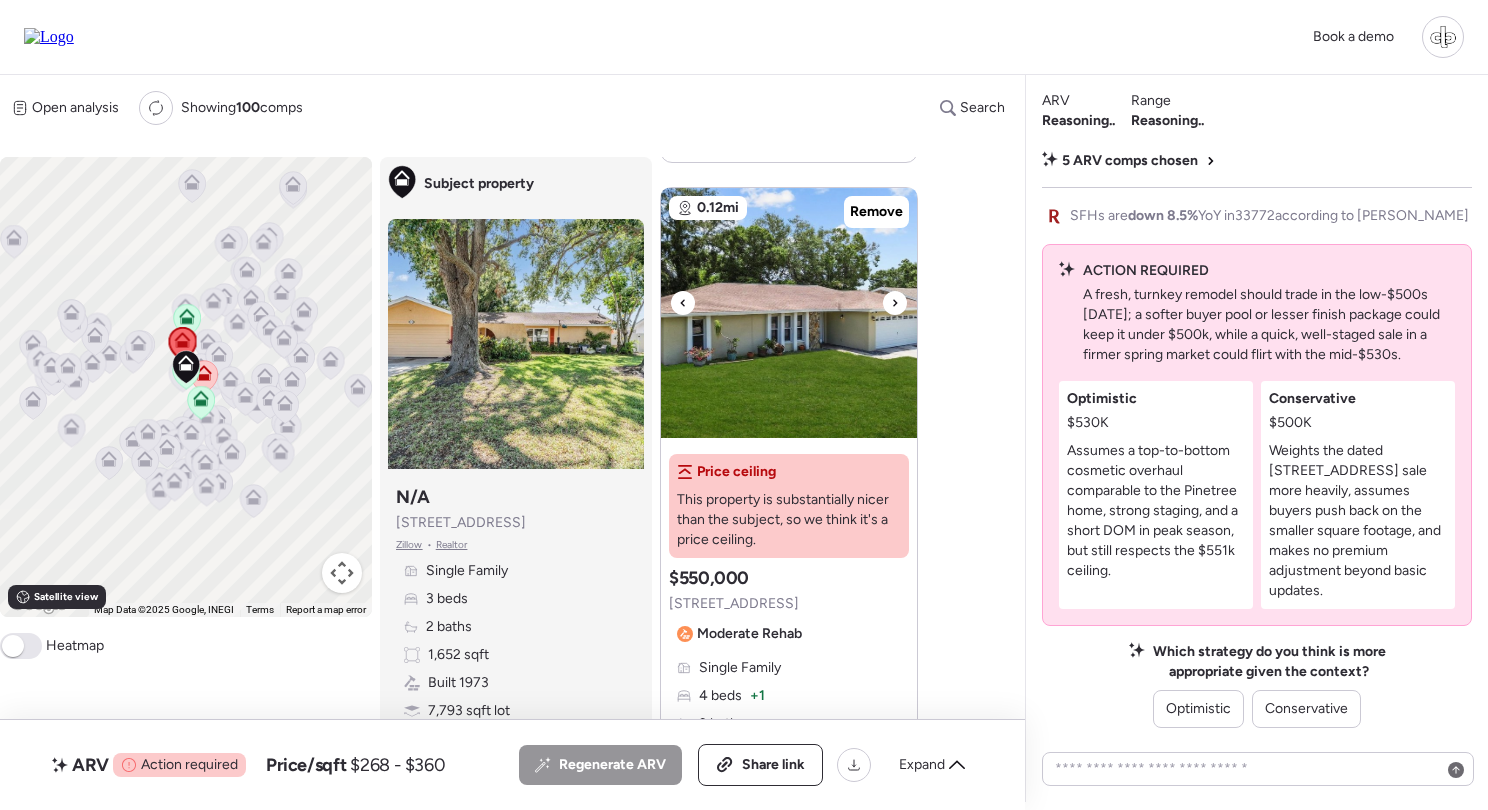 click at bounding box center [789, 313] 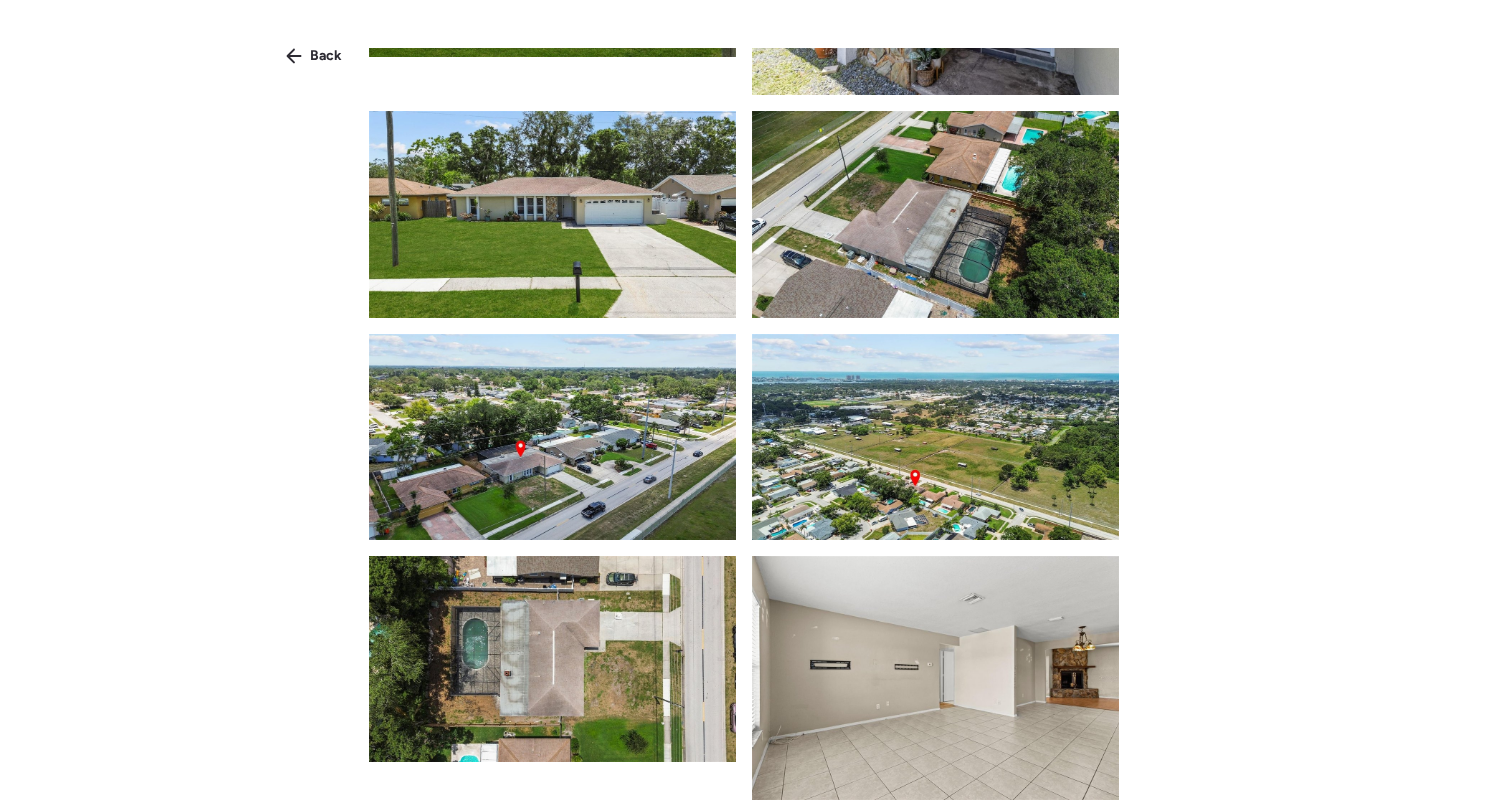 scroll, scrollTop: 0, scrollLeft: 0, axis: both 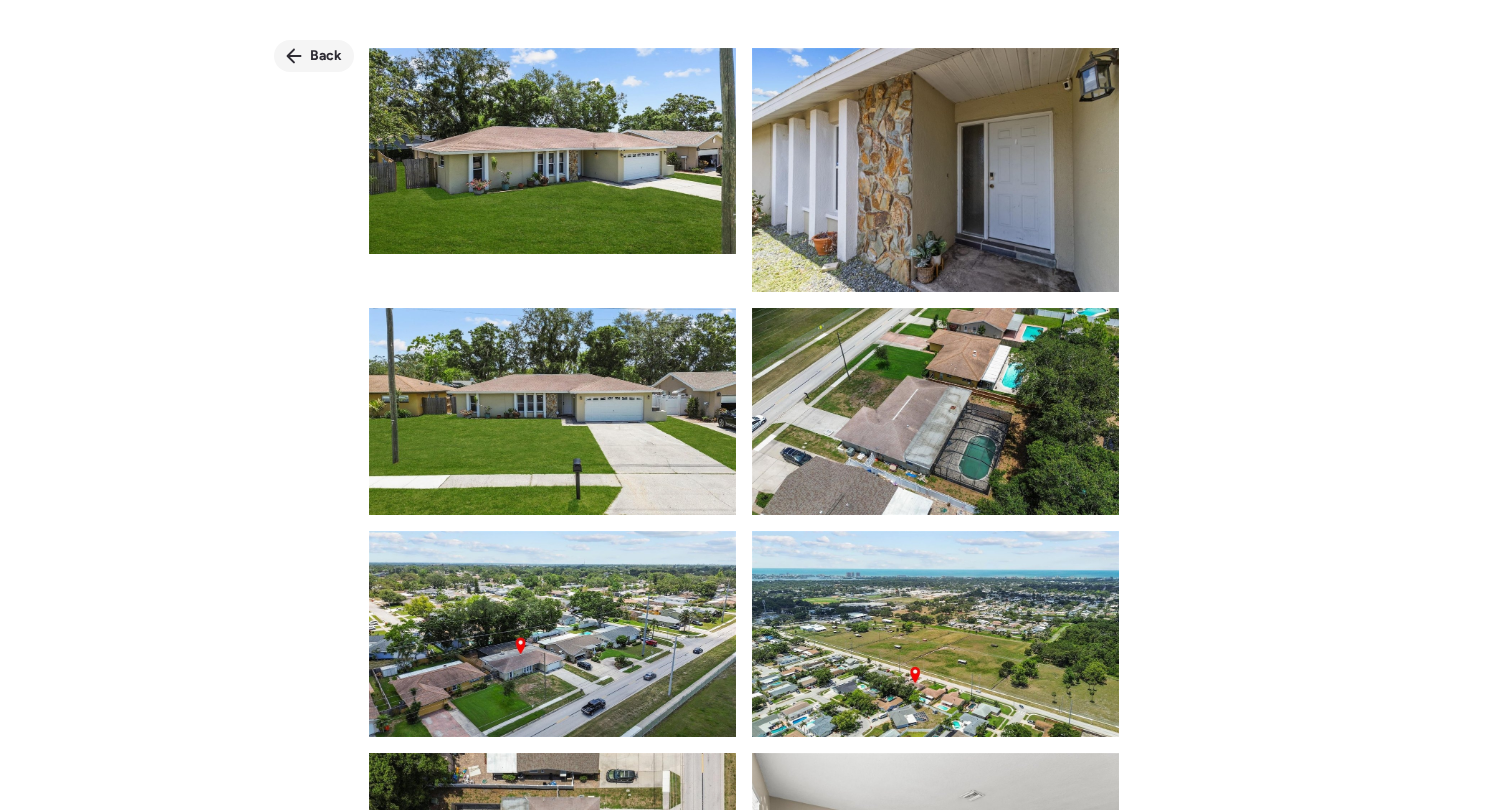 click on "Back" at bounding box center [326, 56] 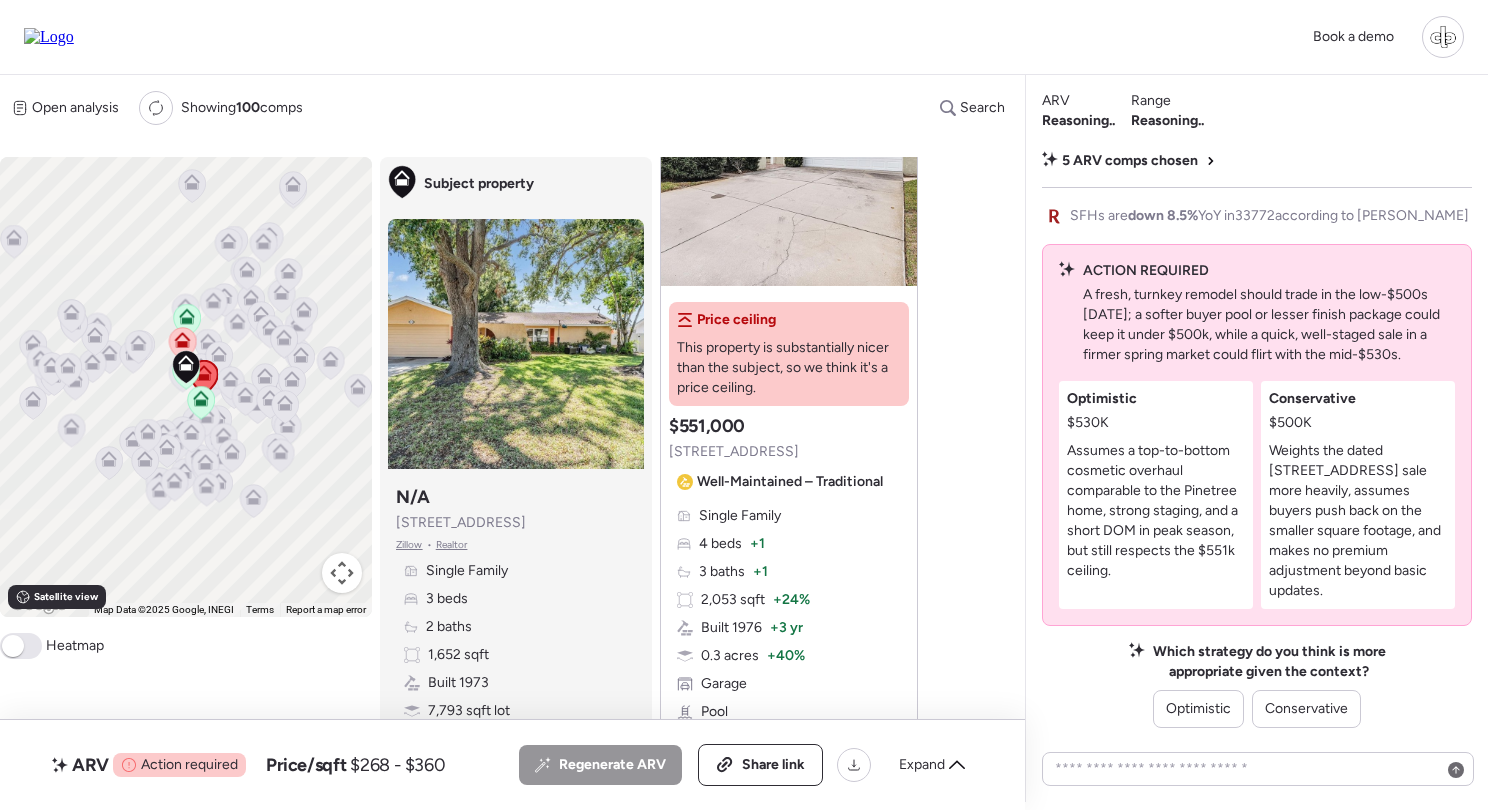 scroll, scrollTop: 1509, scrollLeft: 0, axis: vertical 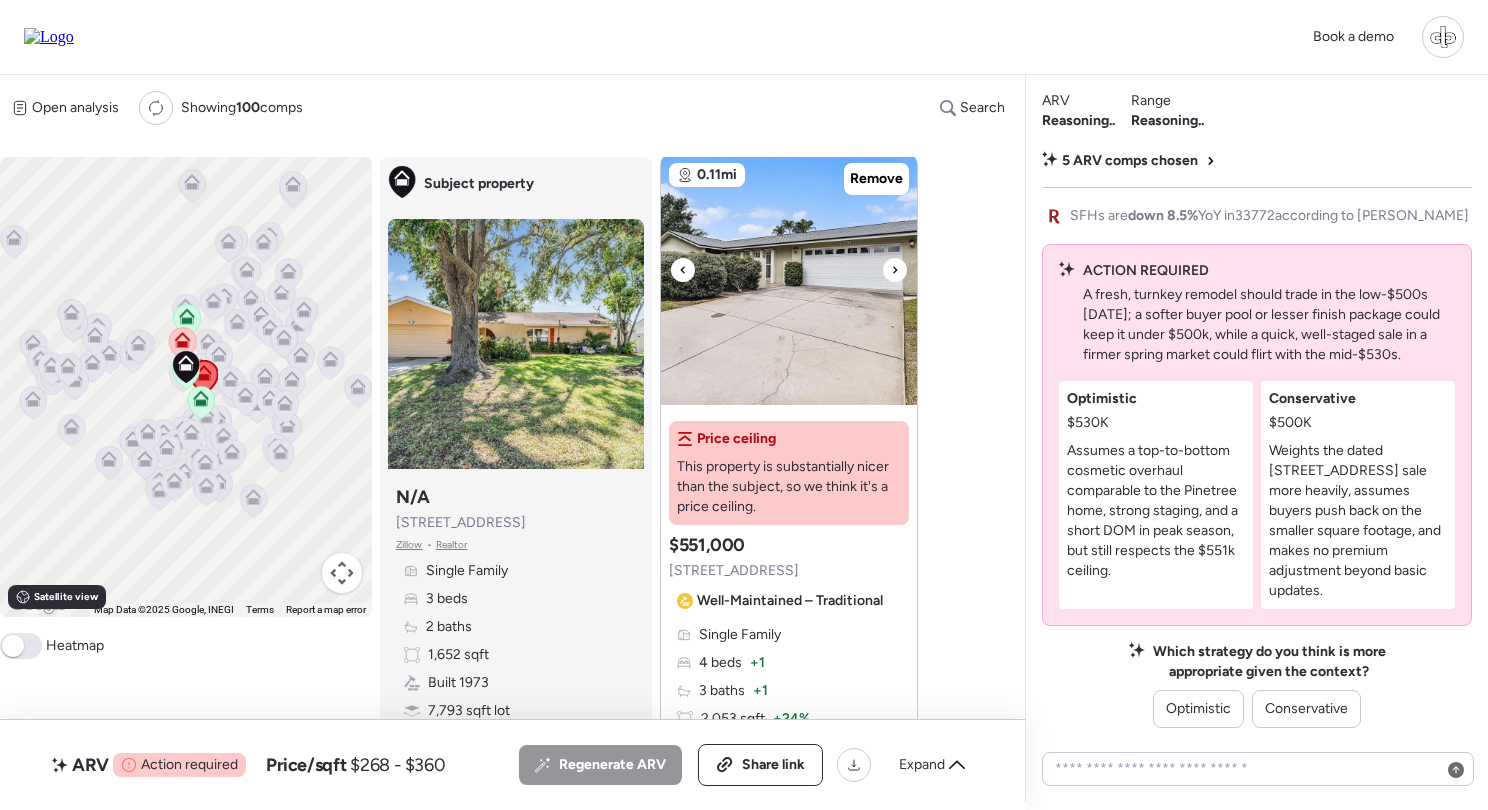 click at bounding box center (789, 280) 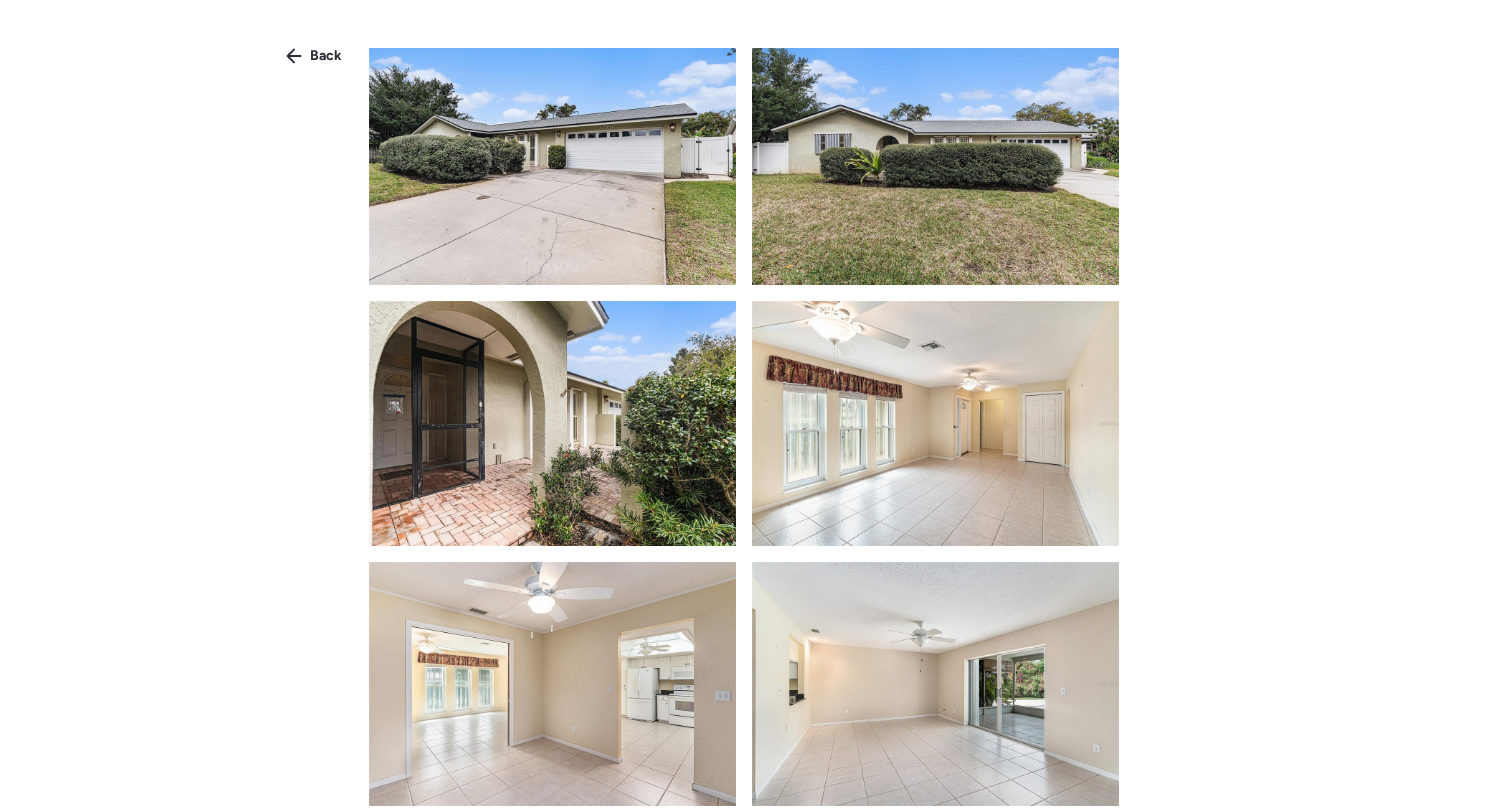 scroll, scrollTop: 0, scrollLeft: 0, axis: both 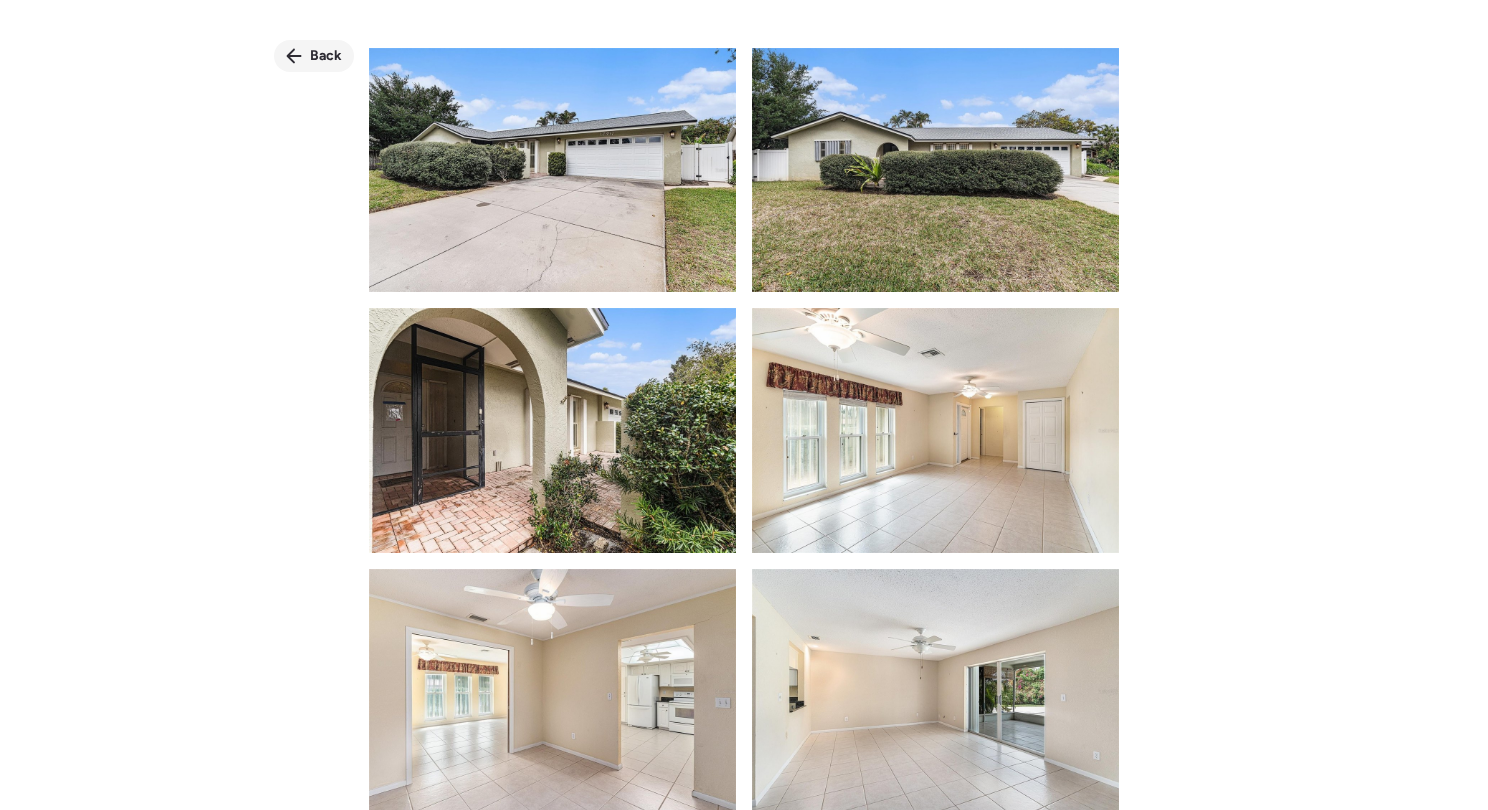 click on "Back" at bounding box center [326, 56] 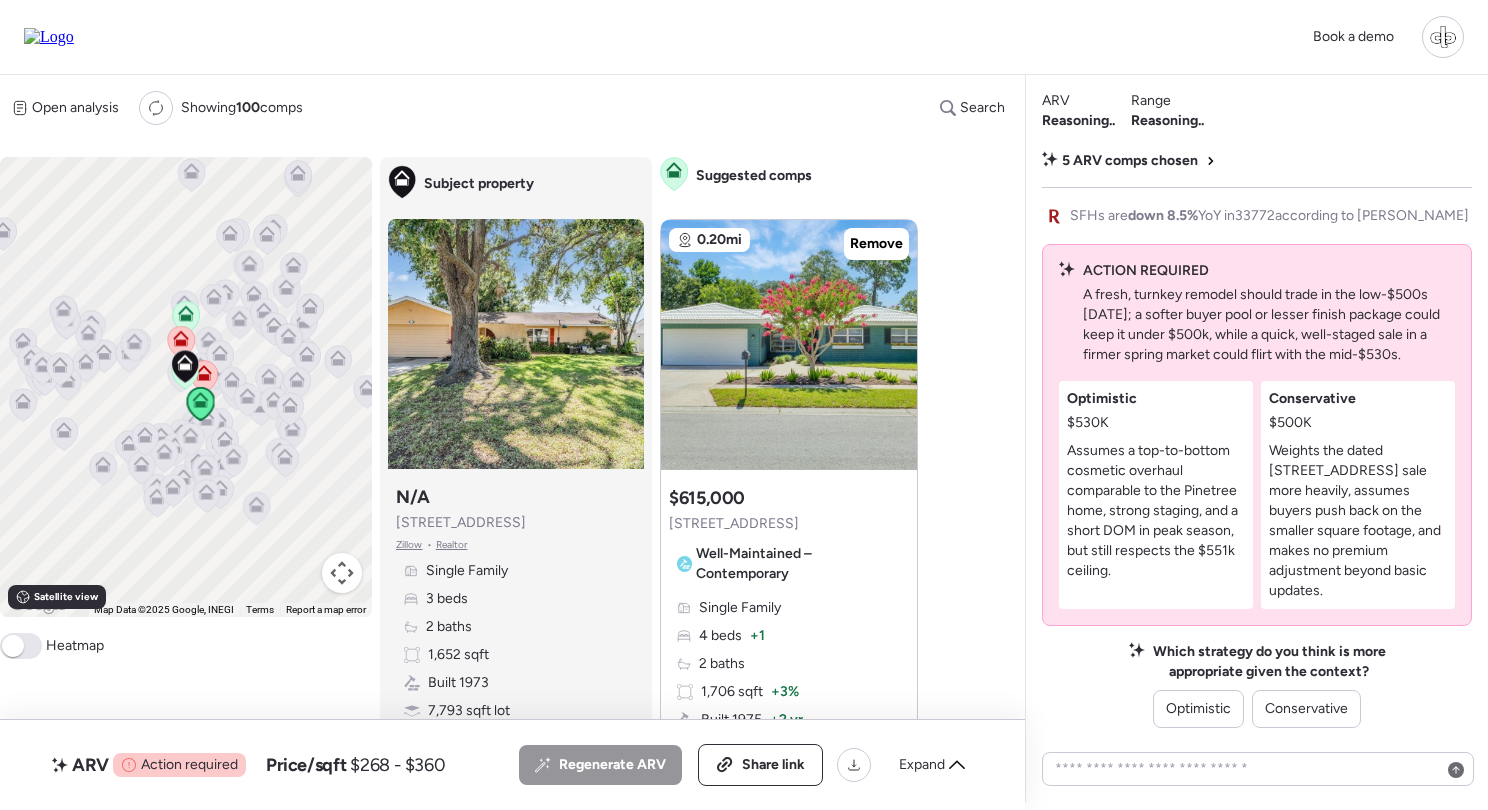 scroll, scrollTop: -1, scrollLeft: 0, axis: vertical 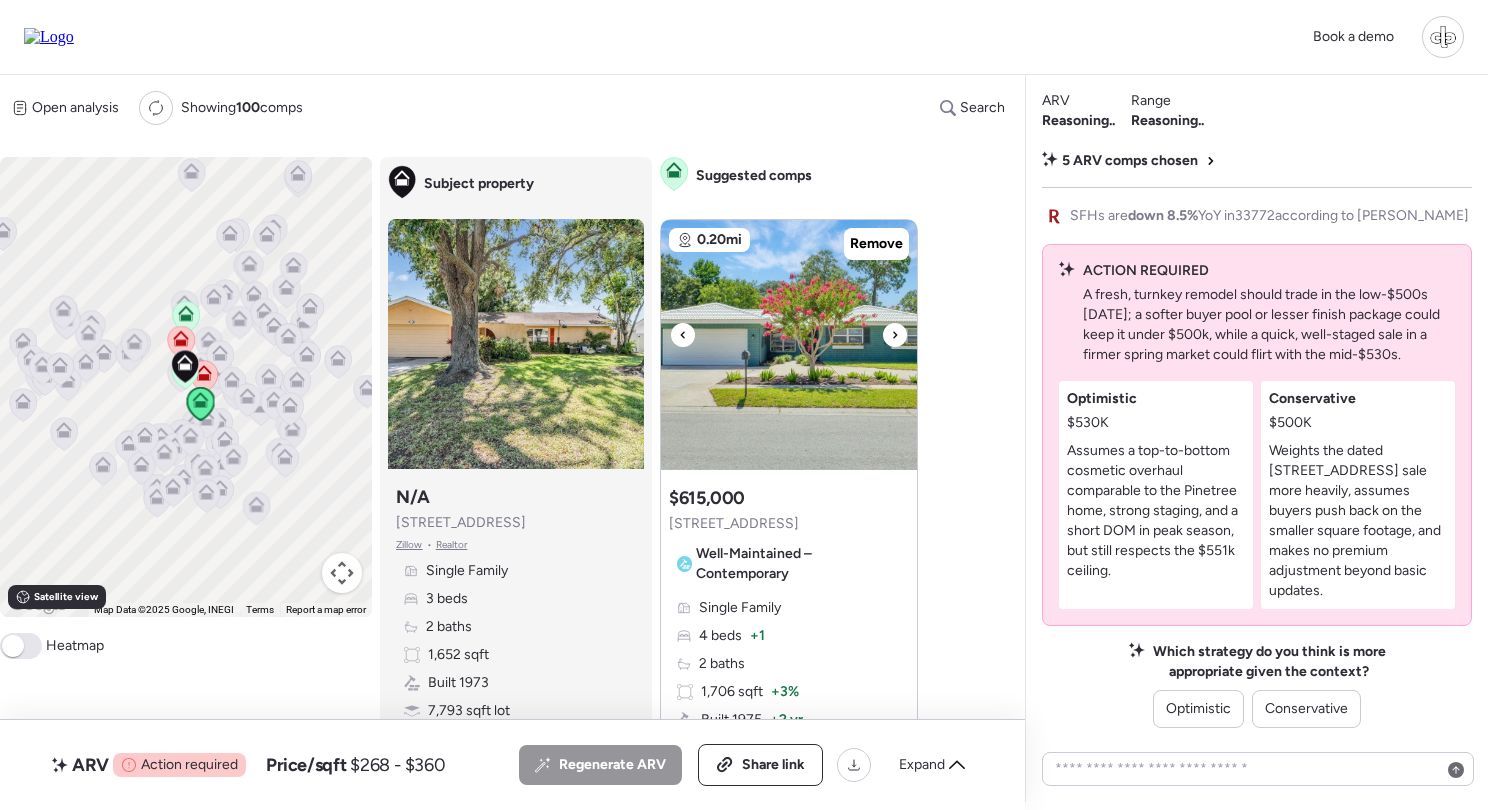 click at bounding box center (789, 345) 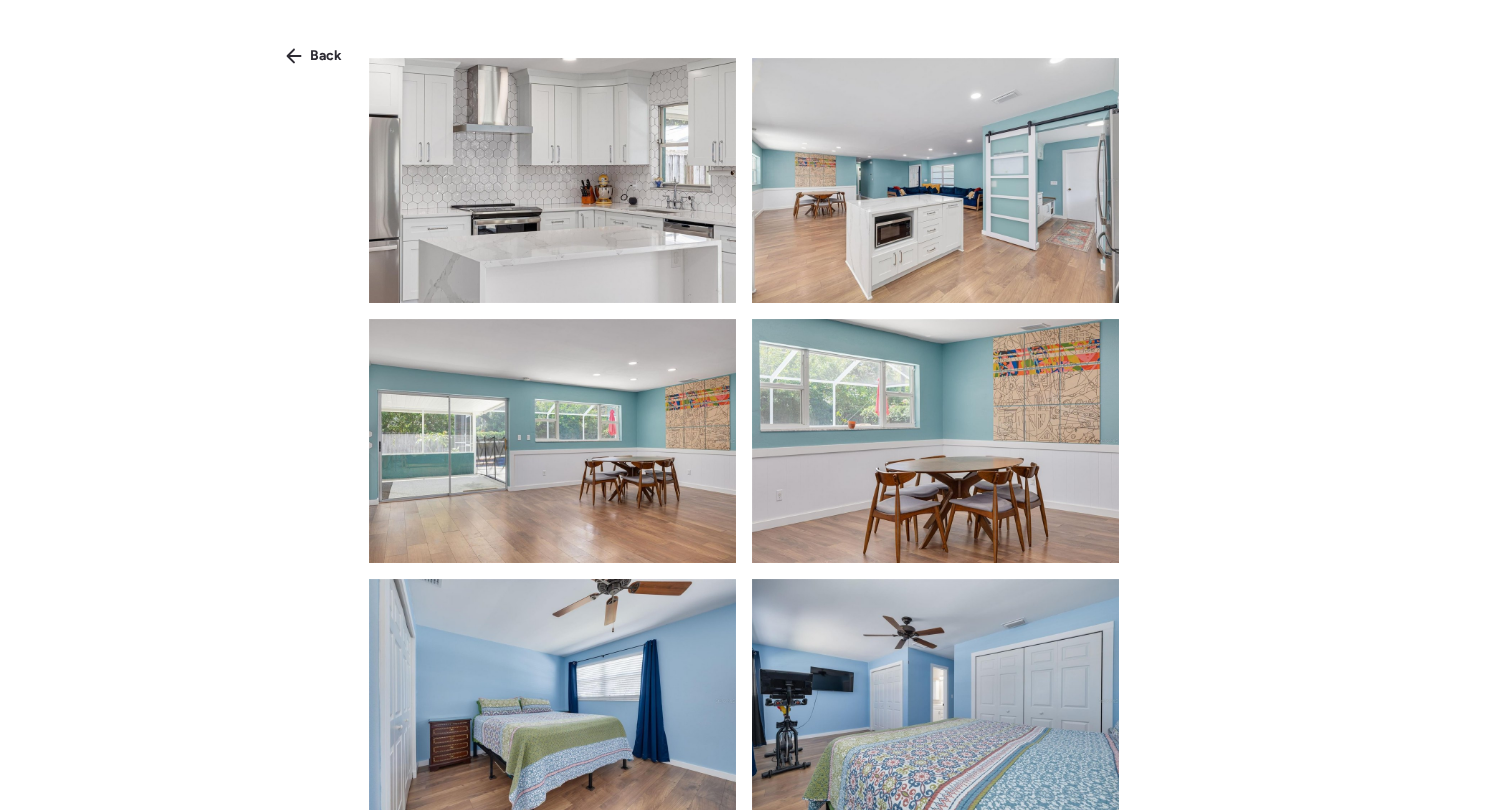scroll, scrollTop: 2087, scrollLeft: 0, axis: vertical 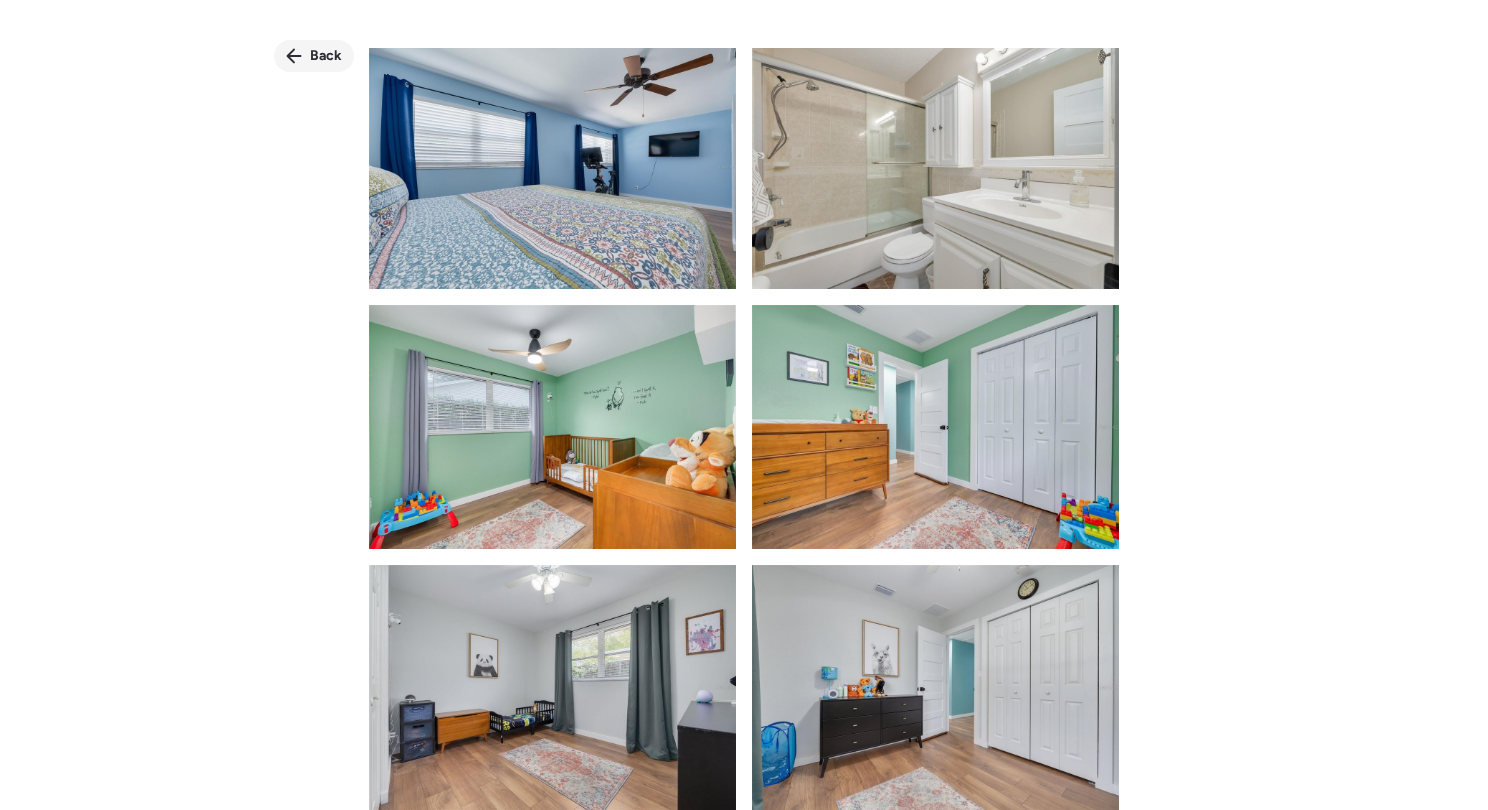 click on "Back" at bounding box center [314, 56] 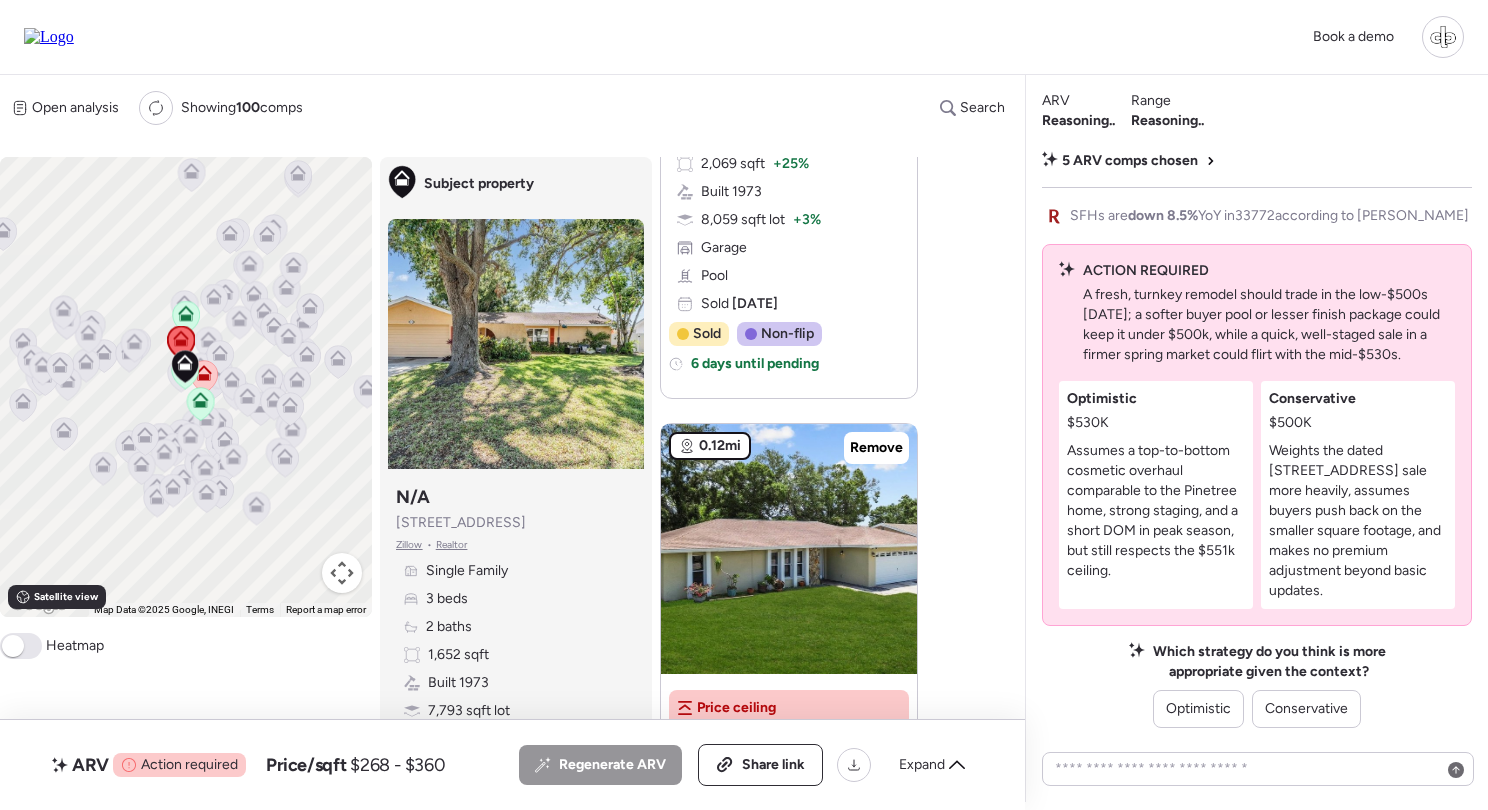 scroll, scrollTop: 3340, scrollLeft: 0, axis: vertical 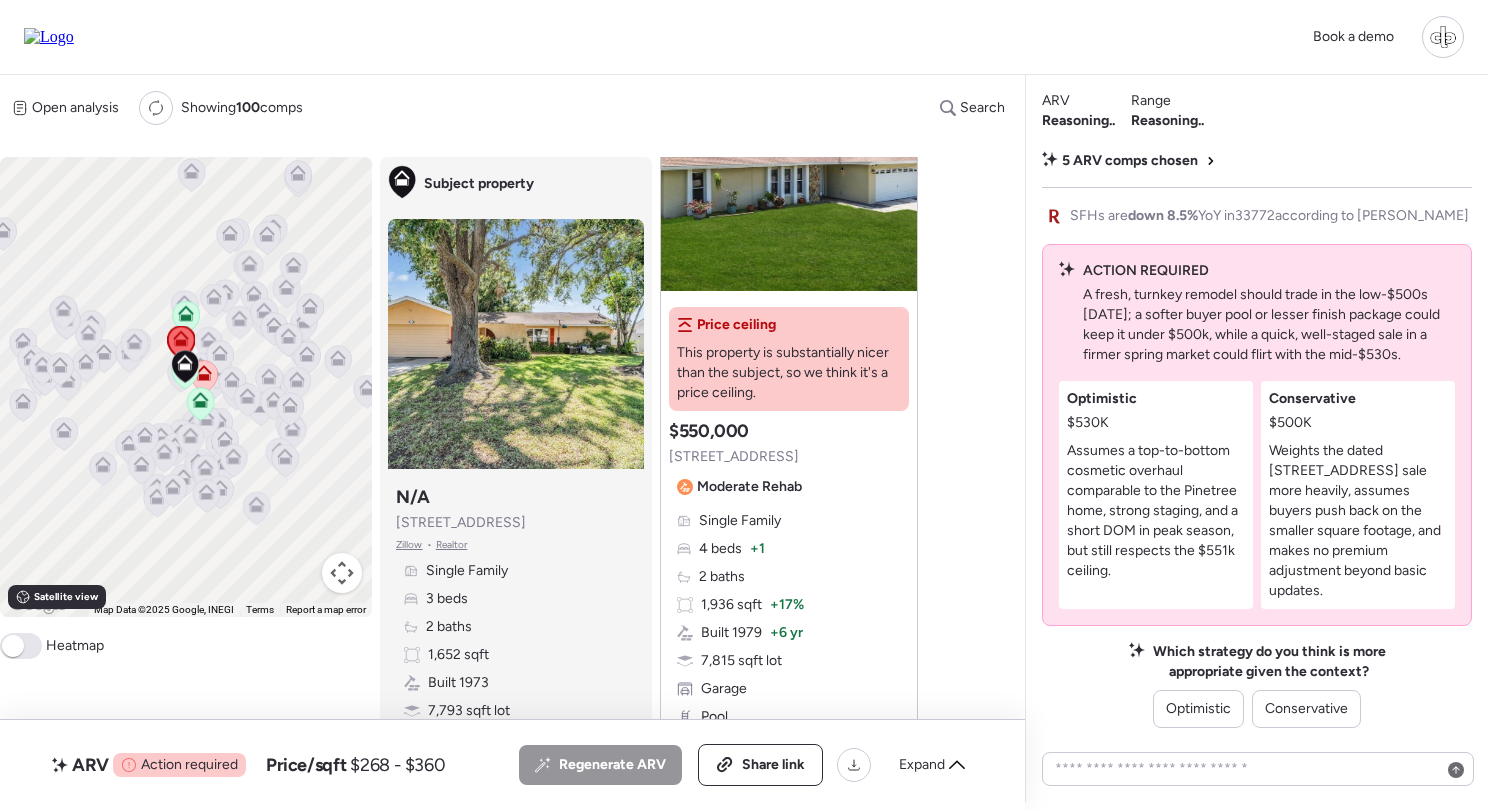 click on "Single Family" at bounding box center (740, 521) 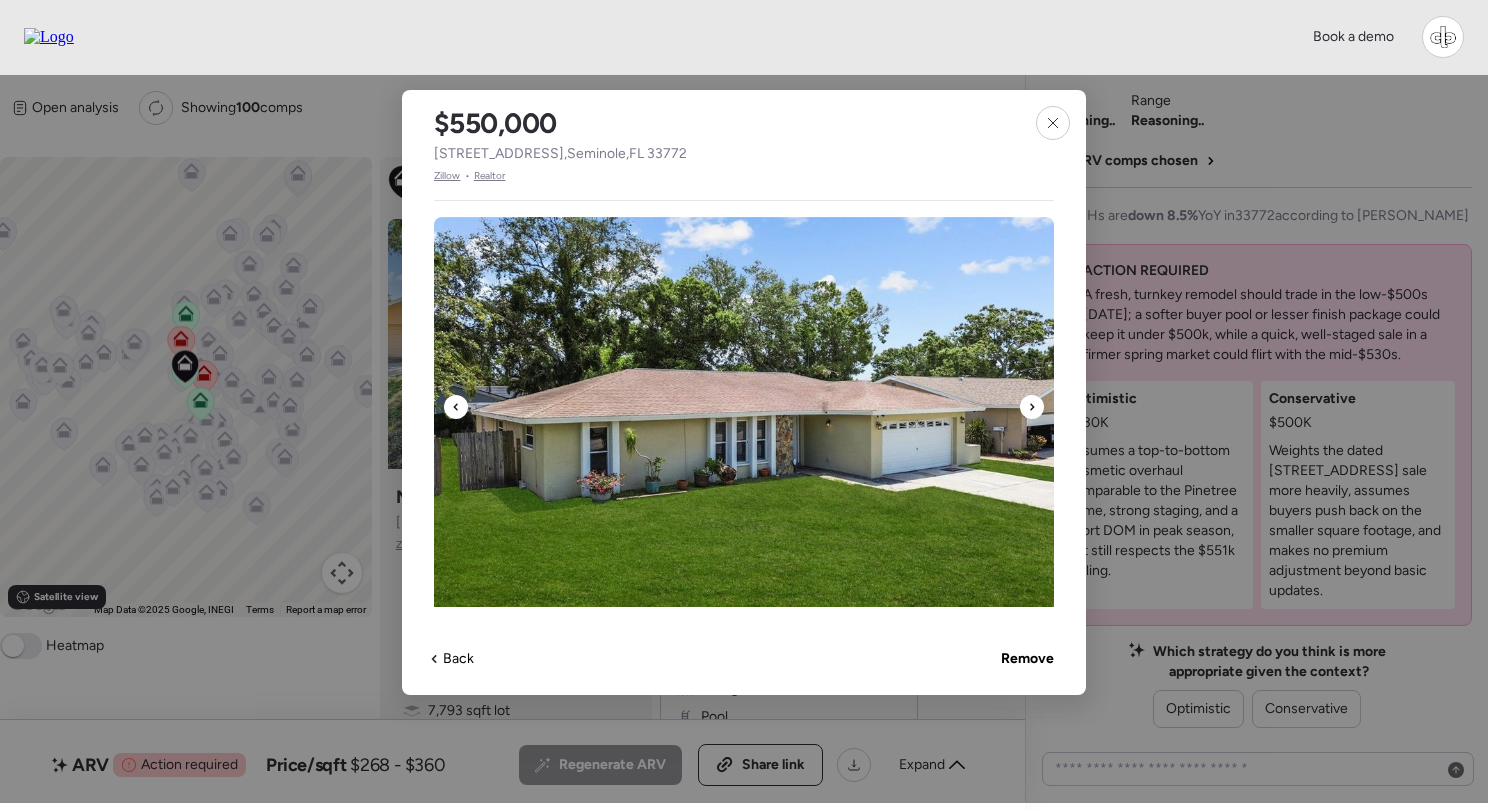 scroll, scrollTop: 425, scrollLeft: 0, axis: vertical 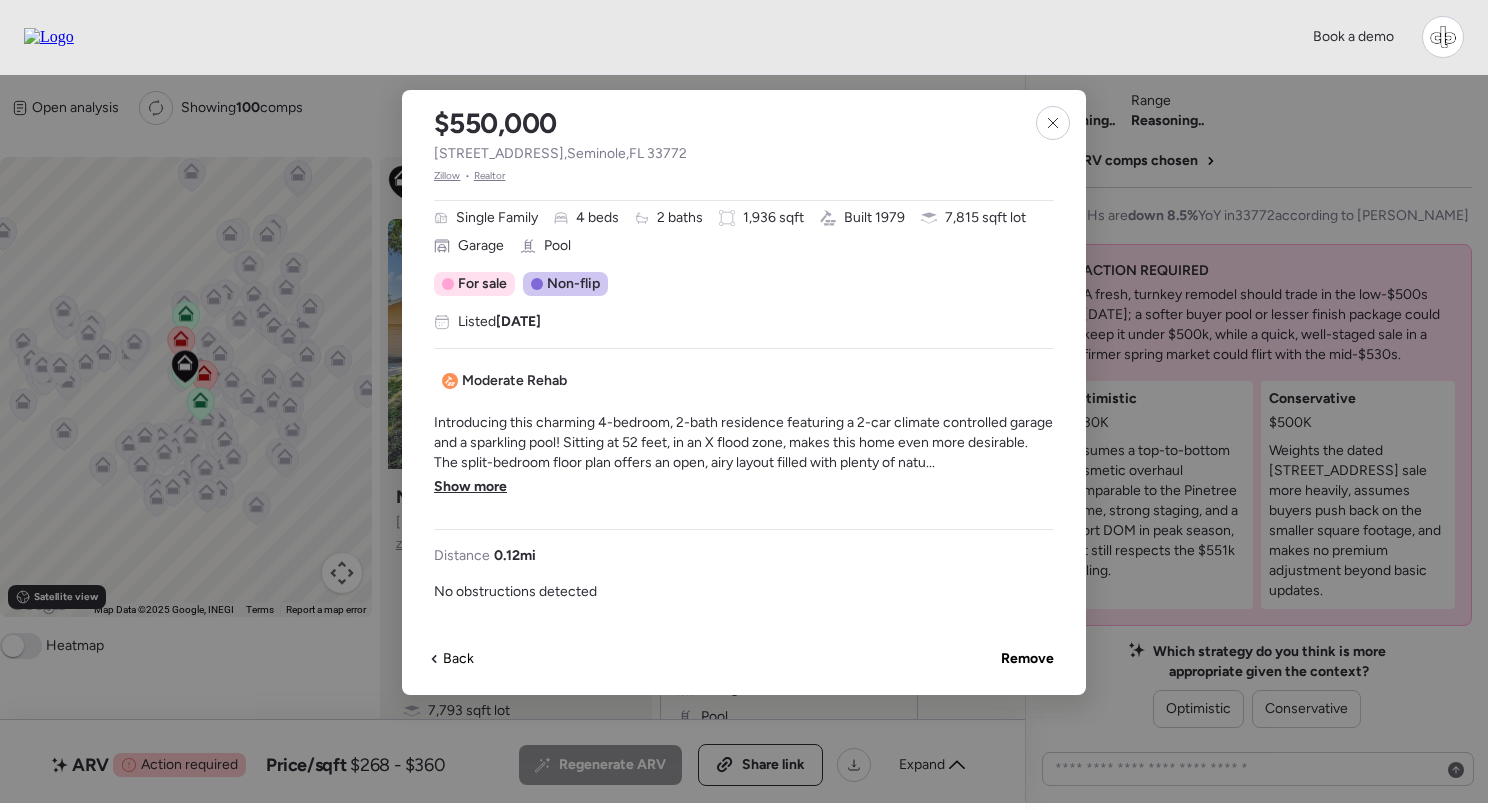 click on "Show more" at bounding box center [470, 487] 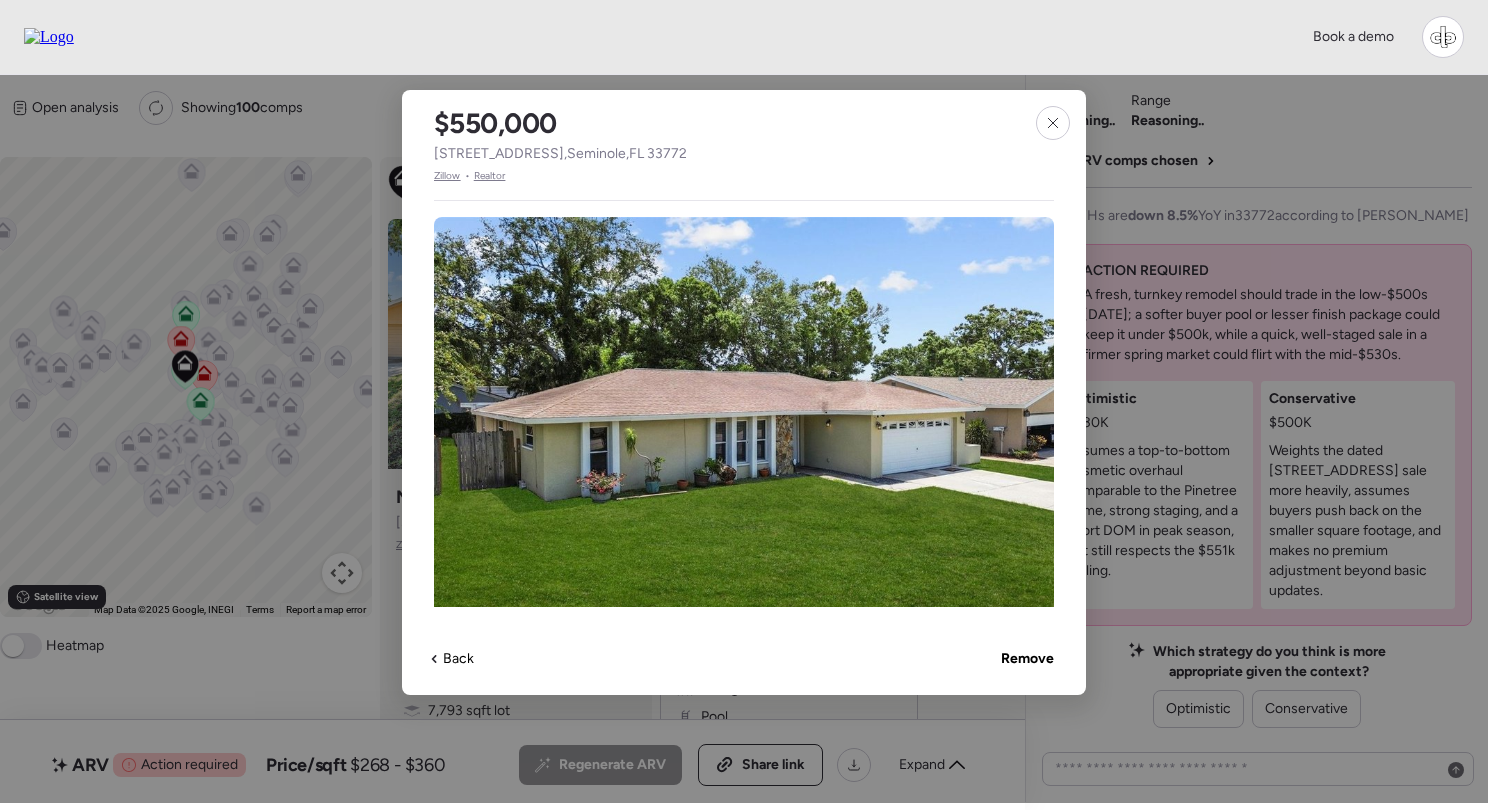 scroll, scrollTop: -1, scrollLeft: 0, axis: vertical 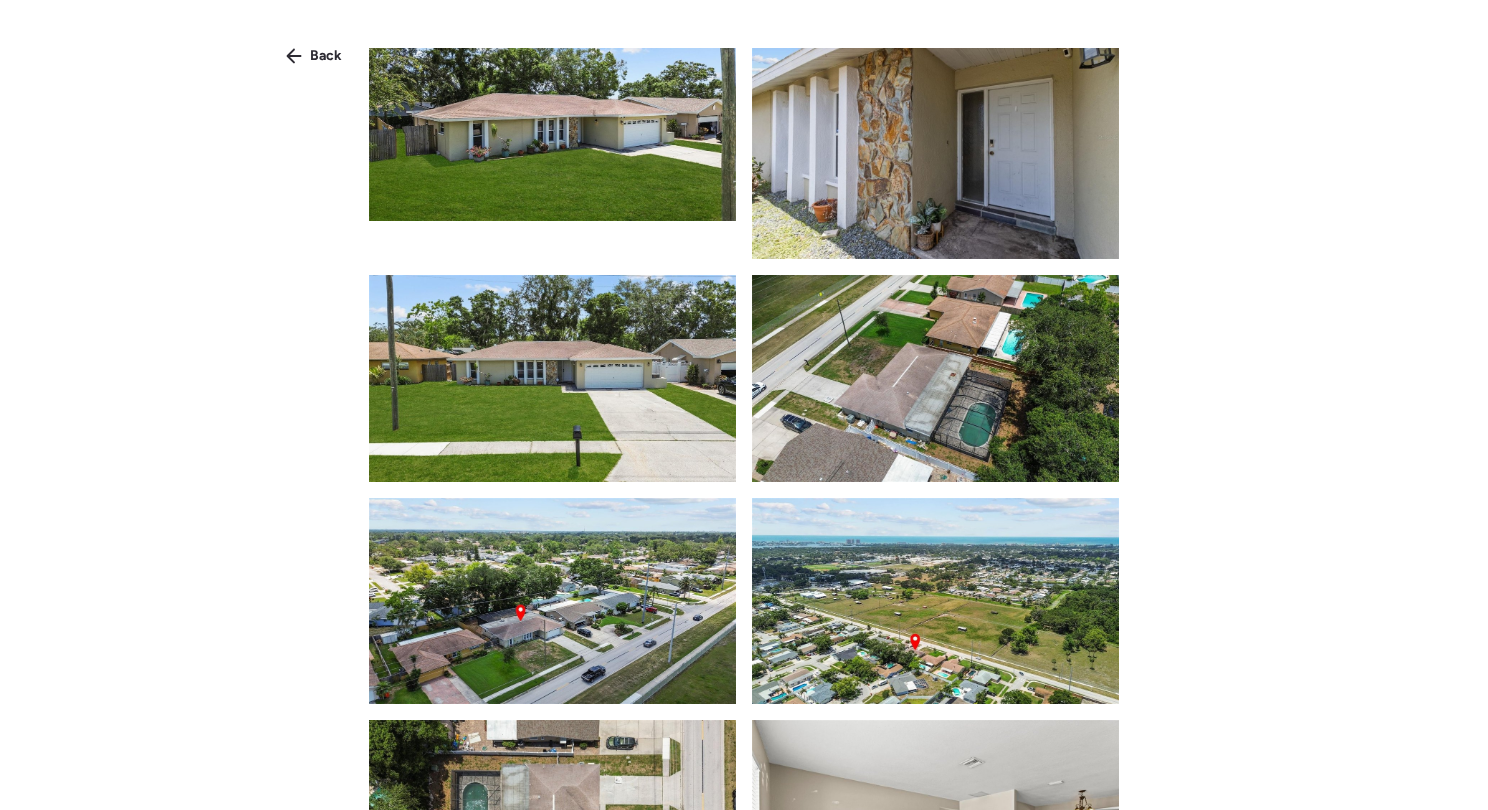 click at bounding box center [935, 378] 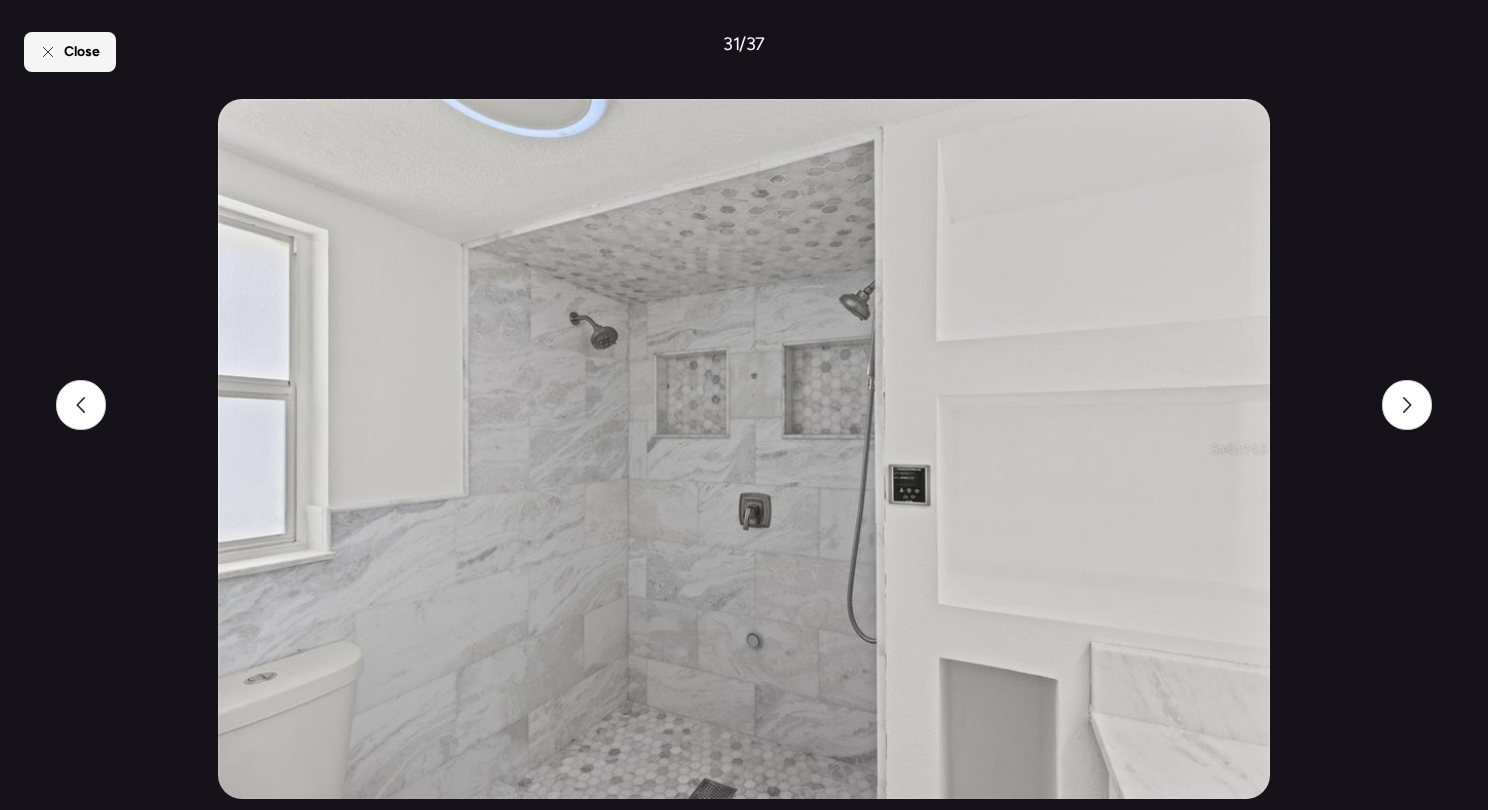 click on "Close" at bounding box center [70, 52] 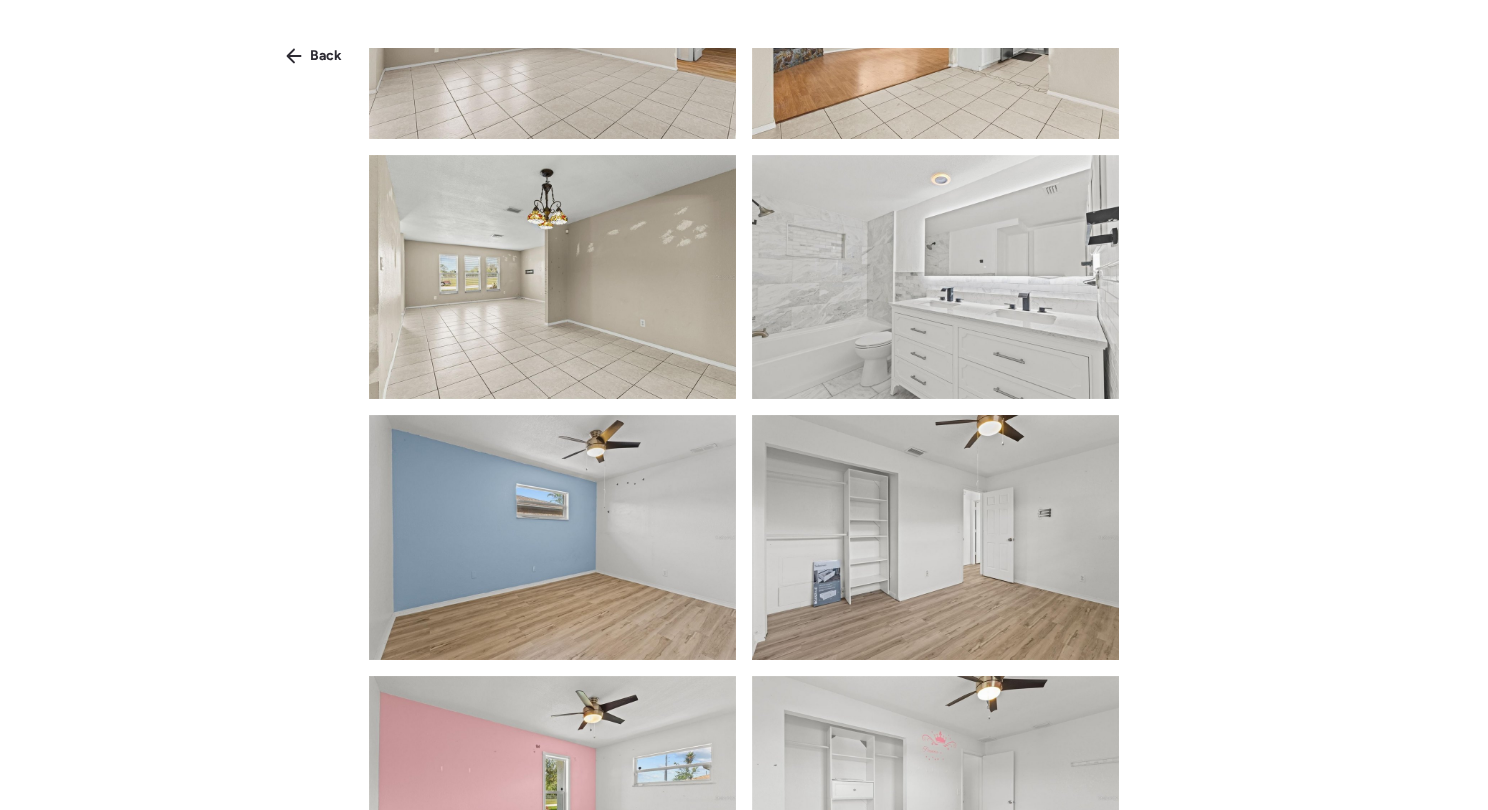 scroll, scrollTop: 1375, scrollLeft: 0, axis: vertical 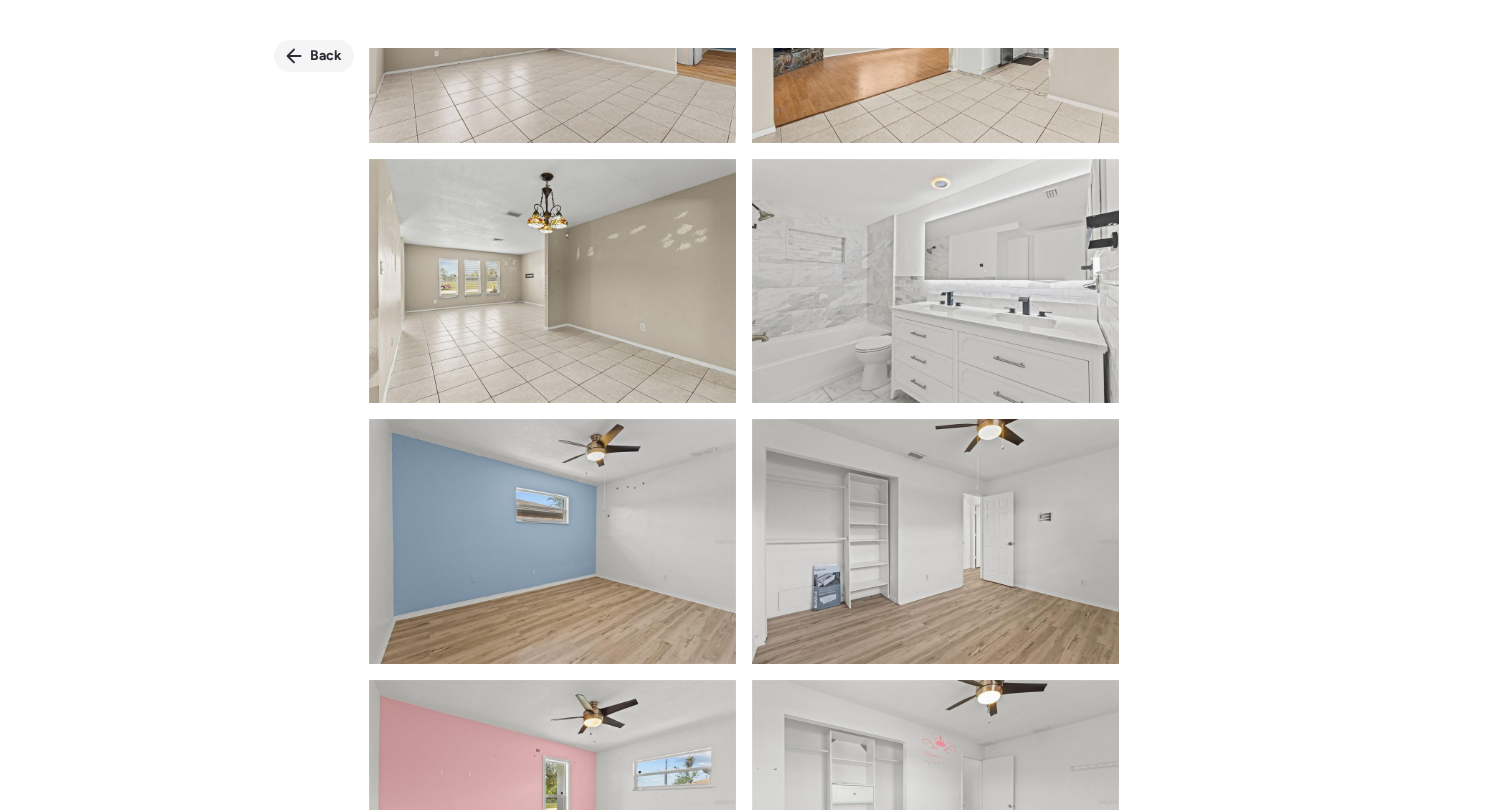 click on "Back" at bounding box center (326, 56) 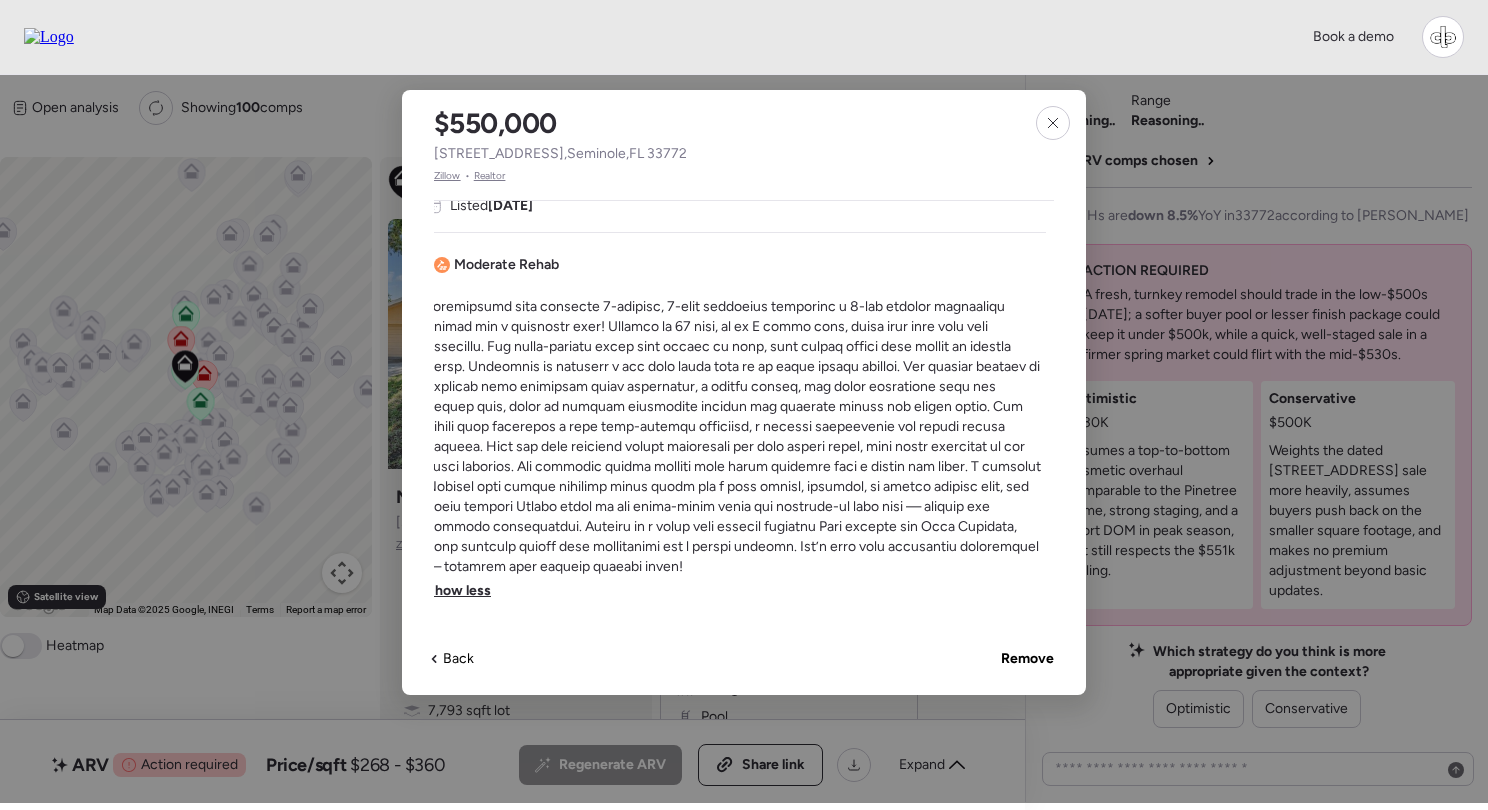 scroll, scrollTop: 541, scrollLeft: 8, axis: both 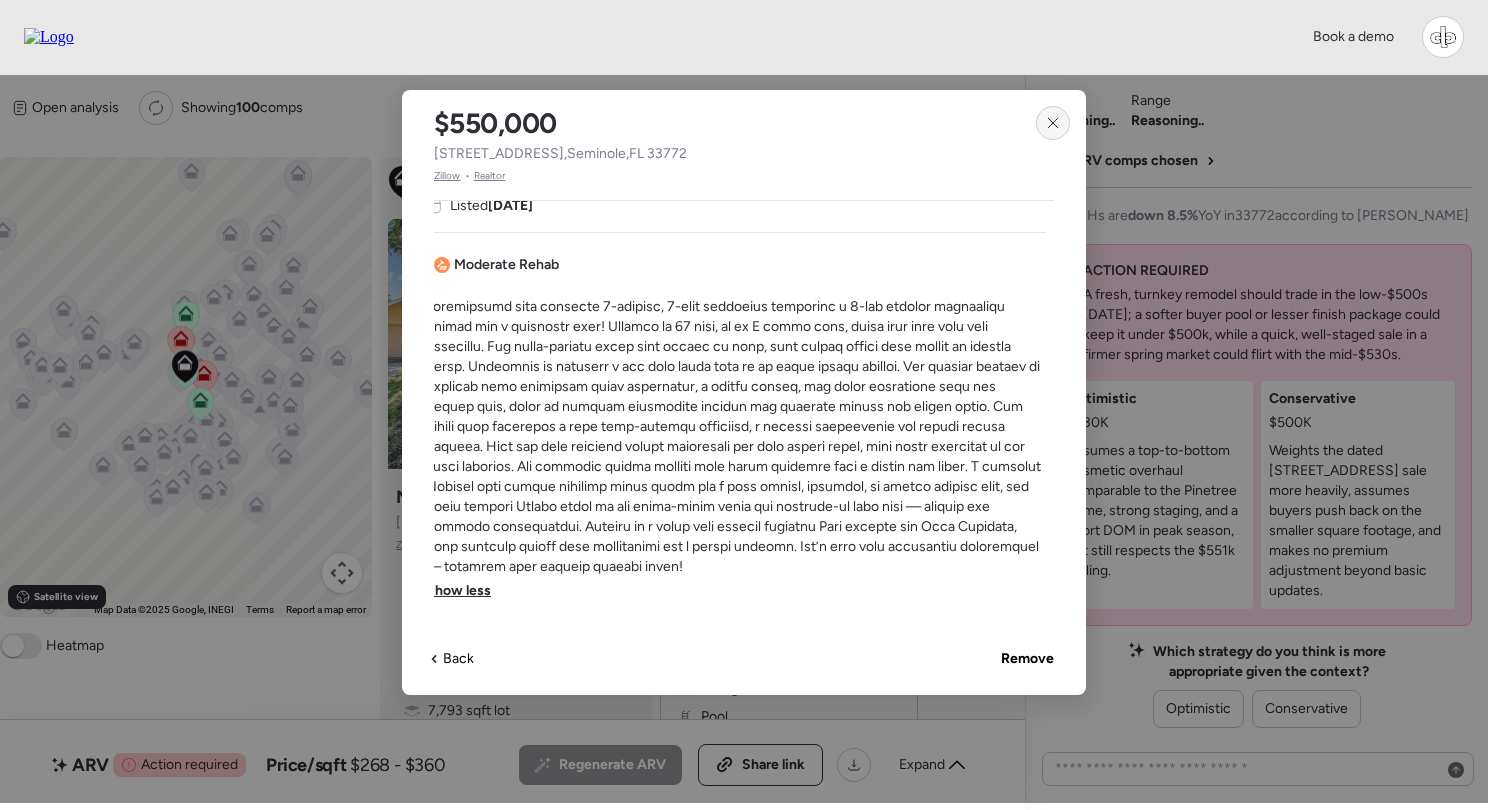 click 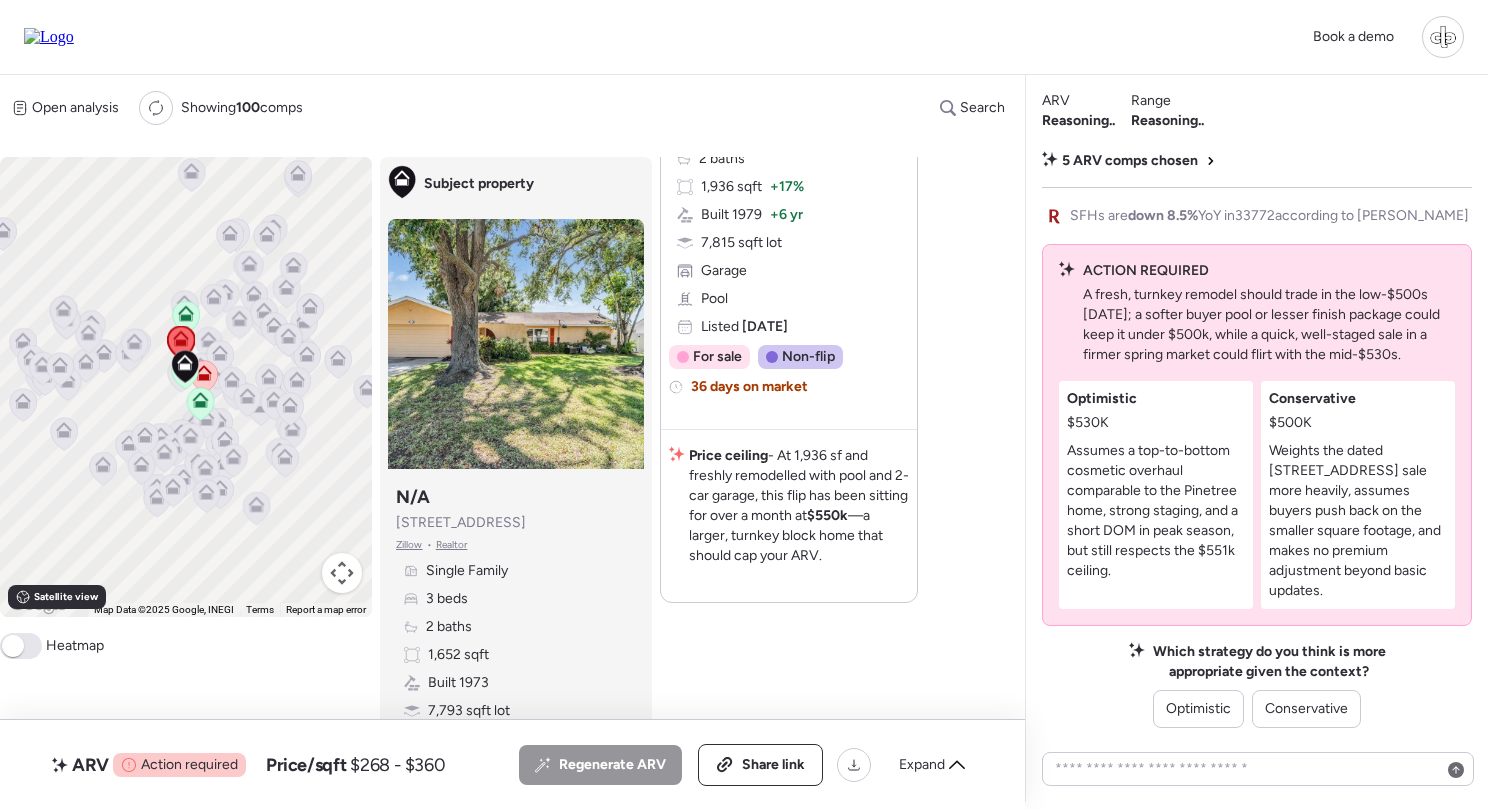 scroll, scrollTop: 3758, scrollLeft: 0, axis: vertical 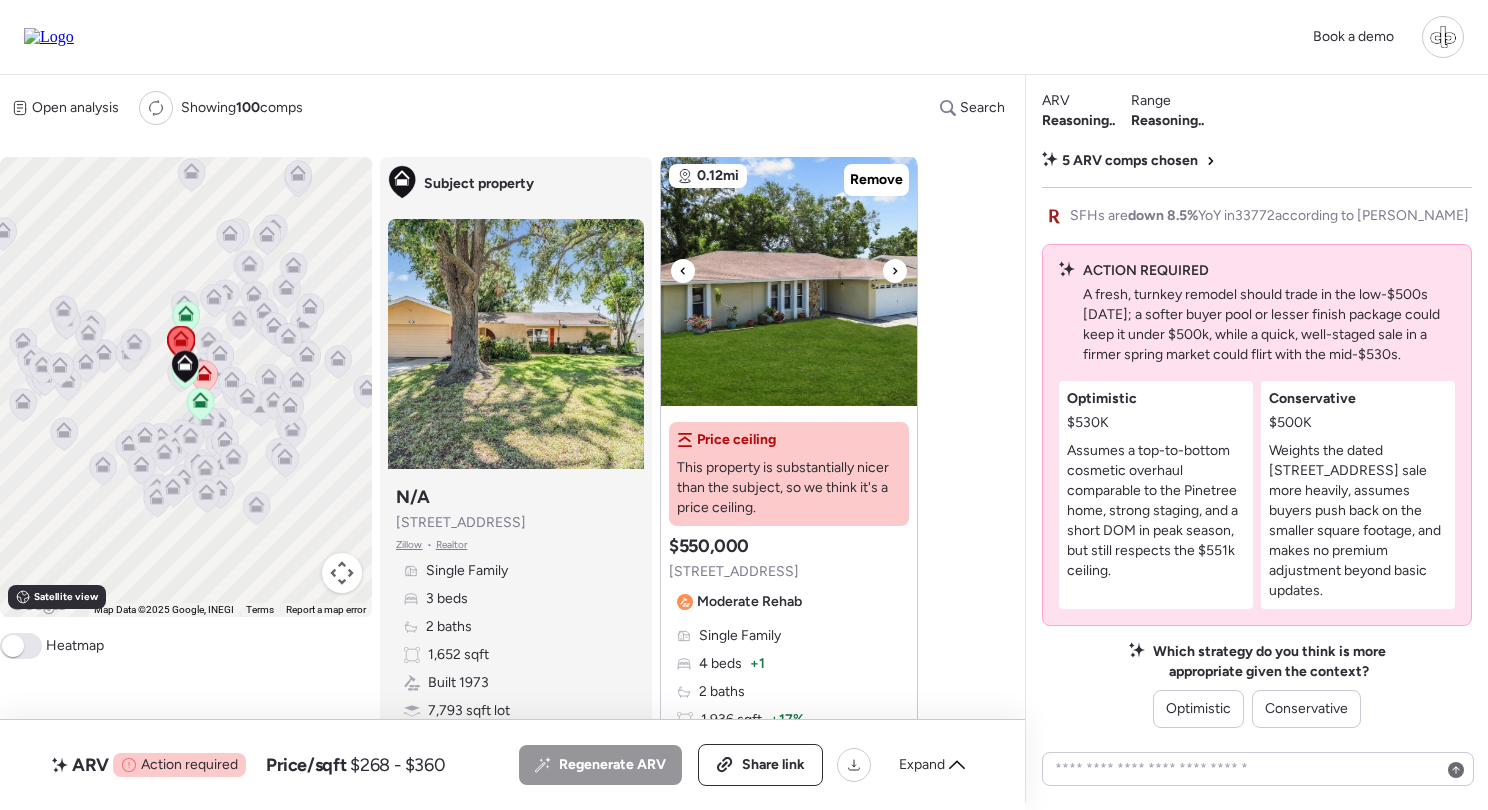click at bounding box center (789, 281) 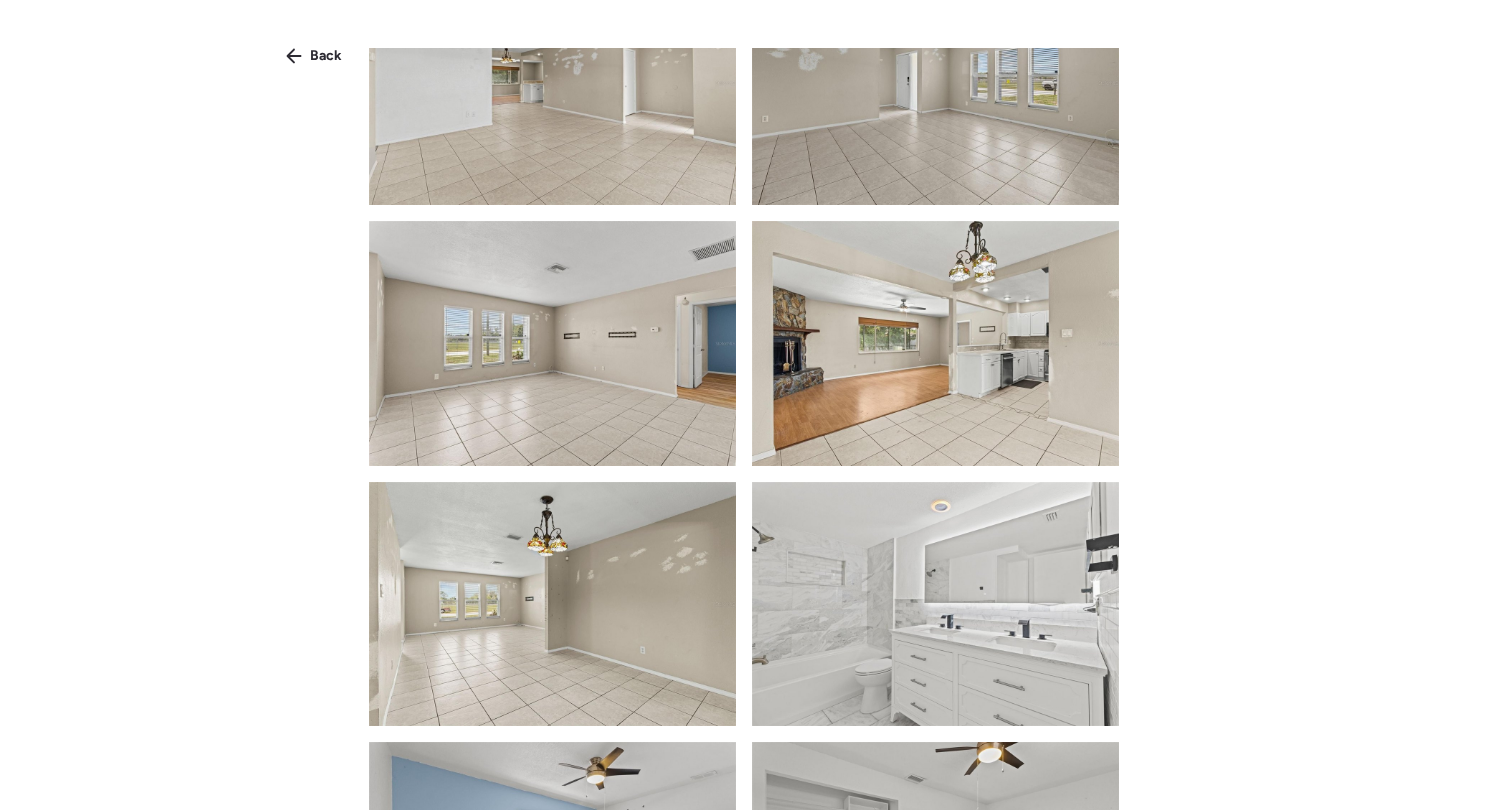 scroll, scrollTop: 1036, scrollLeft: 0, axis: vertical 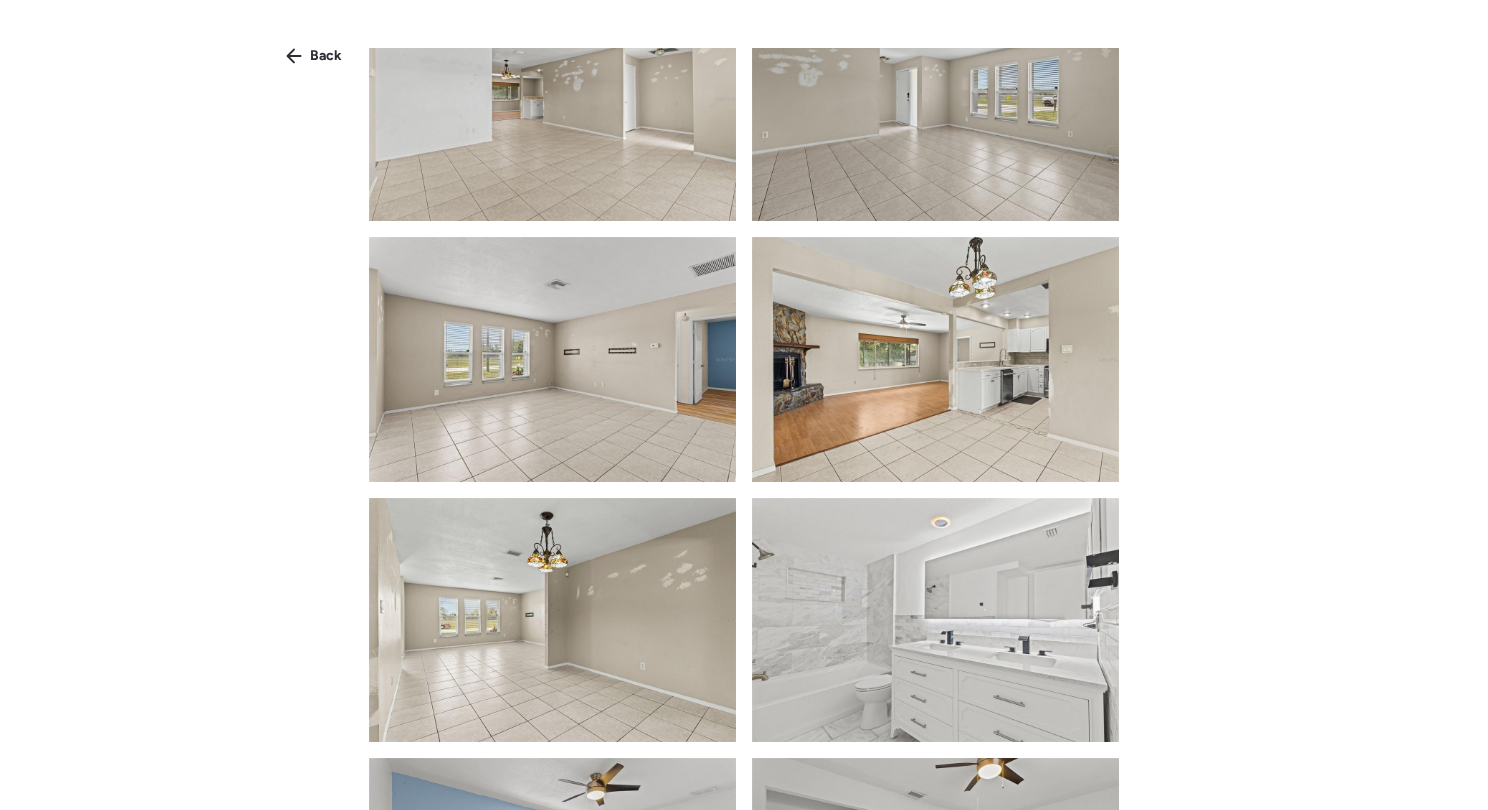 click at bounding box center [552, 99] 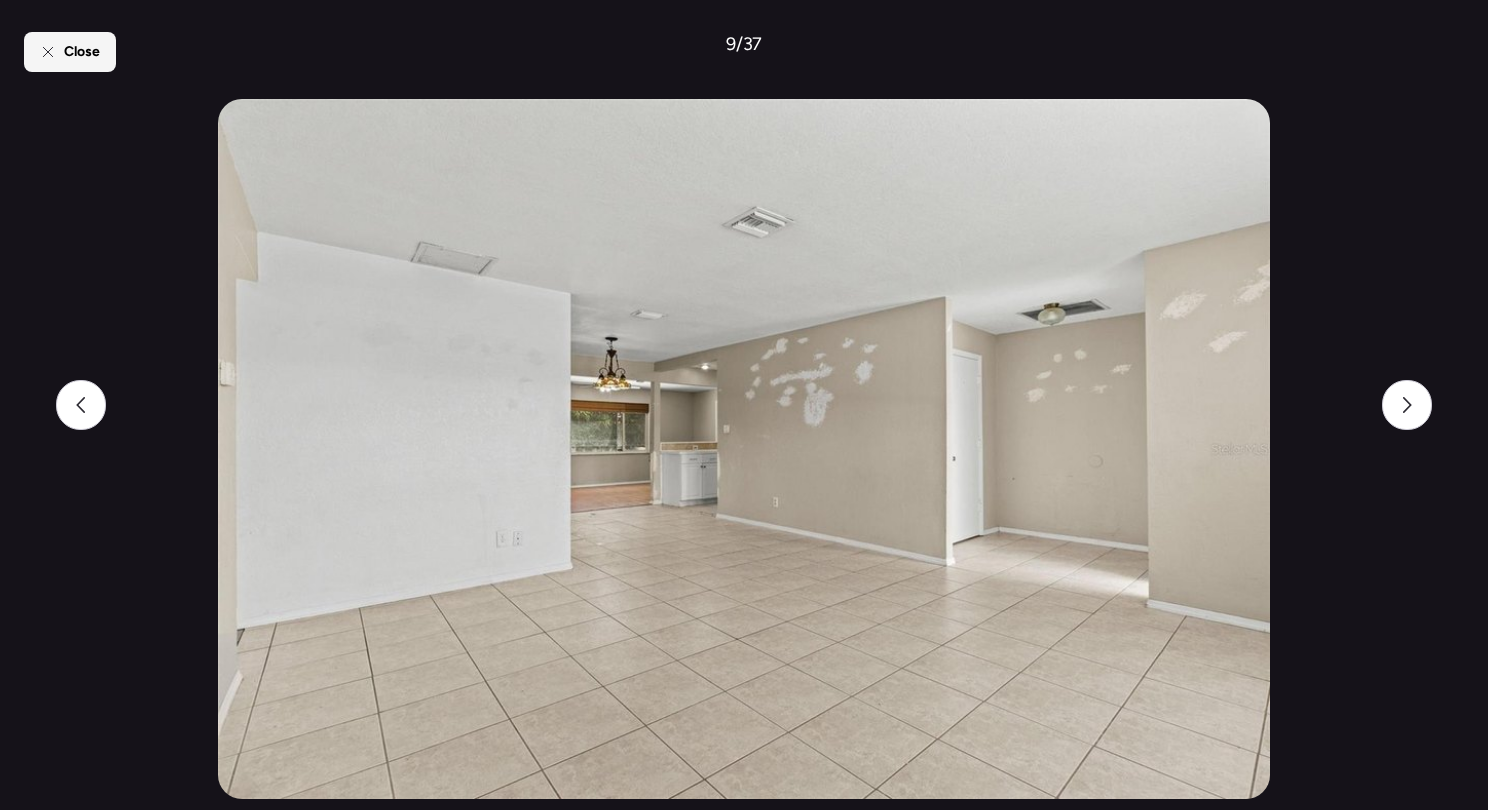 click on "Close" at bounding box center (70, 52) 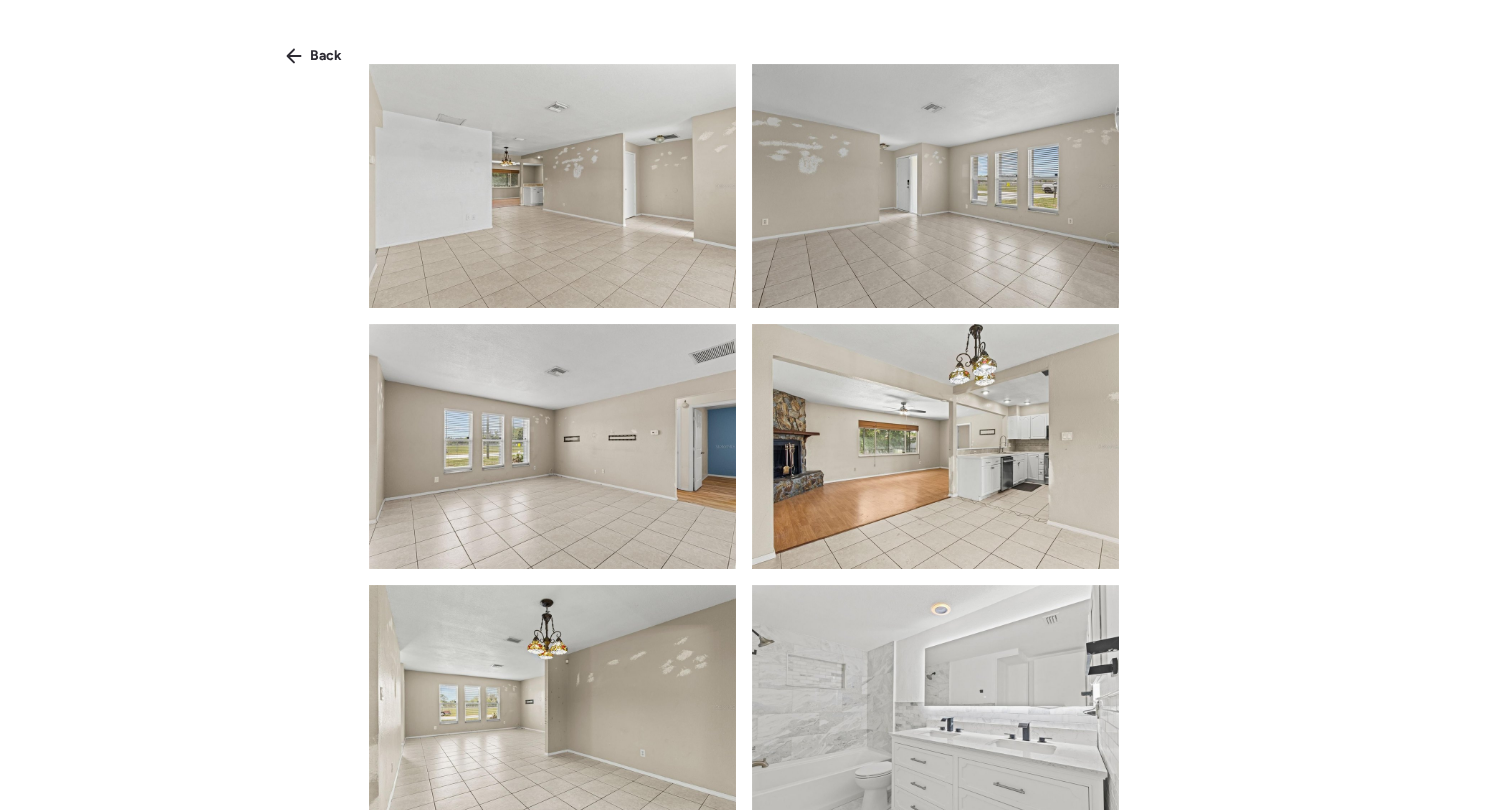 scroll, scrollTop: 969, scrollLeft: 0, axis: vertical 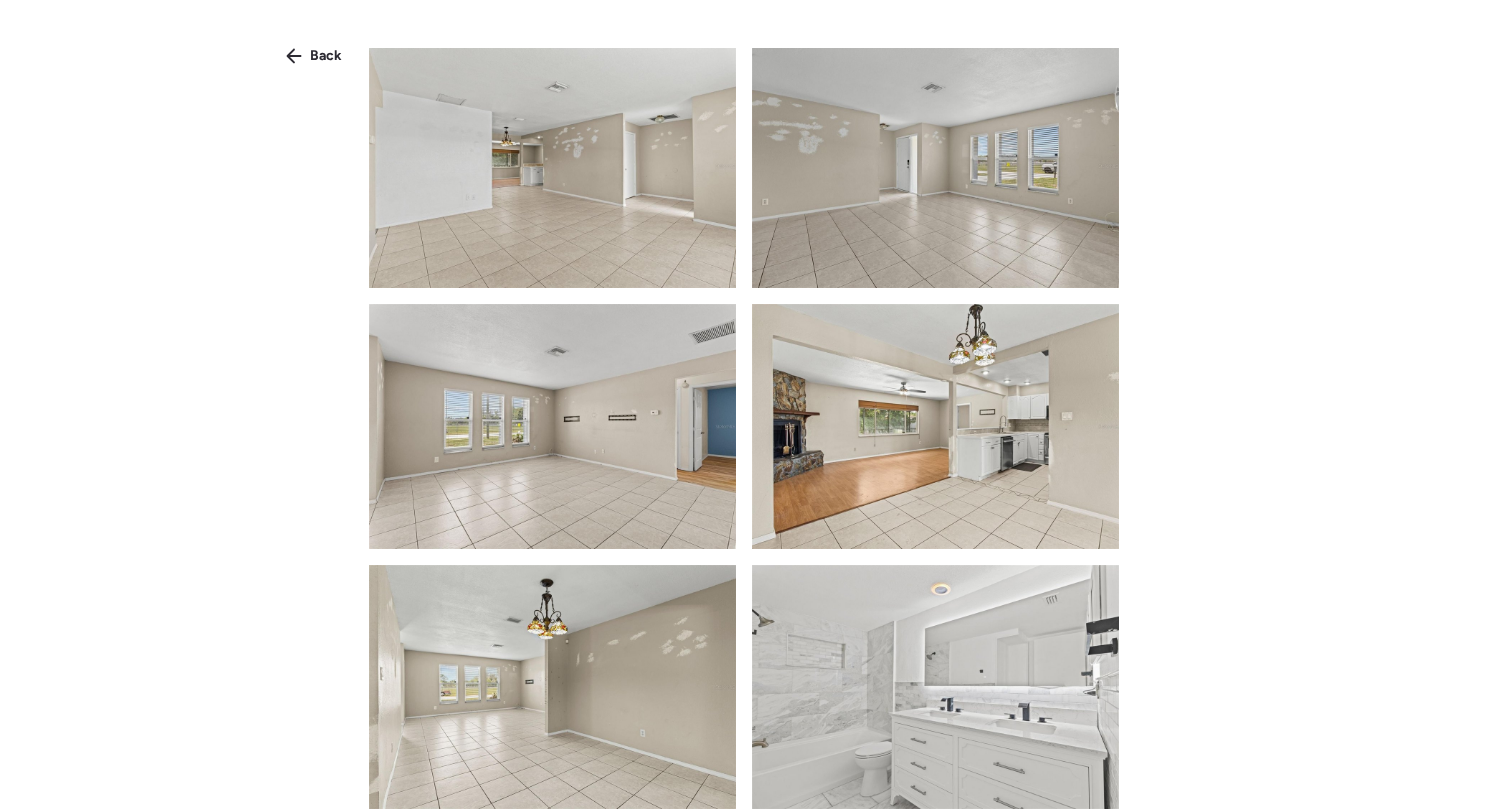 click at bounding box center [935, 426] 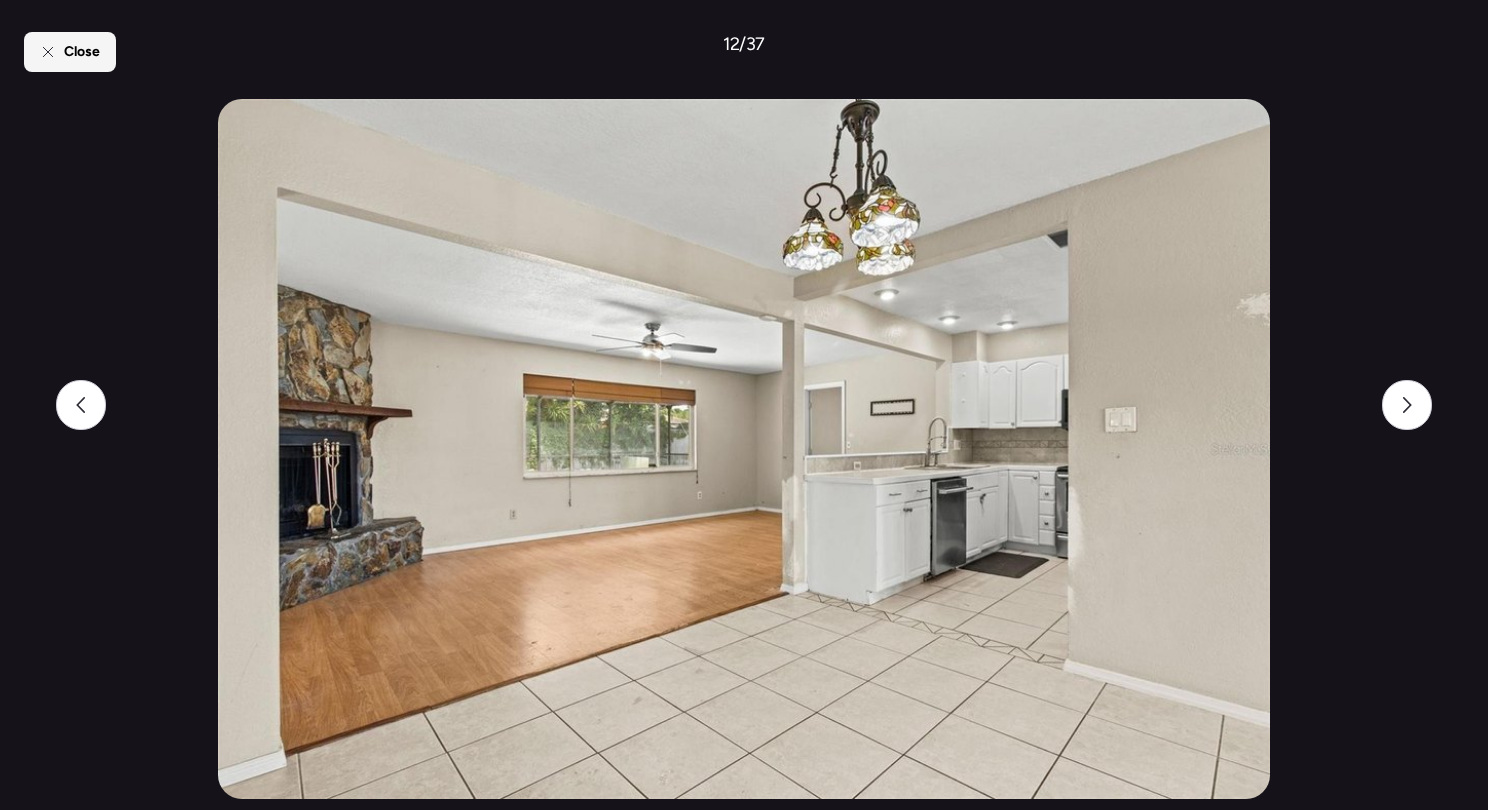 click on "Close" at bounding box center [70, 52] 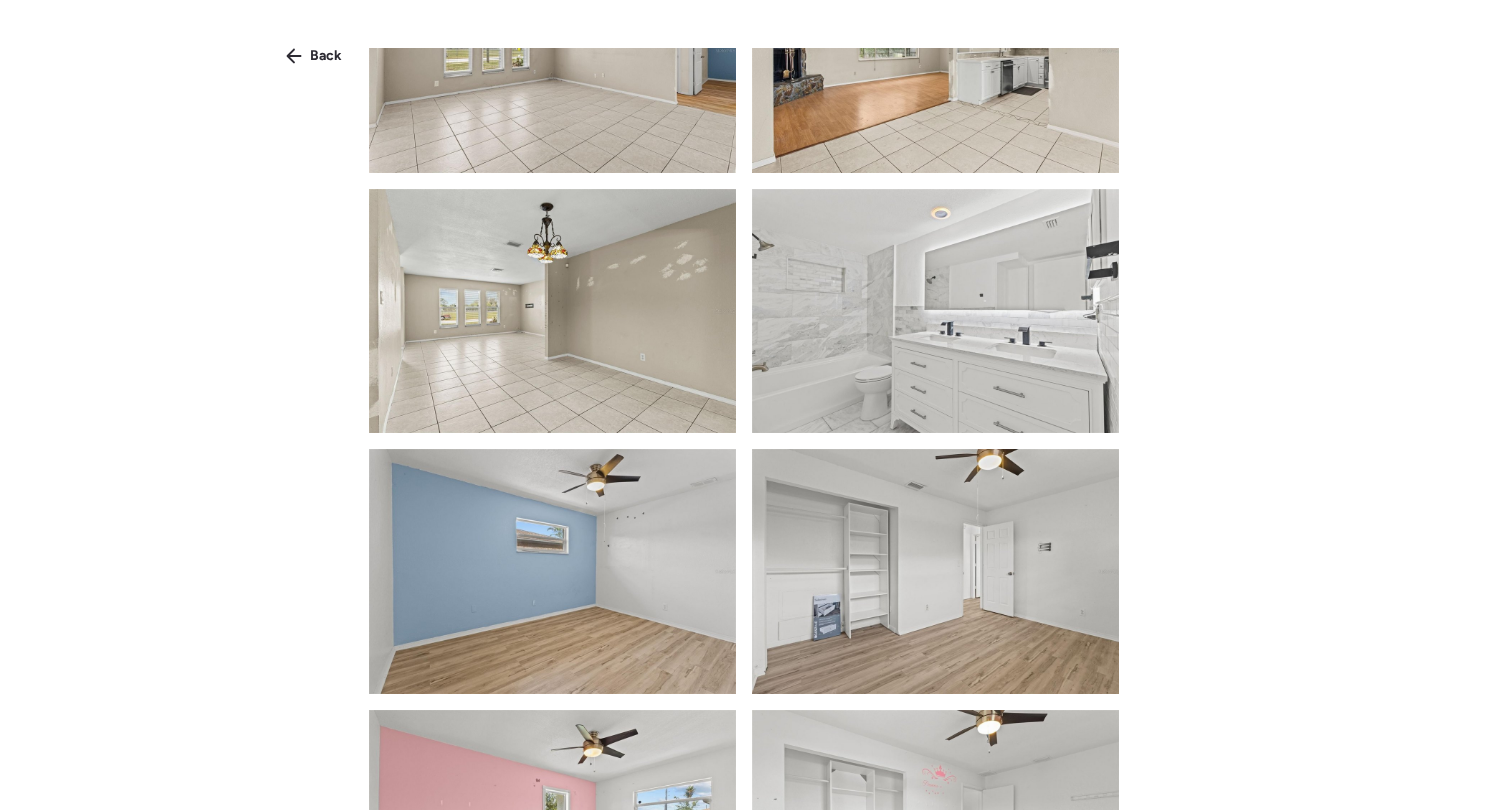 scroll, scrollTop: 1351, scrollLeft: 0, axis: vertical 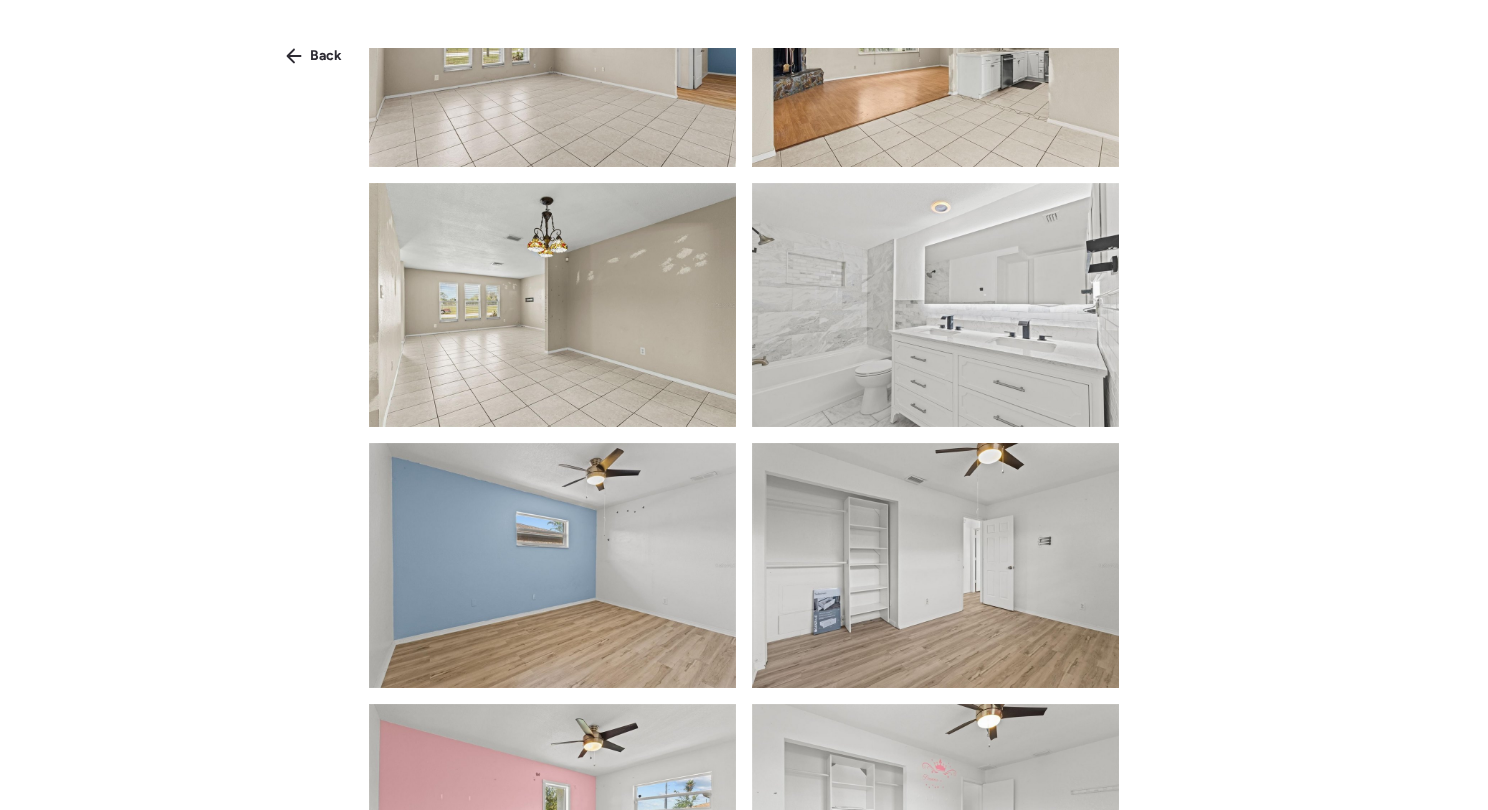 click at bounding box center [552, 305] 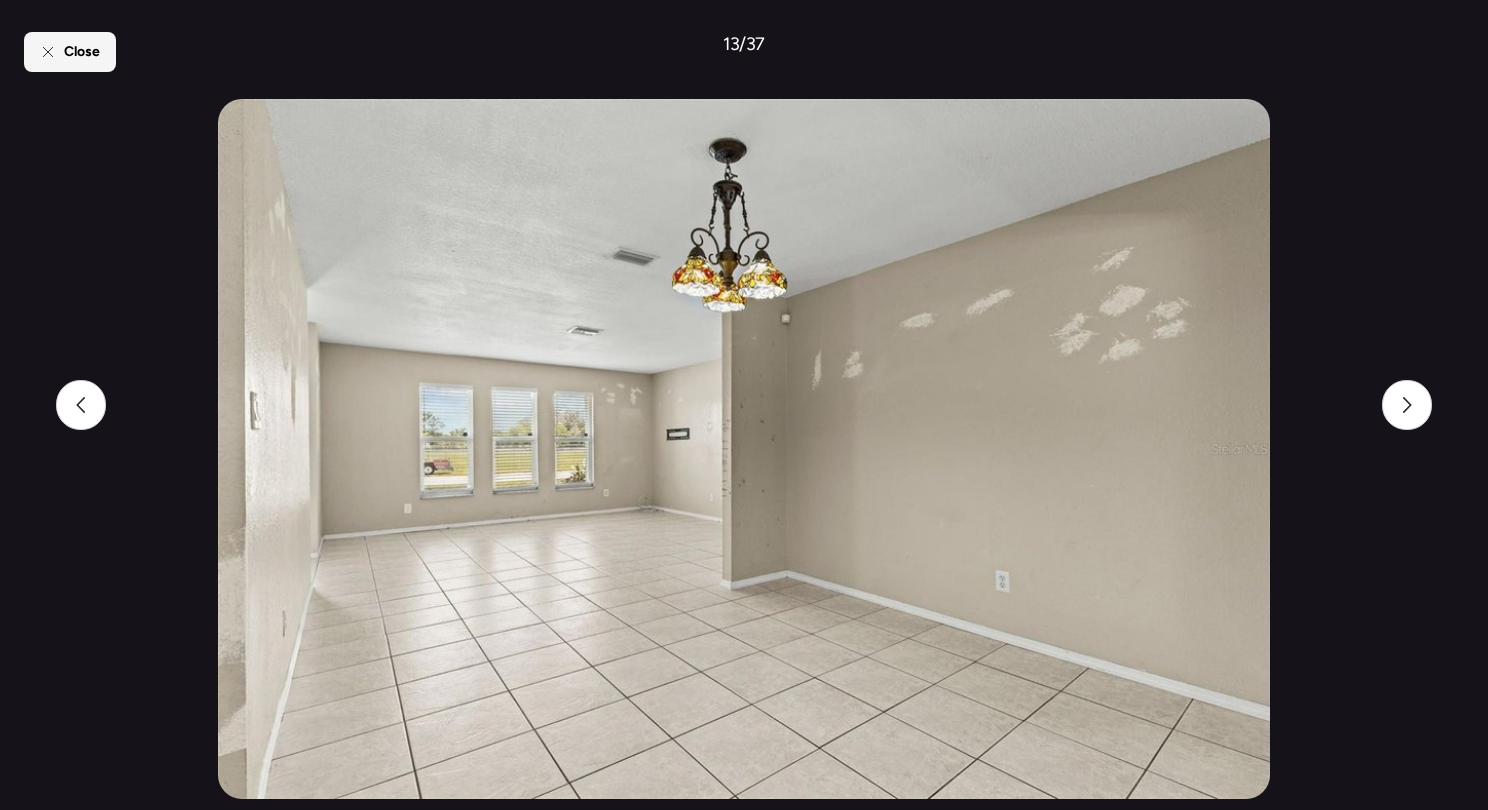 click 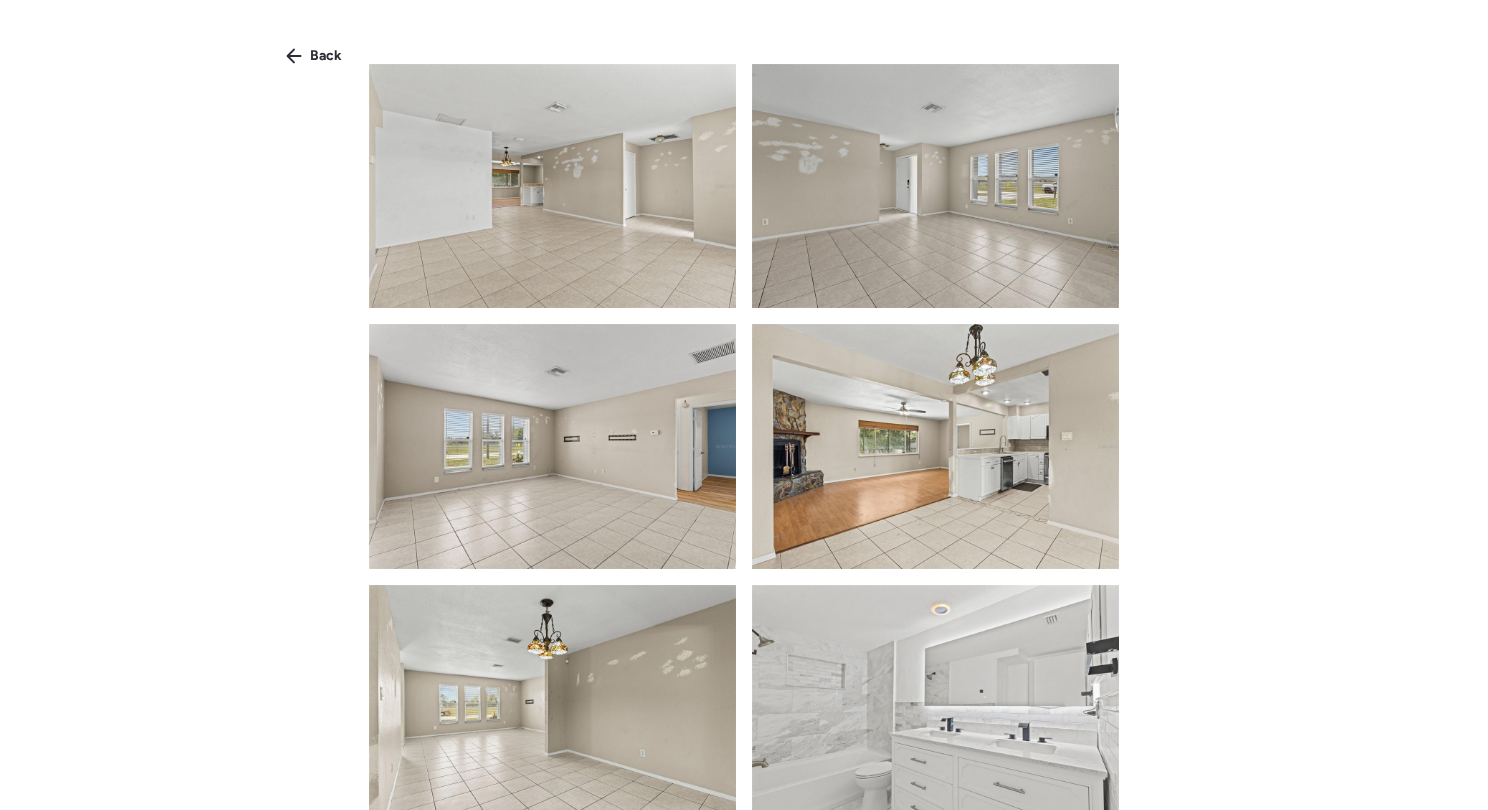 scroll, scrollTop: 1322, scrollLeft: 0, axis: vertical 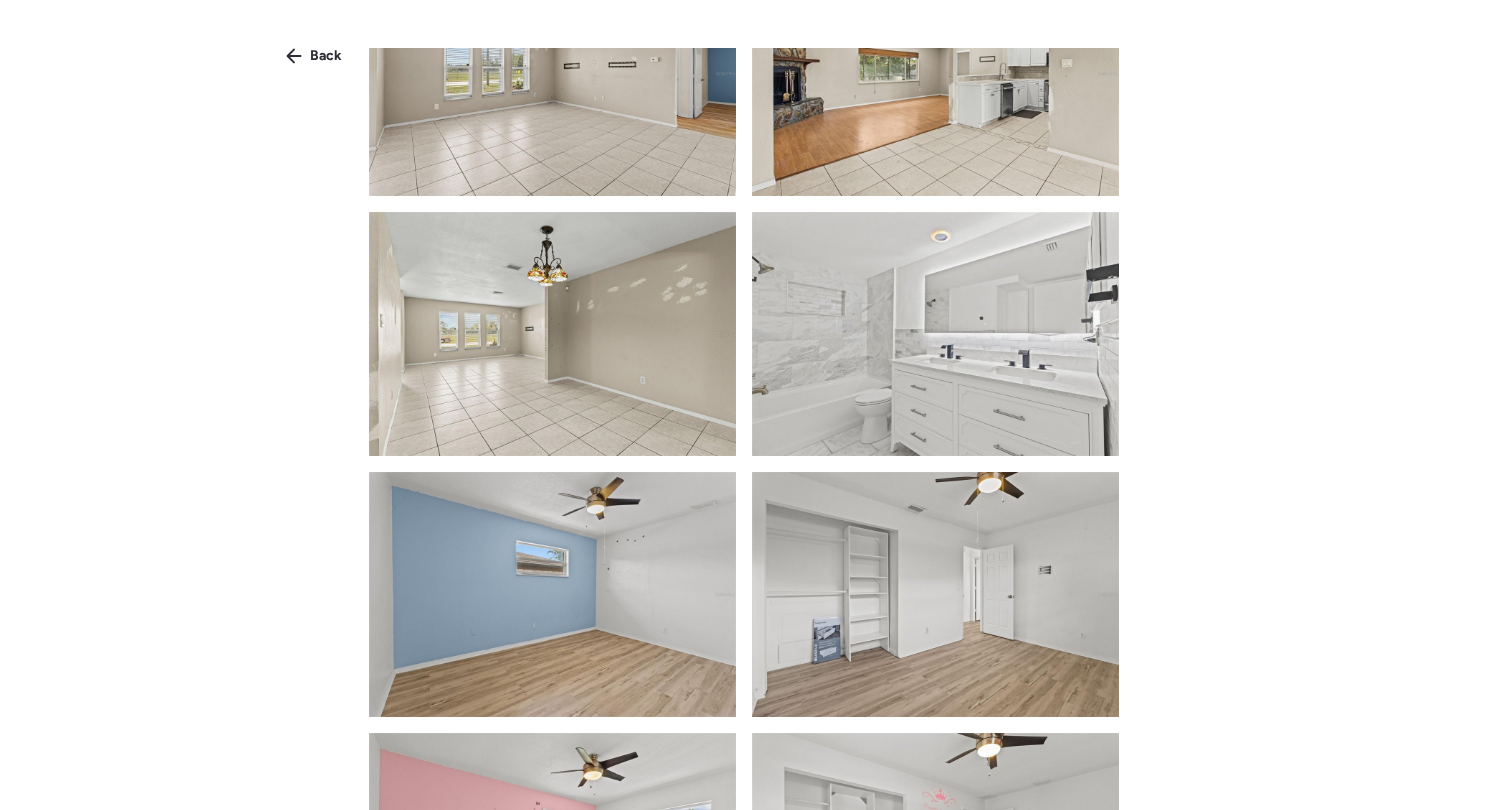 click at bounding box center (935, 334) 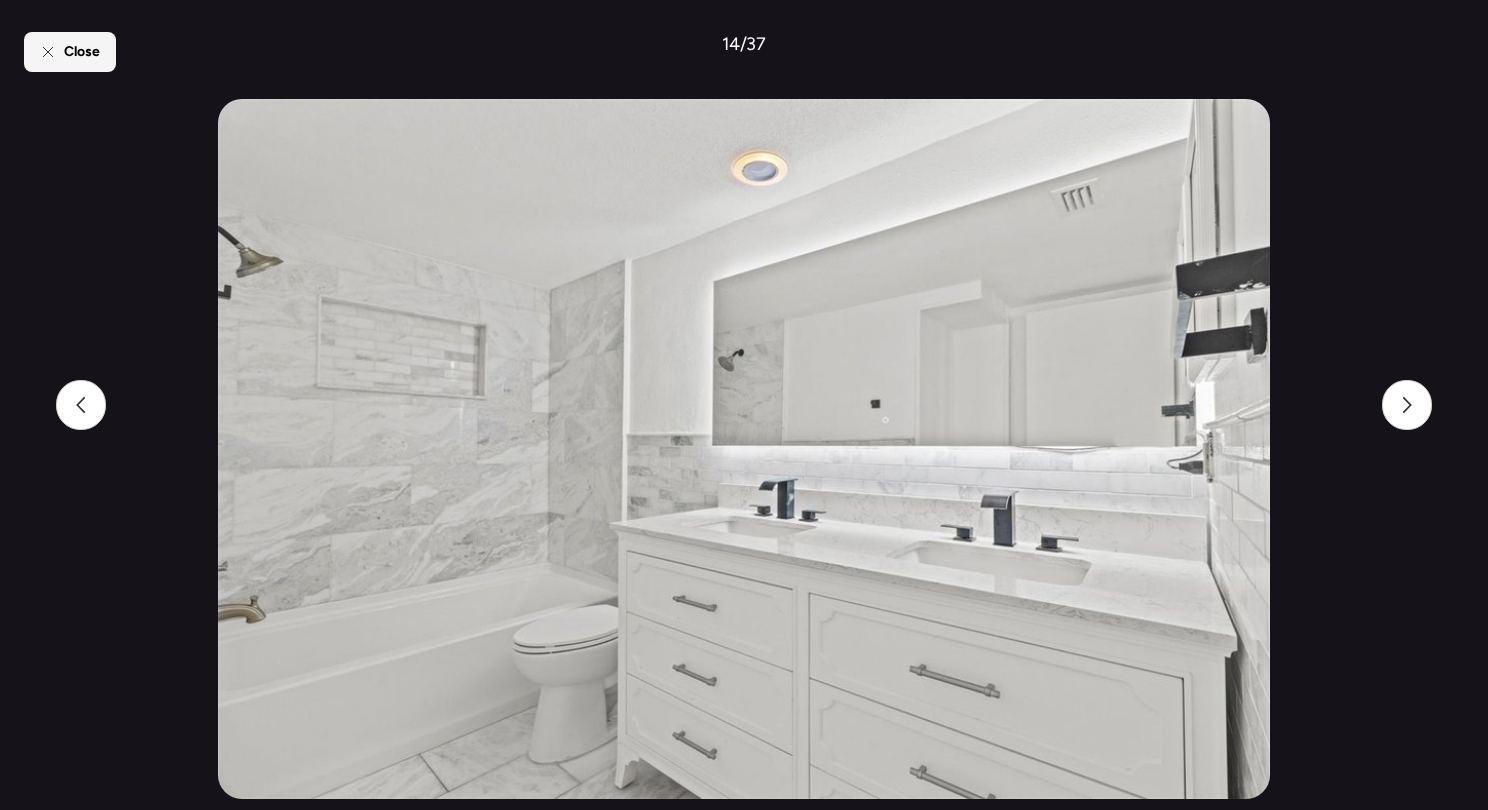 click on "Close" at bounding box center (82, 52) 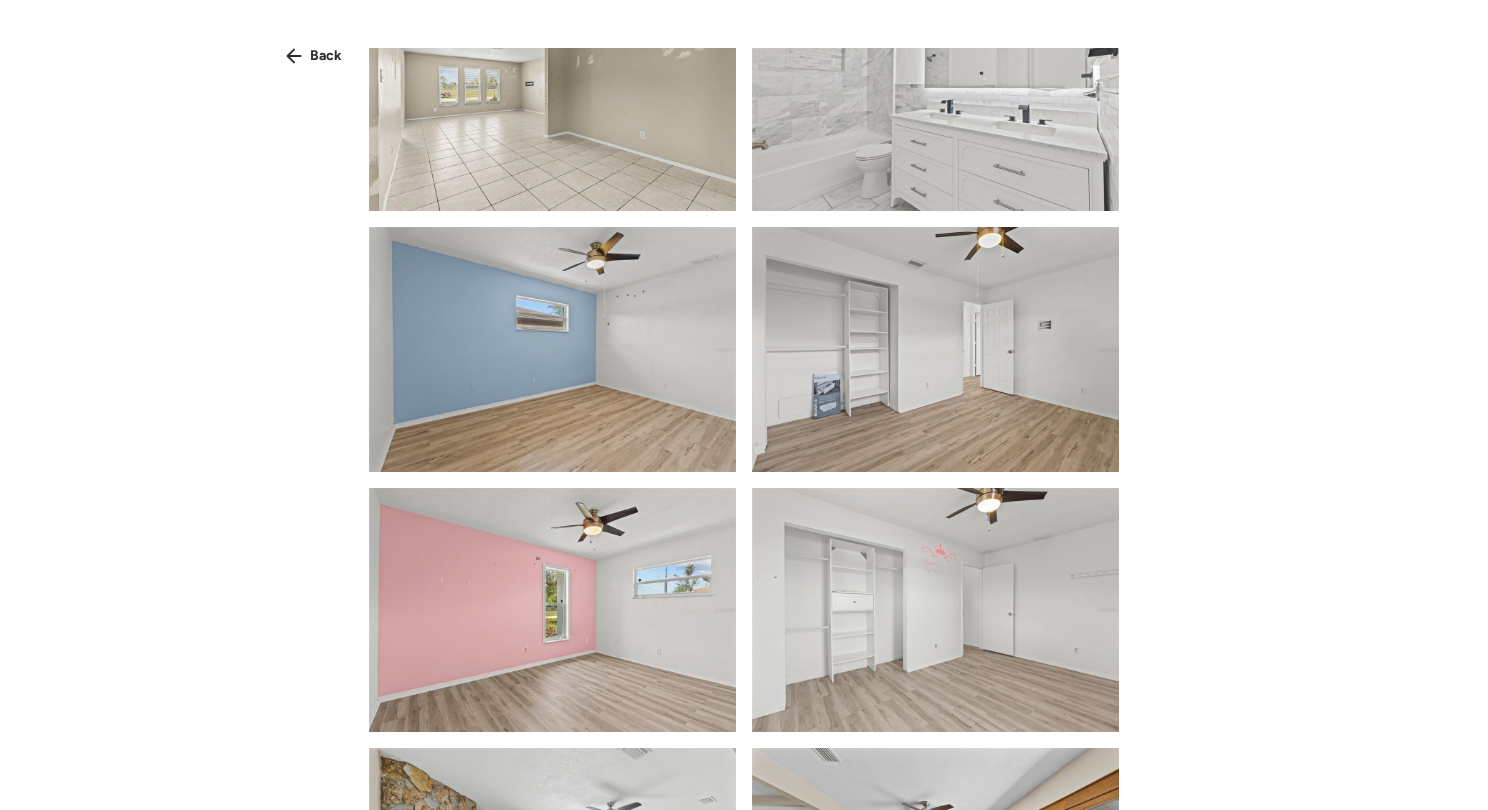 scroll, scrollTop: 1816, scrollLeft: 0, axis: vertical 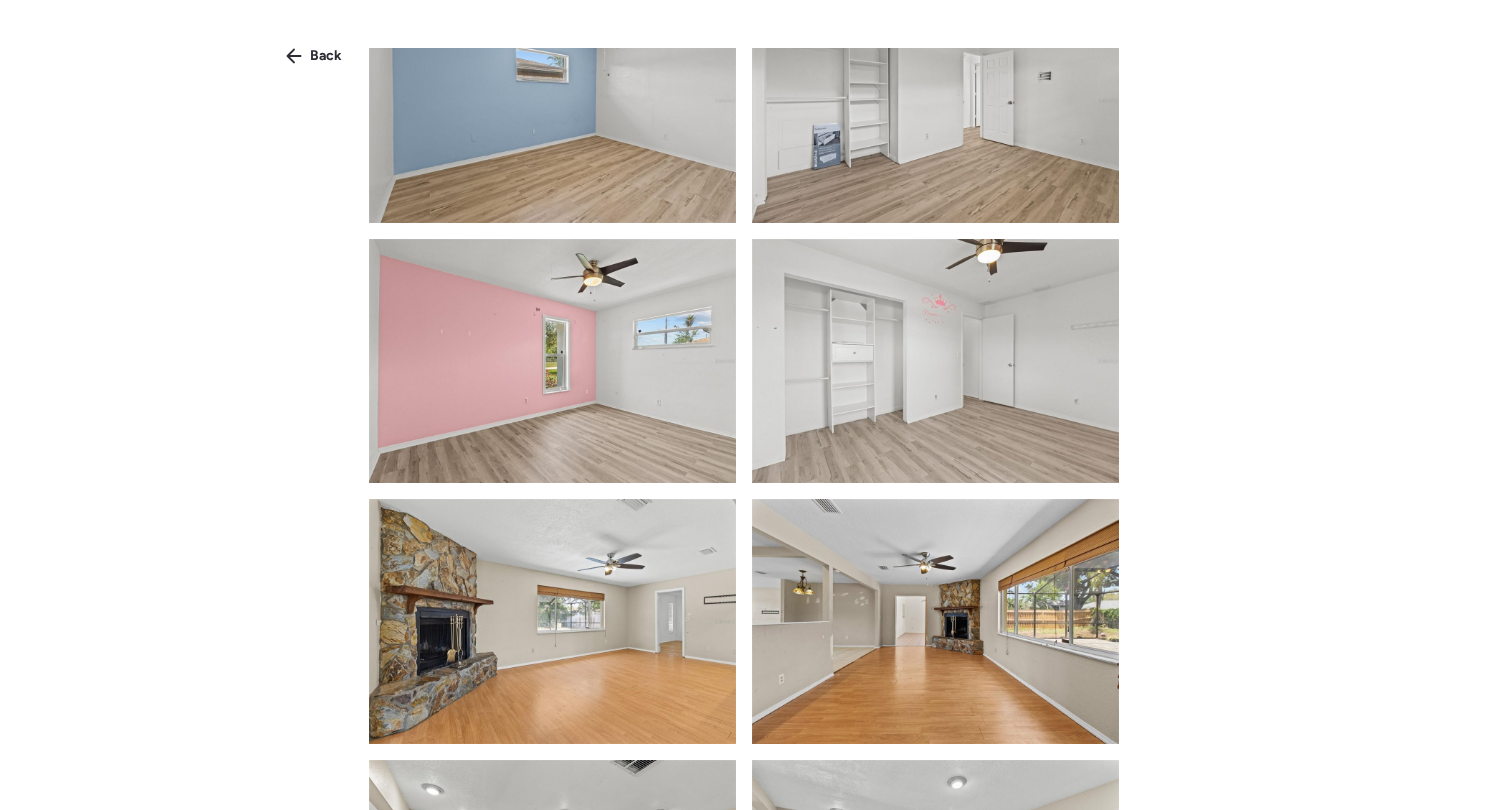 click at bounding box center (552, 361) 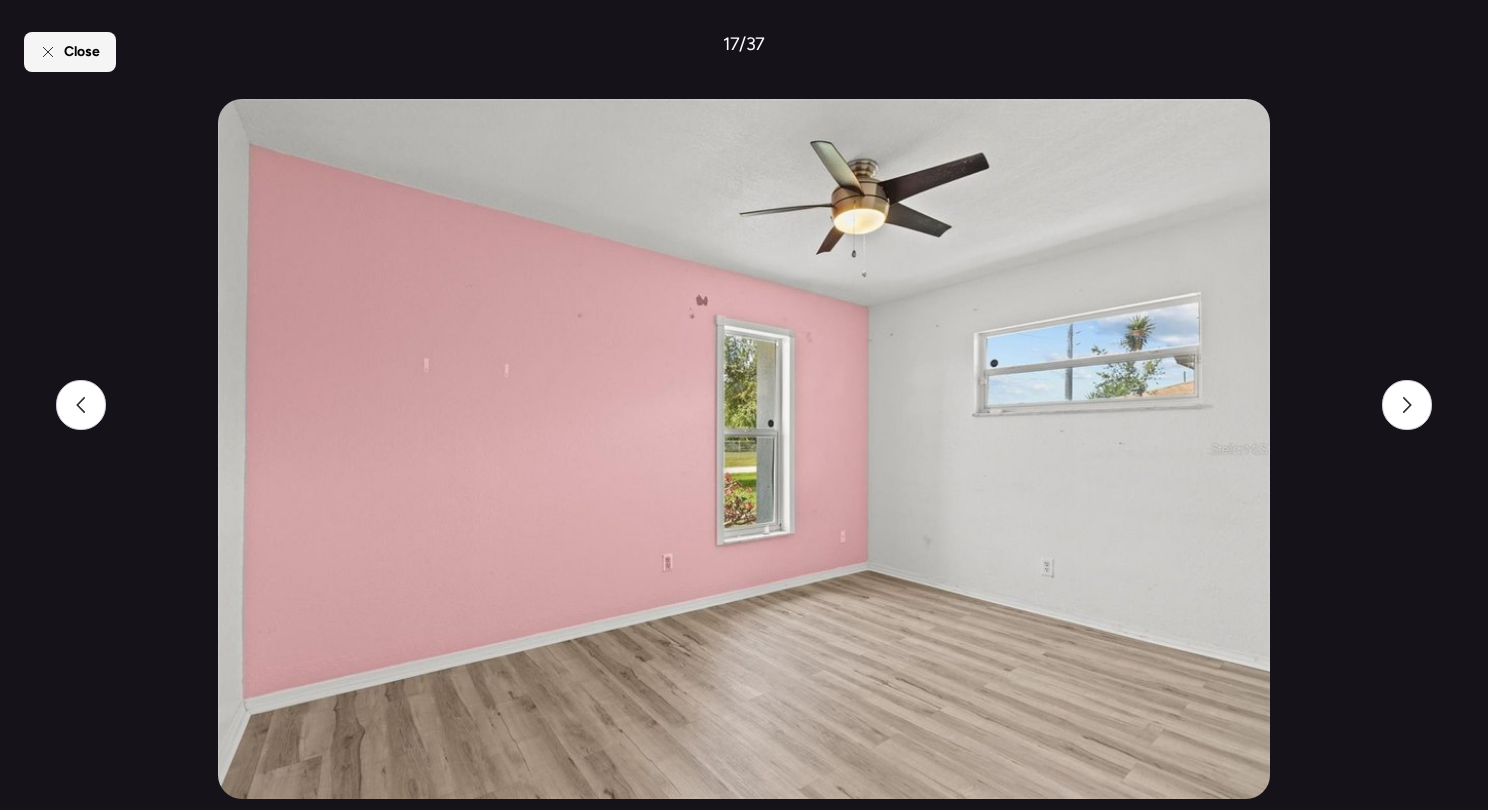 click on "Close" at bounding box center (70, 52) 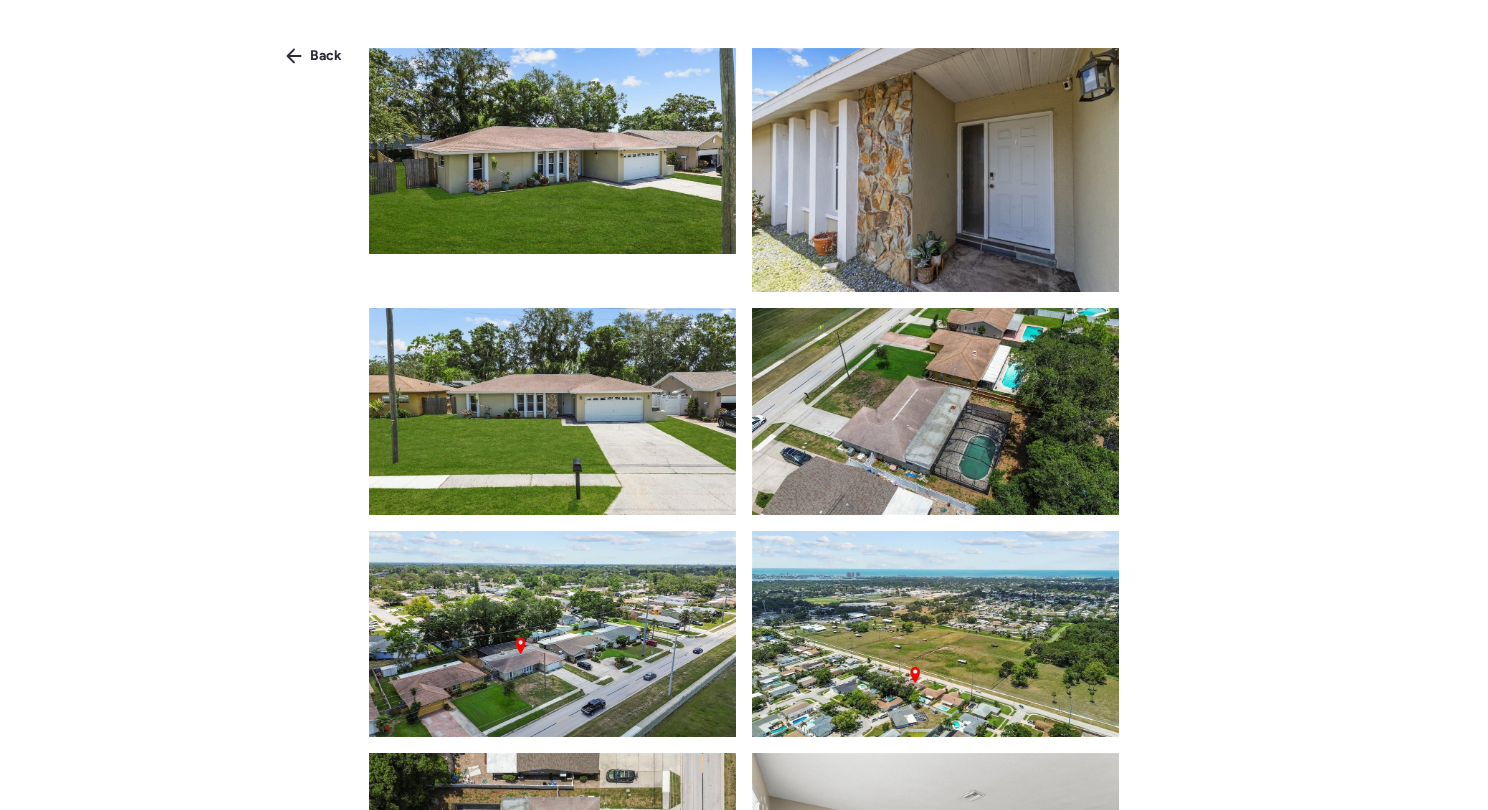 scroll, scrollTop: 0, scrollLeft: 0, axis: both 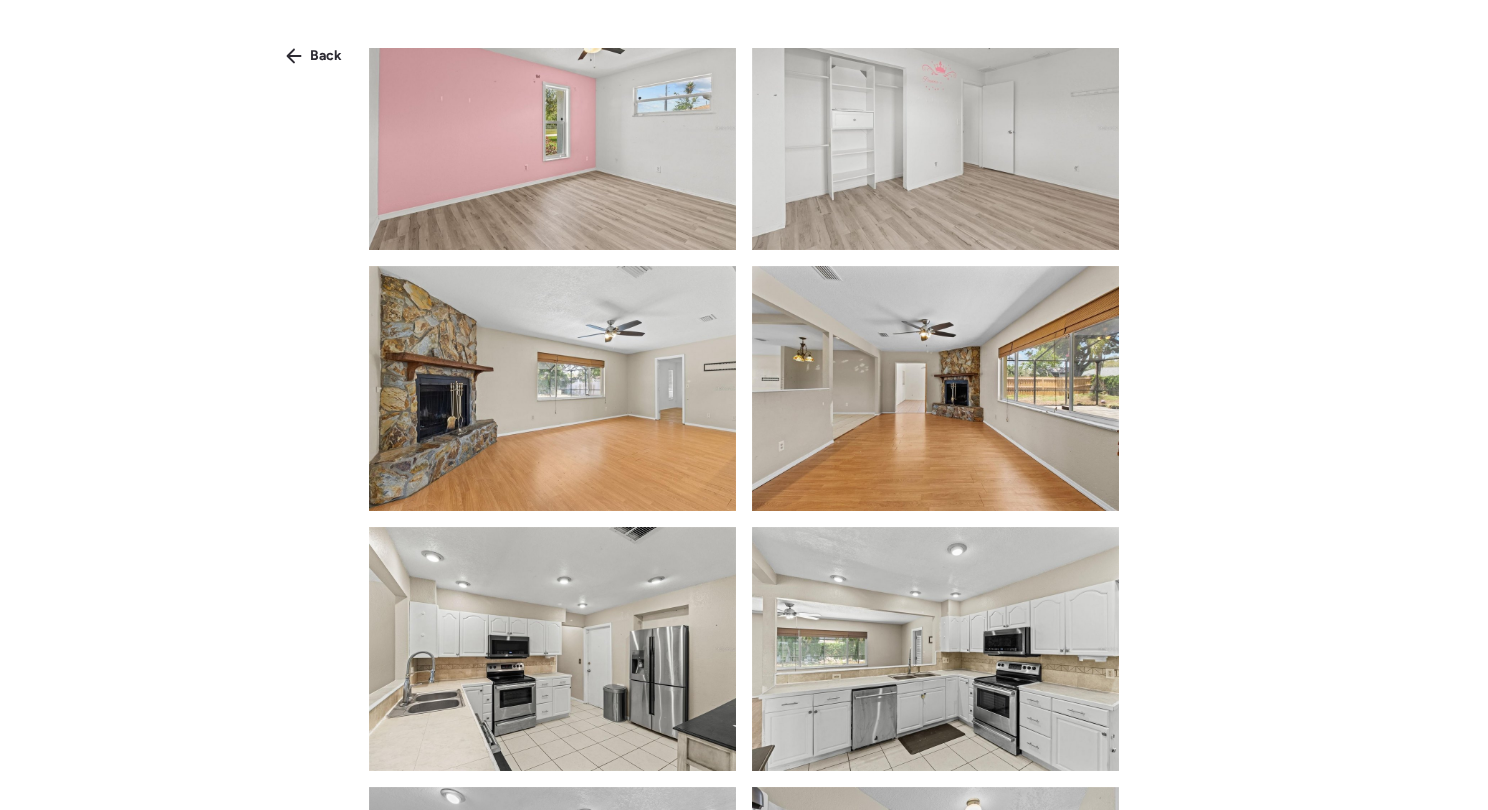 click at bounding box center [935, 388] 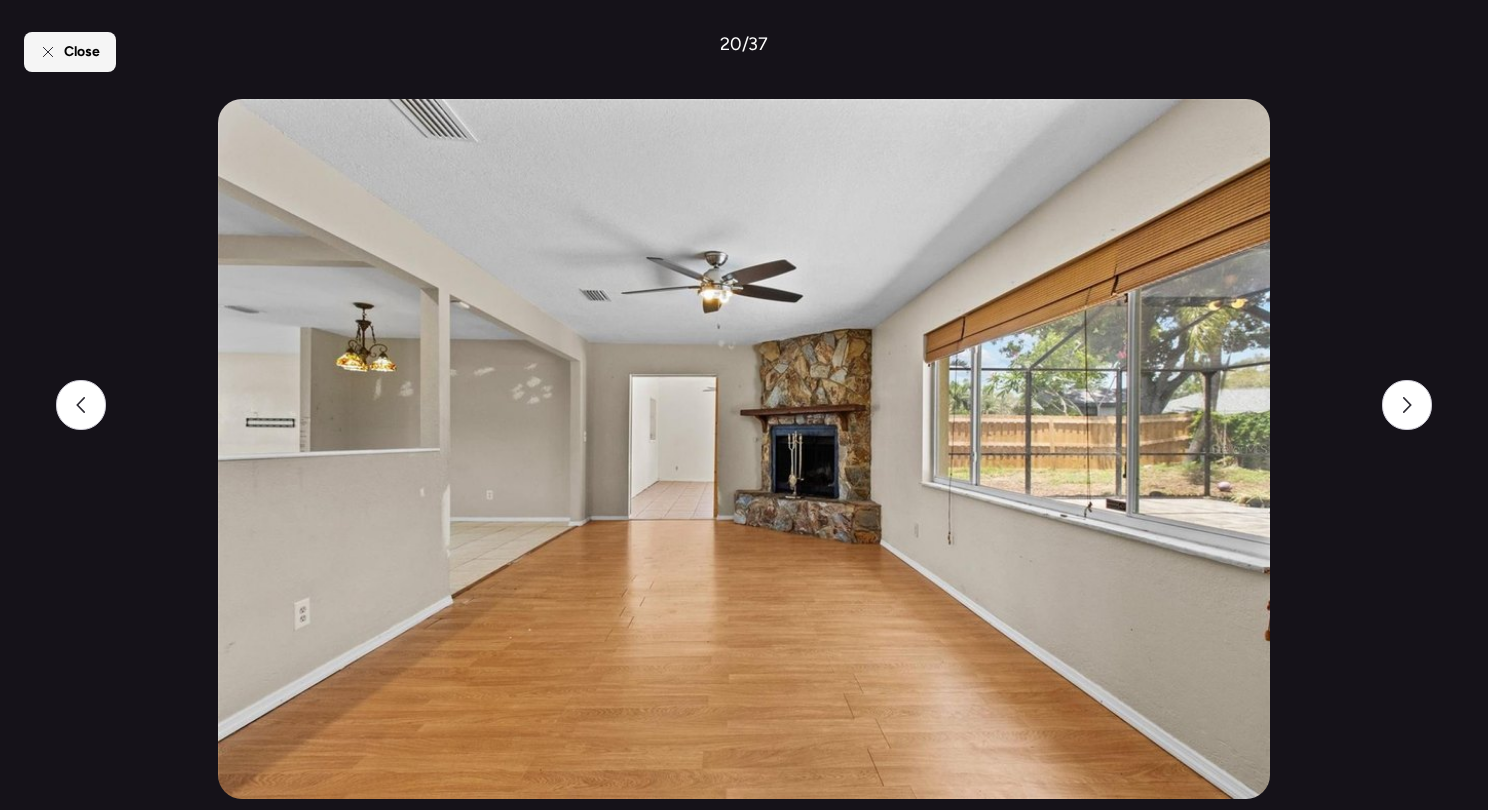 click 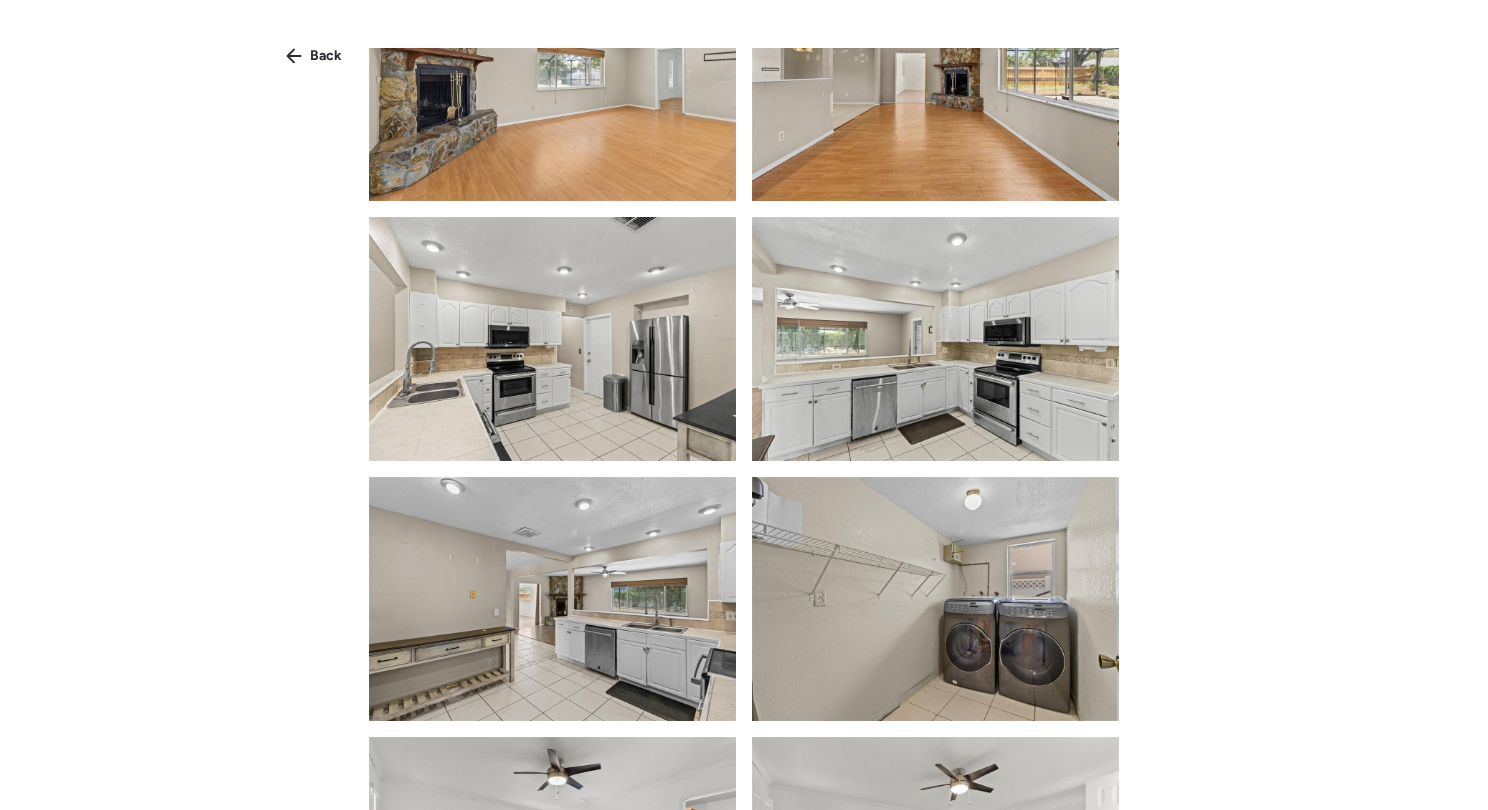 scroll, scrollTop: 2274, scrollLeft: 0, axis: vertical 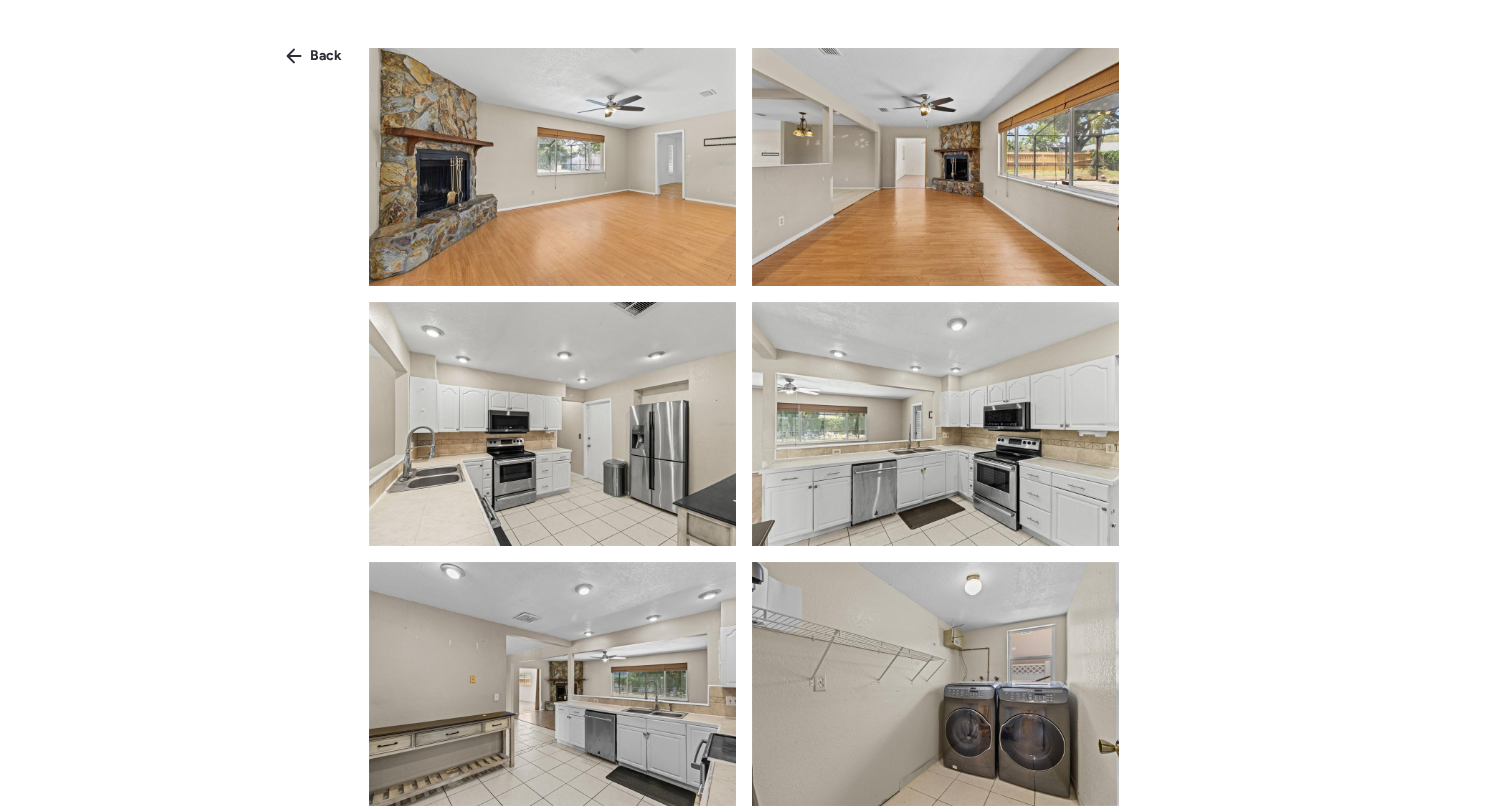 click at bounding box center (552, 424) 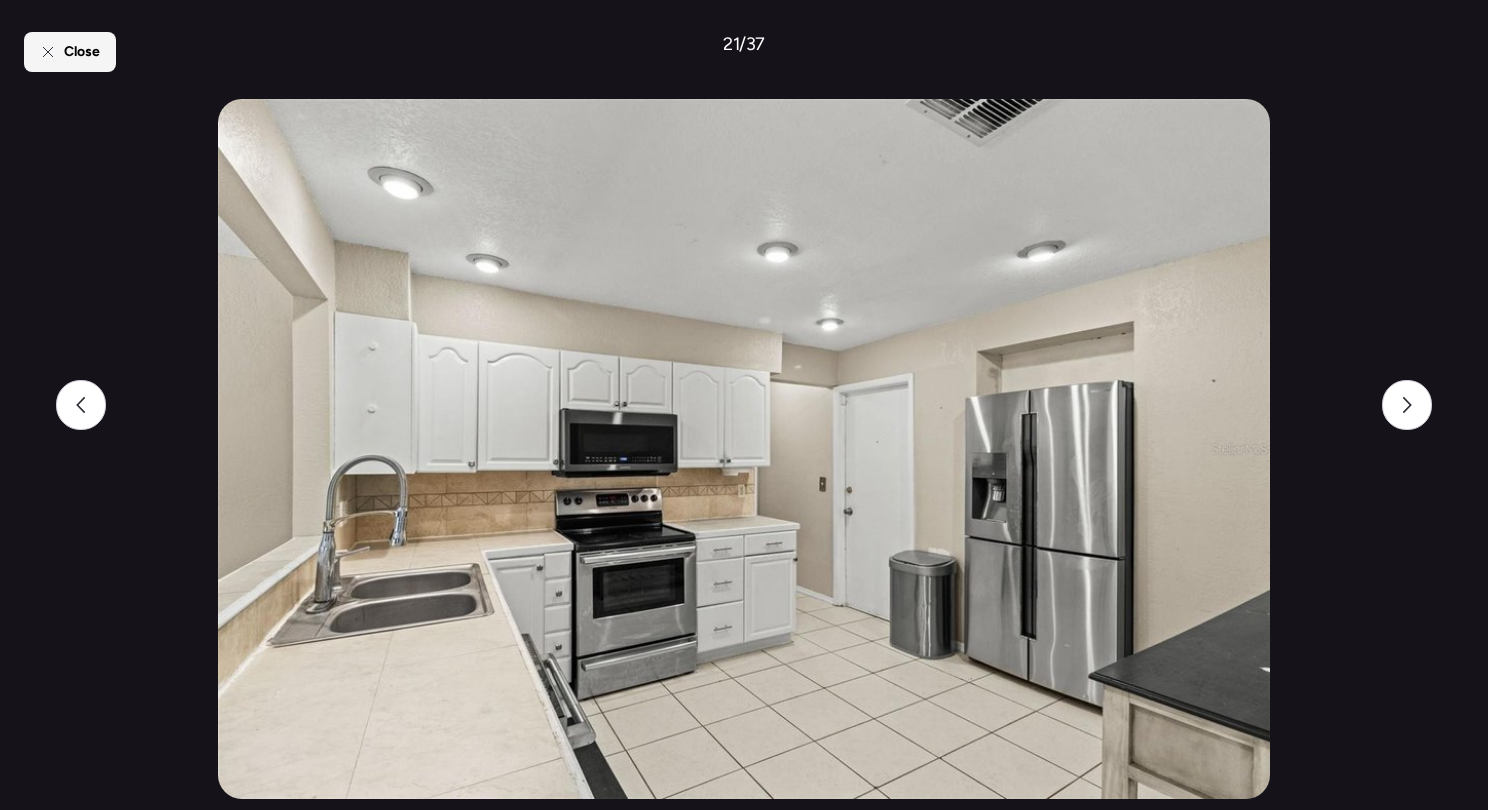 click on "Close" at bounding box center (82, 52) 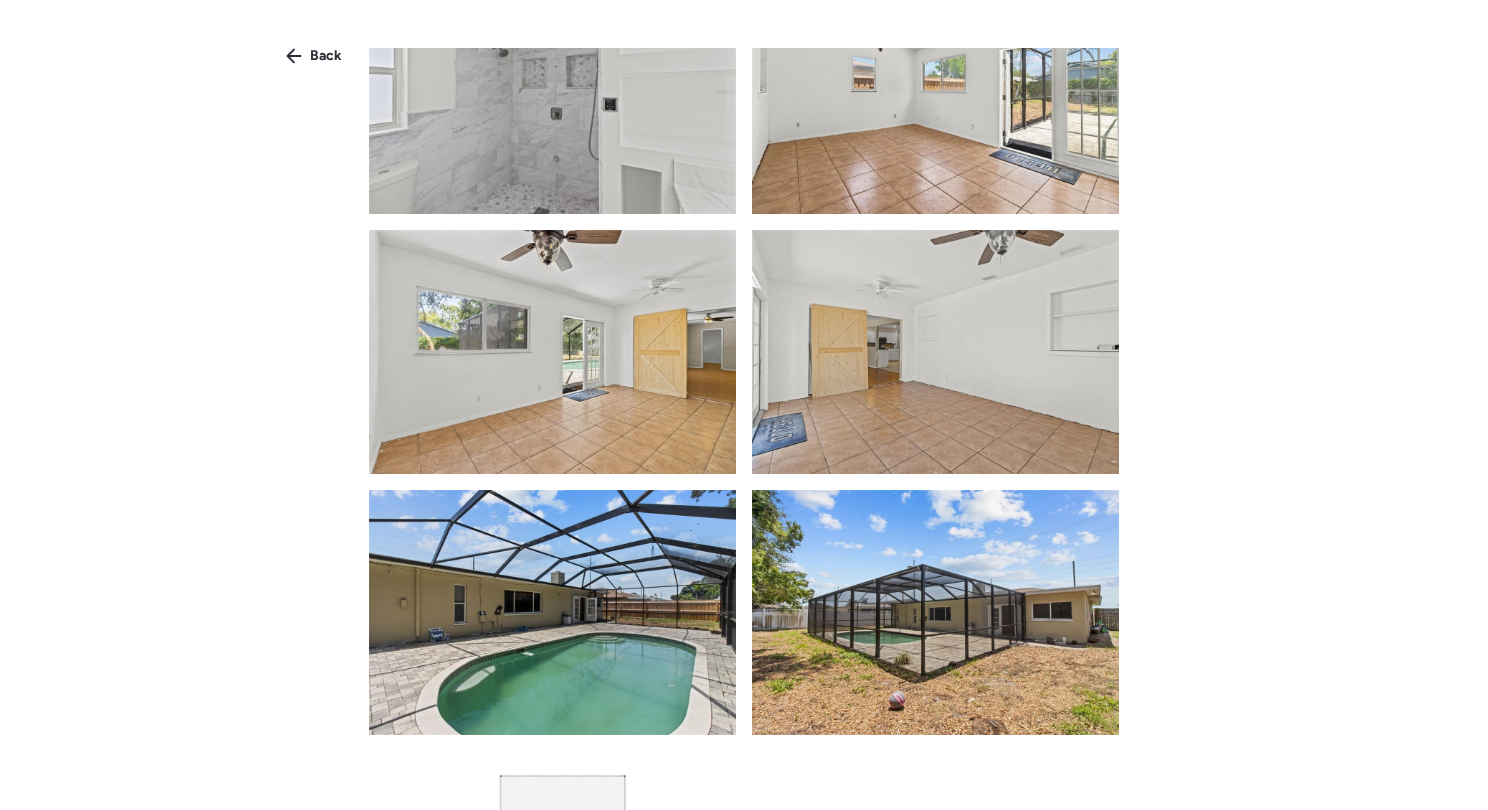 scroll, scrollTop: 3927, scrollLeft: 0, axis: vertical 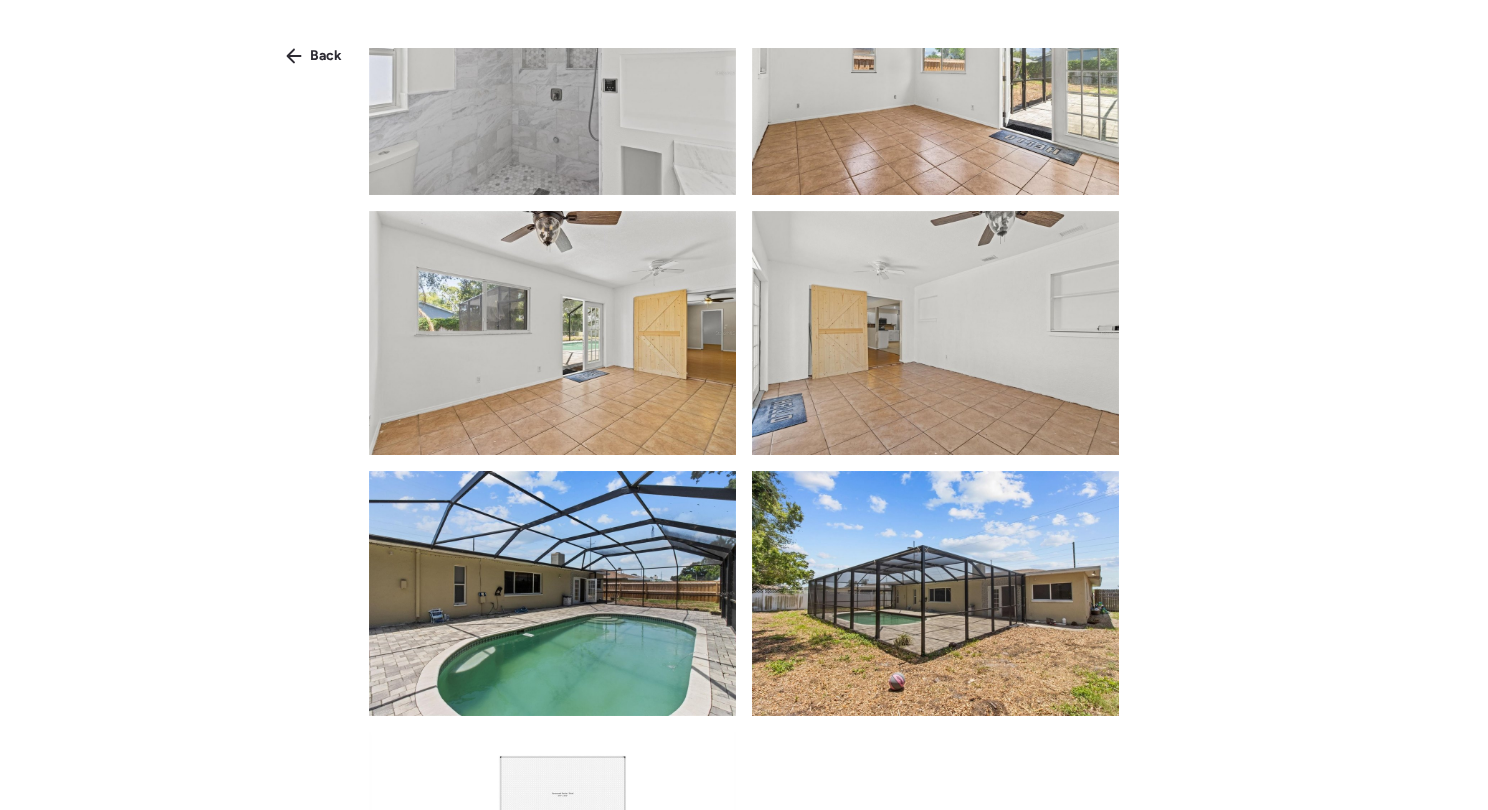 click at bounding box center [552, 593] 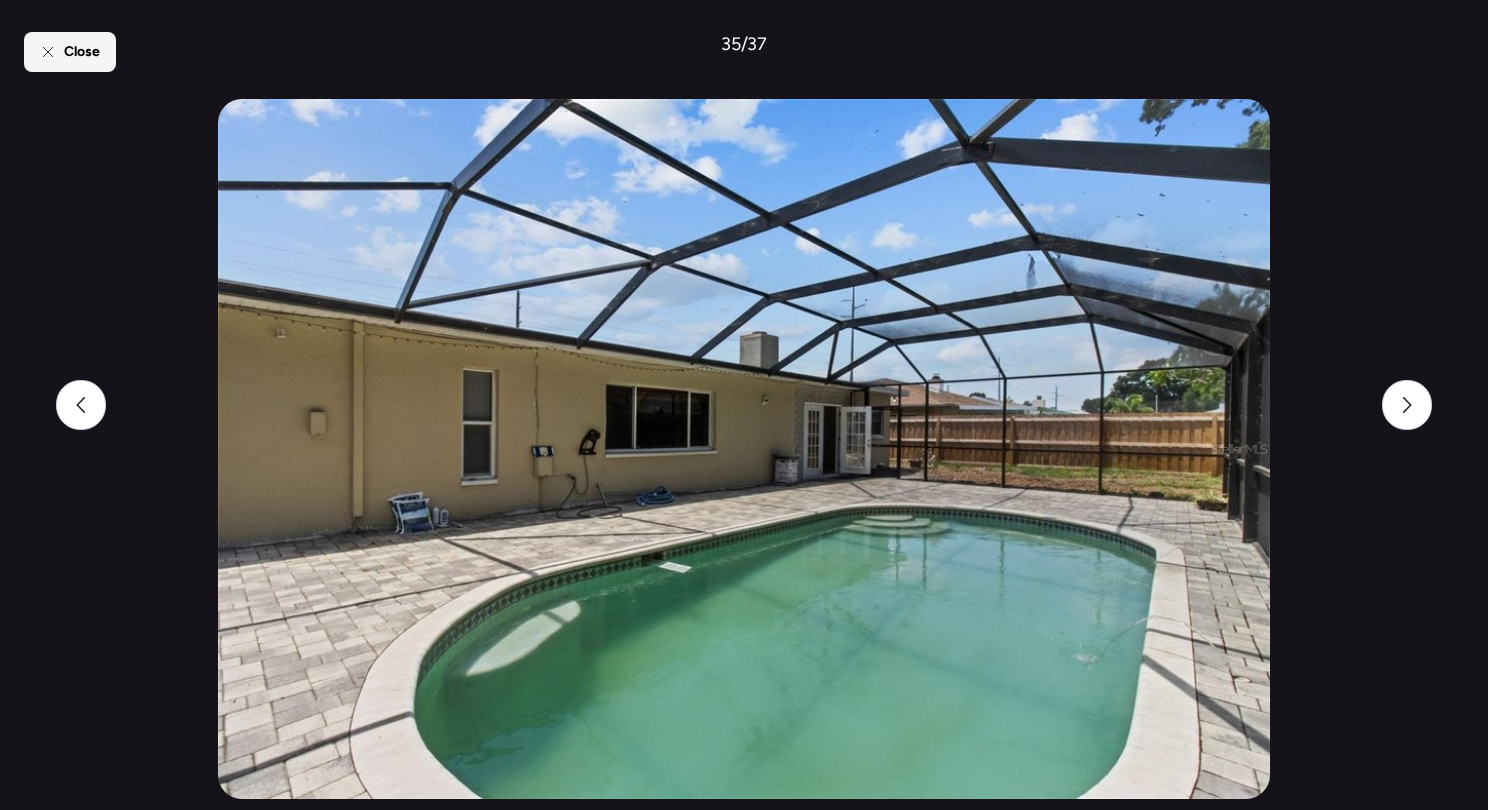 click on "Close" at bounding box center [70, 52] 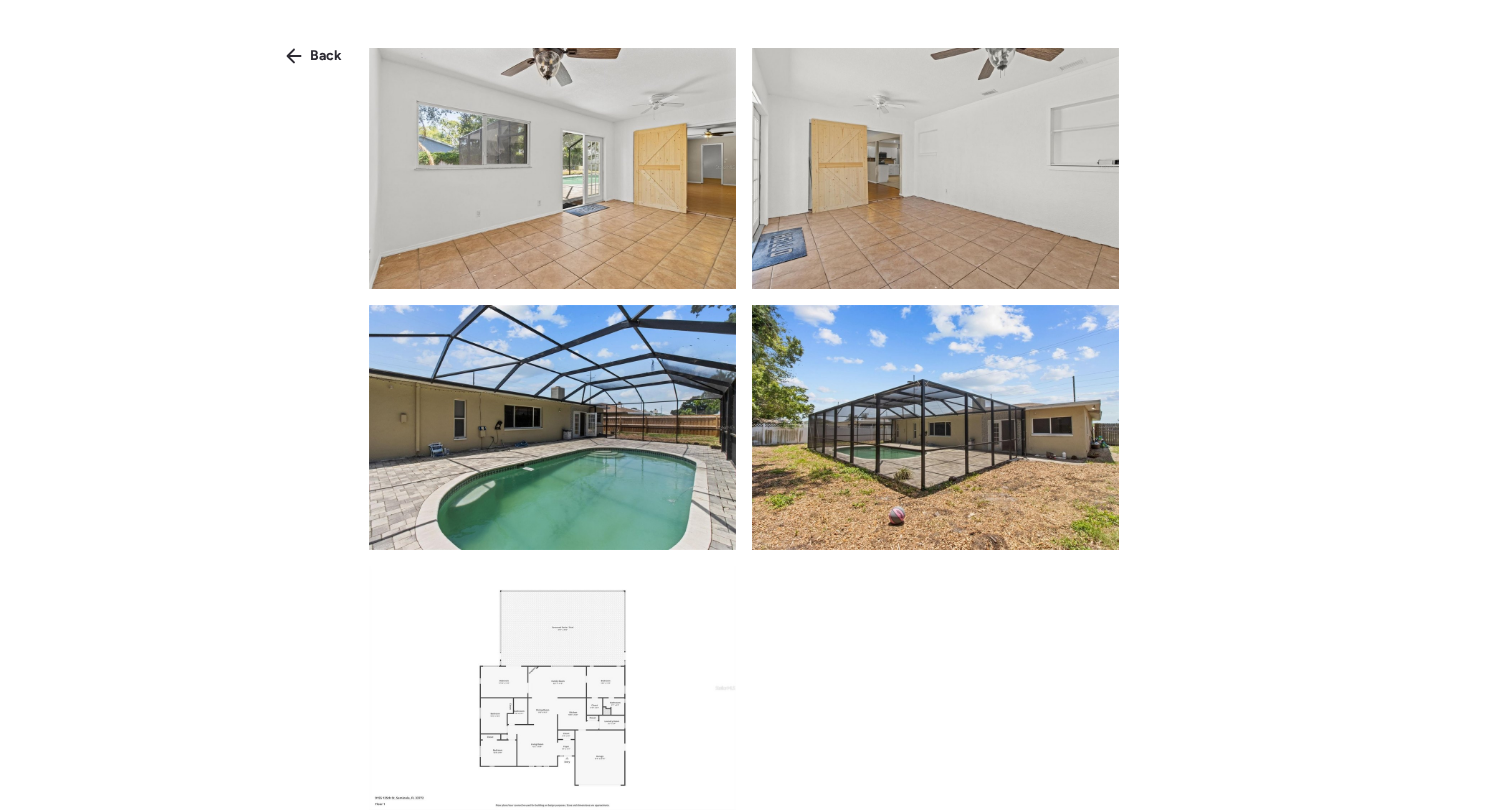 scroll, scrollTop: 4093, scrollLeft: 0, axis: vertical 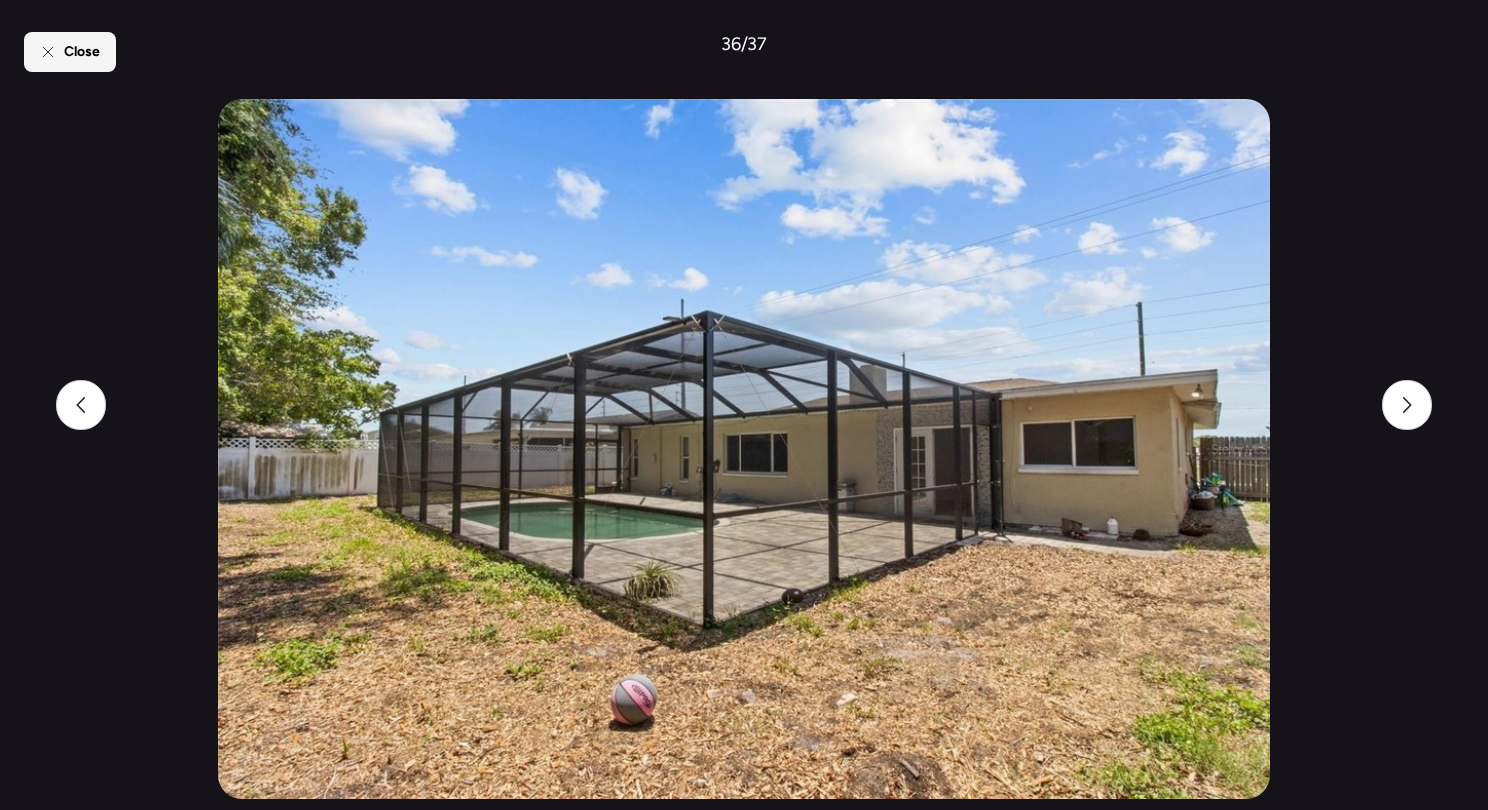 click on "Close" at bounding box center (70, 52) 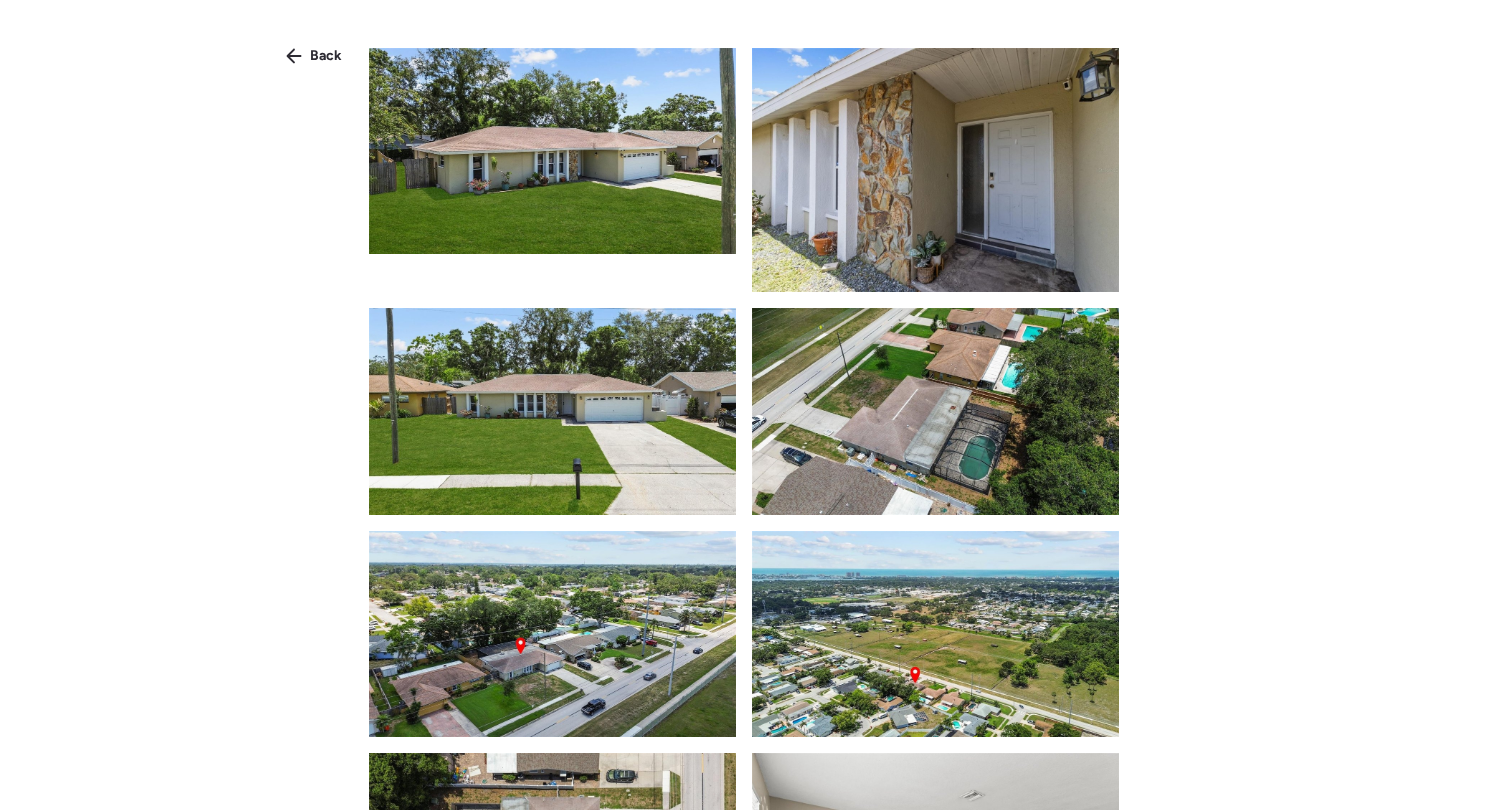 scroll, scrollTop: 0, scrollLeft: 0, axis: both 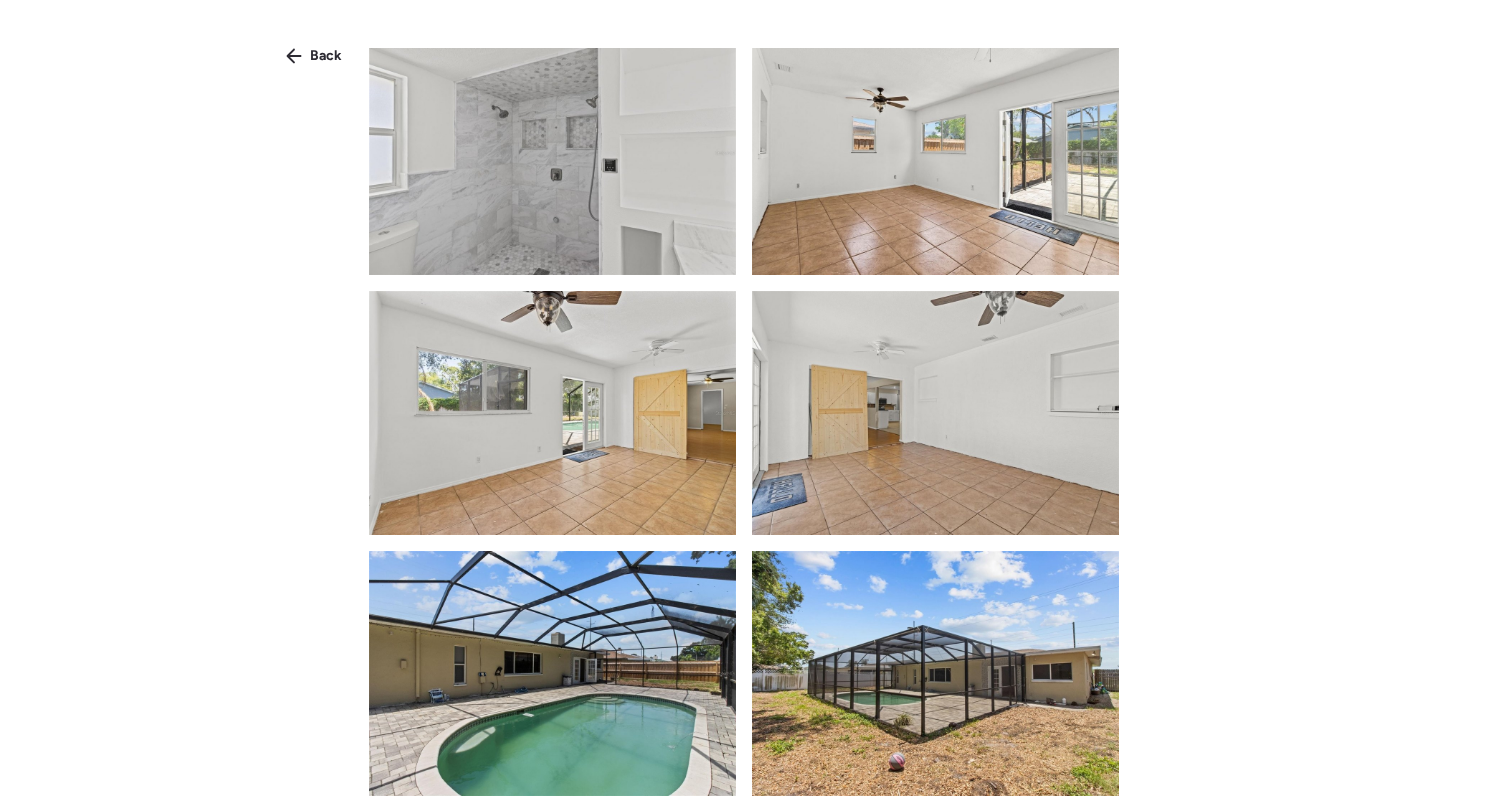 click at bounding box center (935, 413) 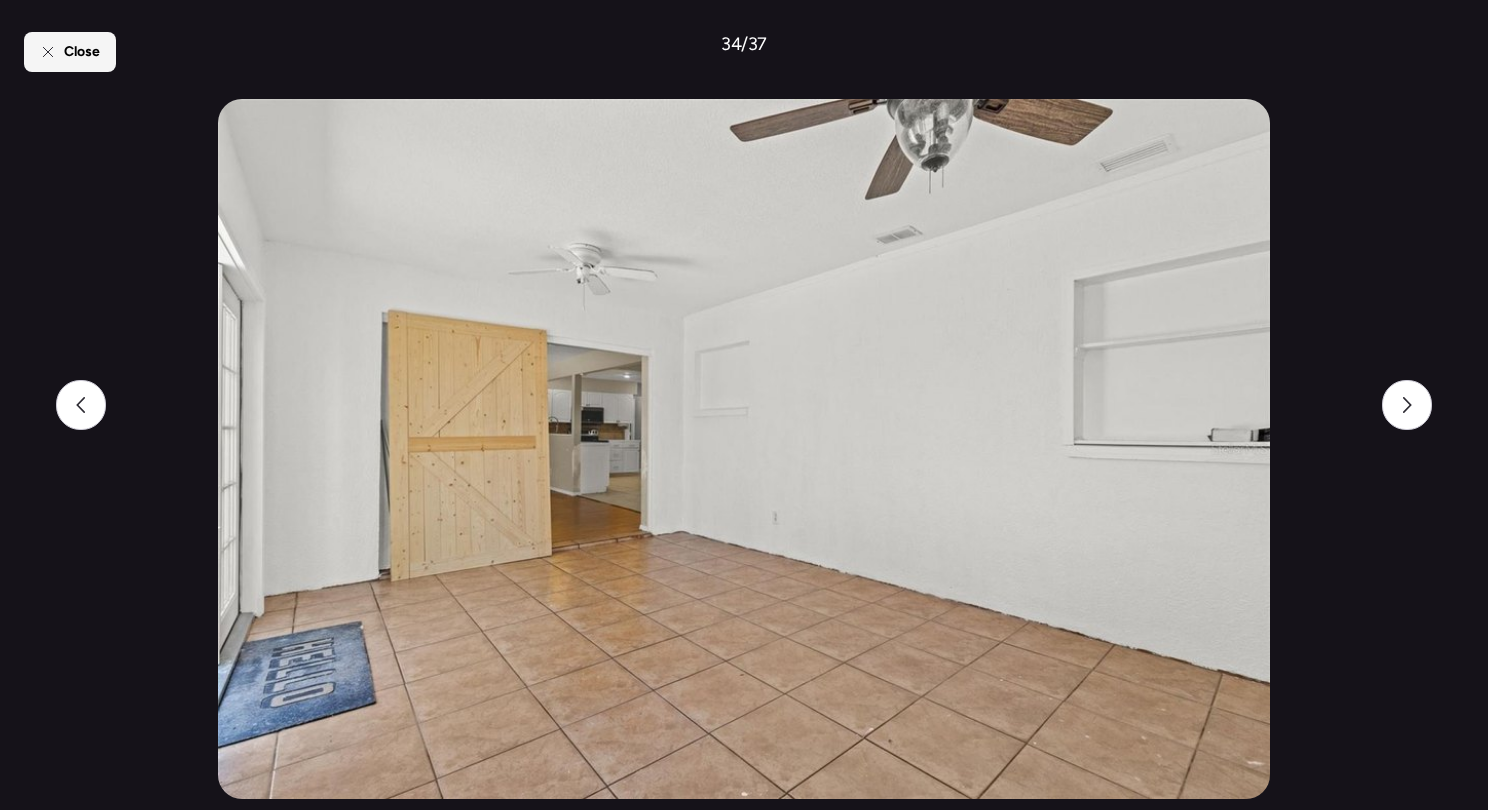 click on "Close" at bounding box center [82, 52] 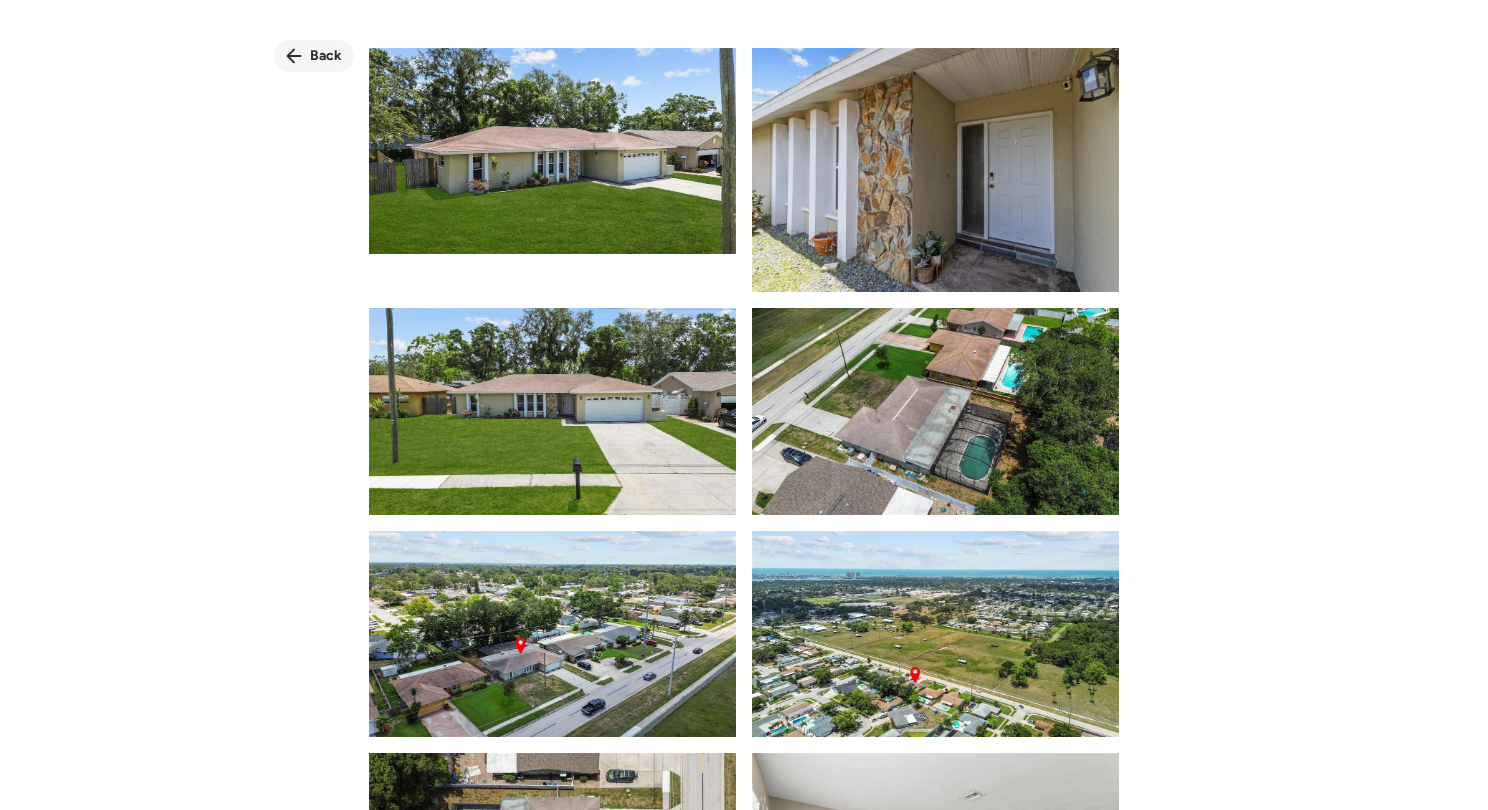 click on "Back" at bounding box center (314, 56) 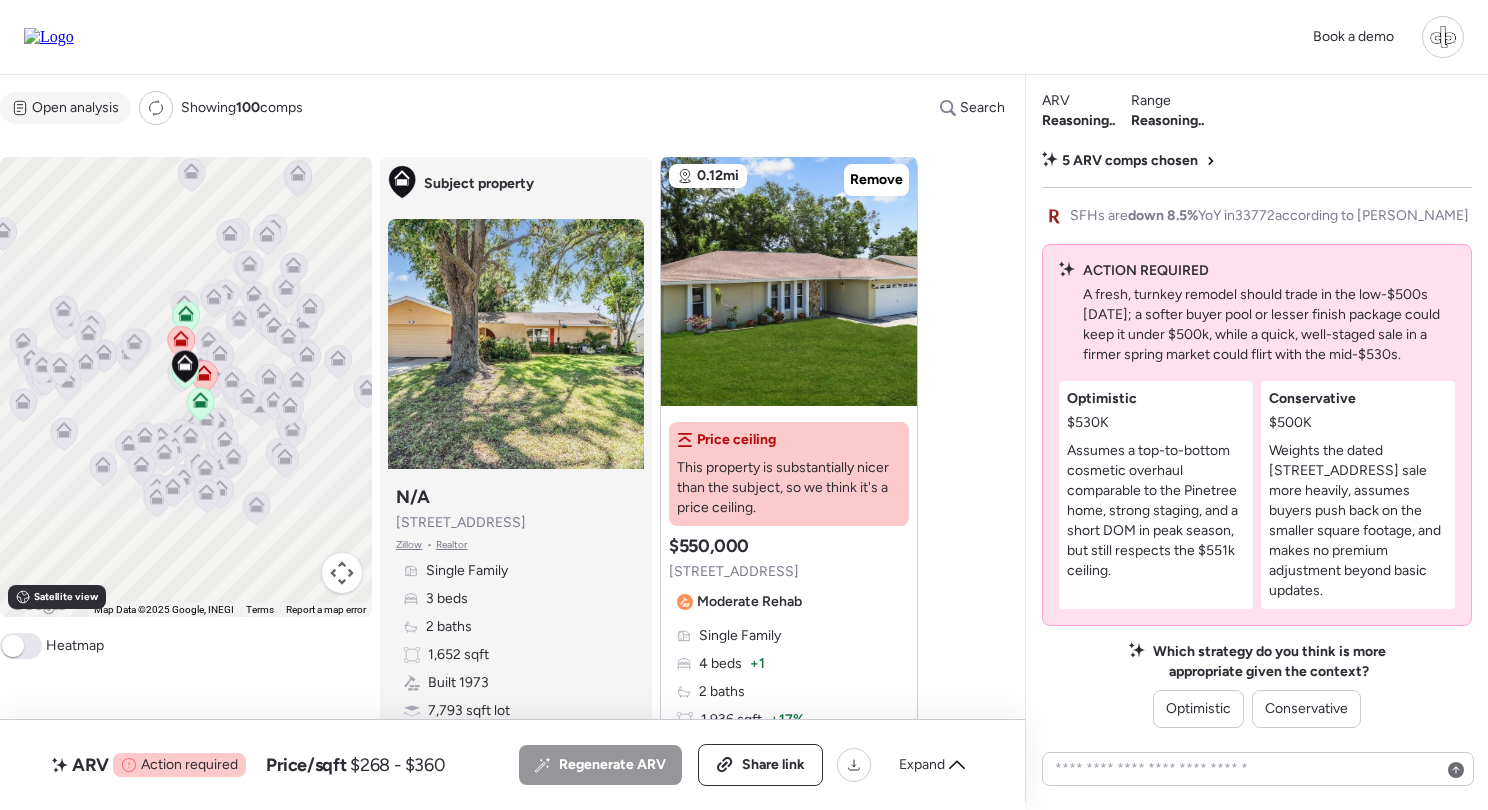 click on "Open analysis" at bounding box center [75, 108] 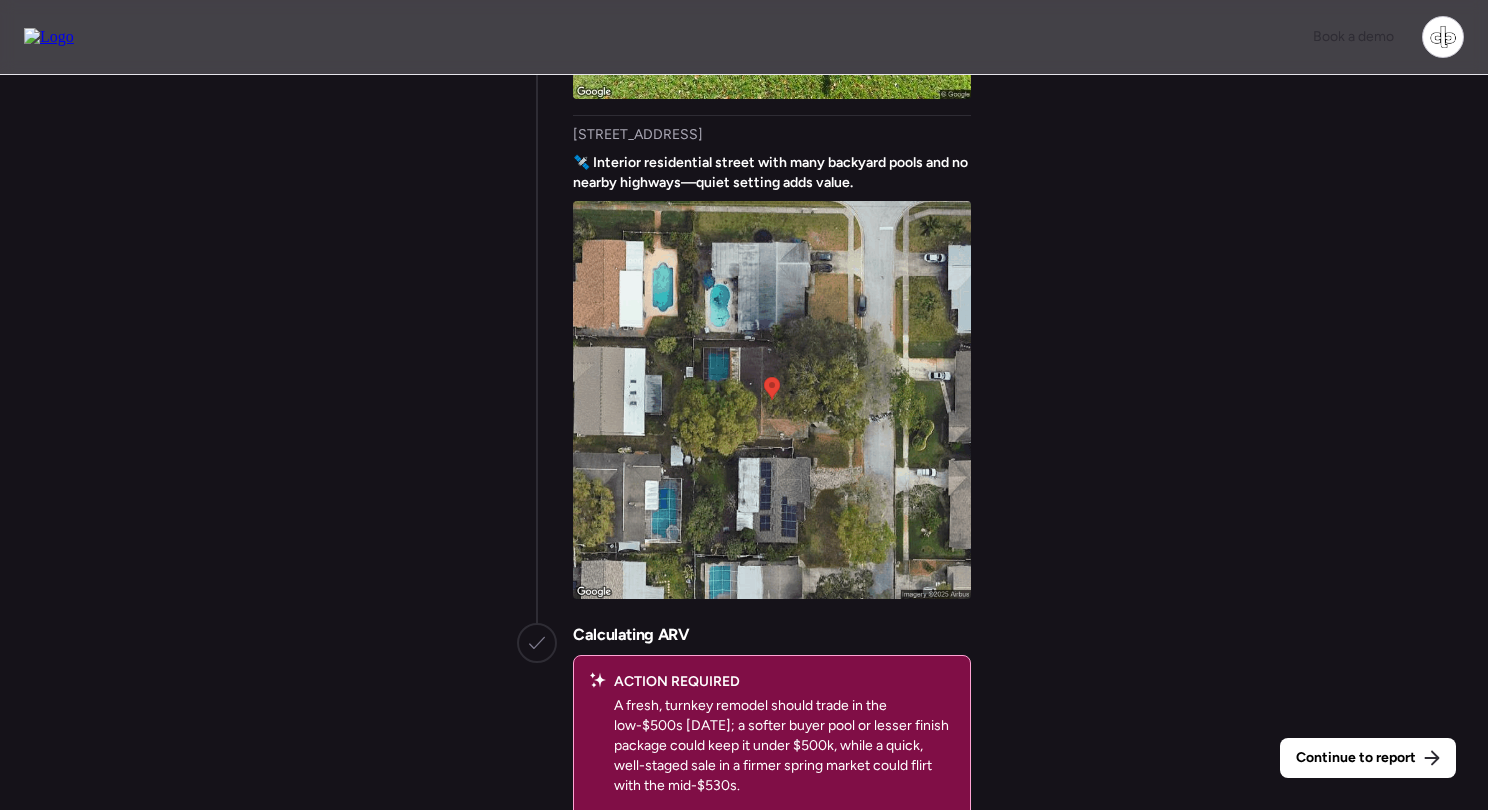 scroll, scrollTop: 0, scrollLeft: 0, axis: both 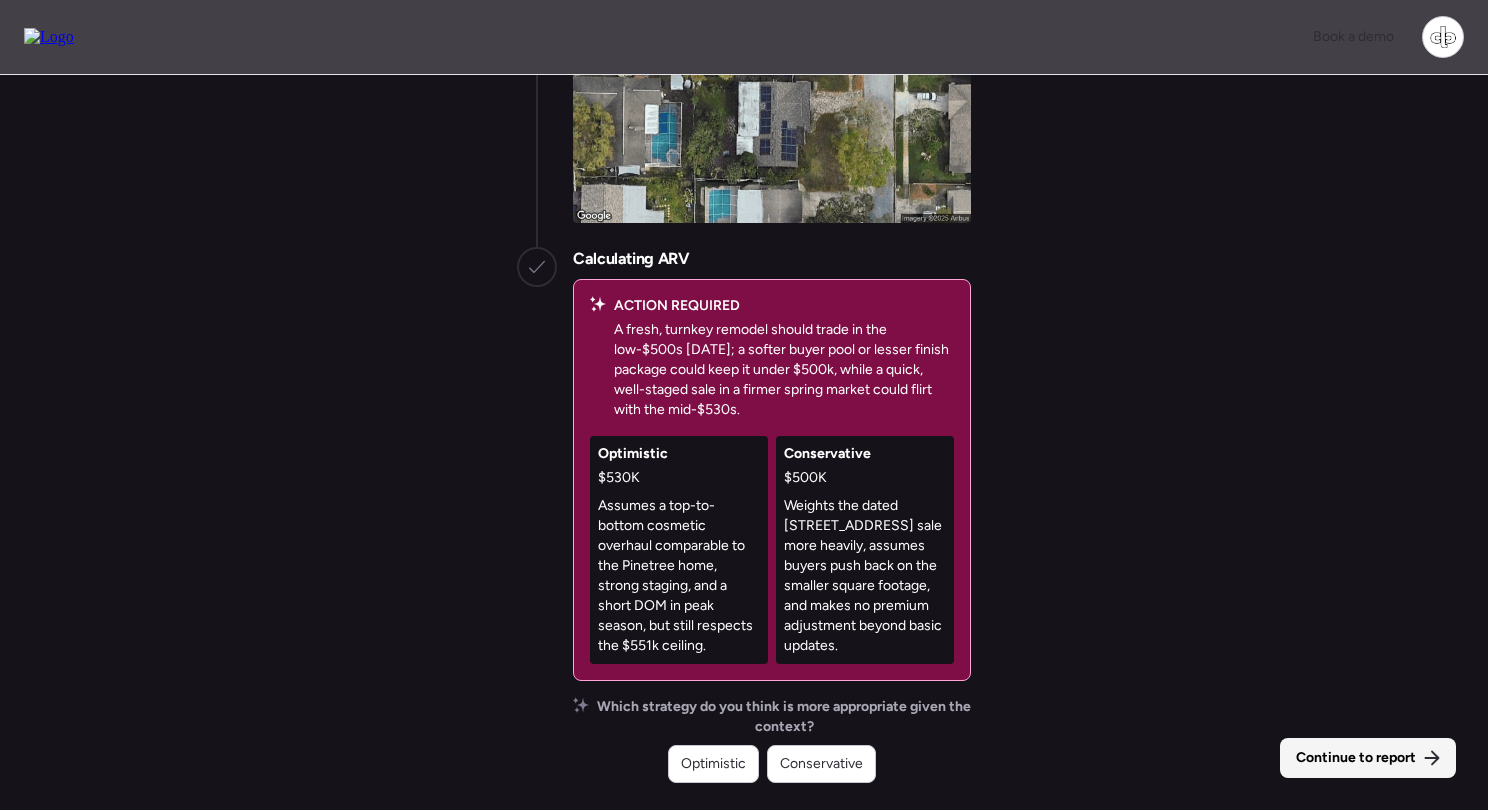 click on "Continue to report" at bounding box center [1356, 758] 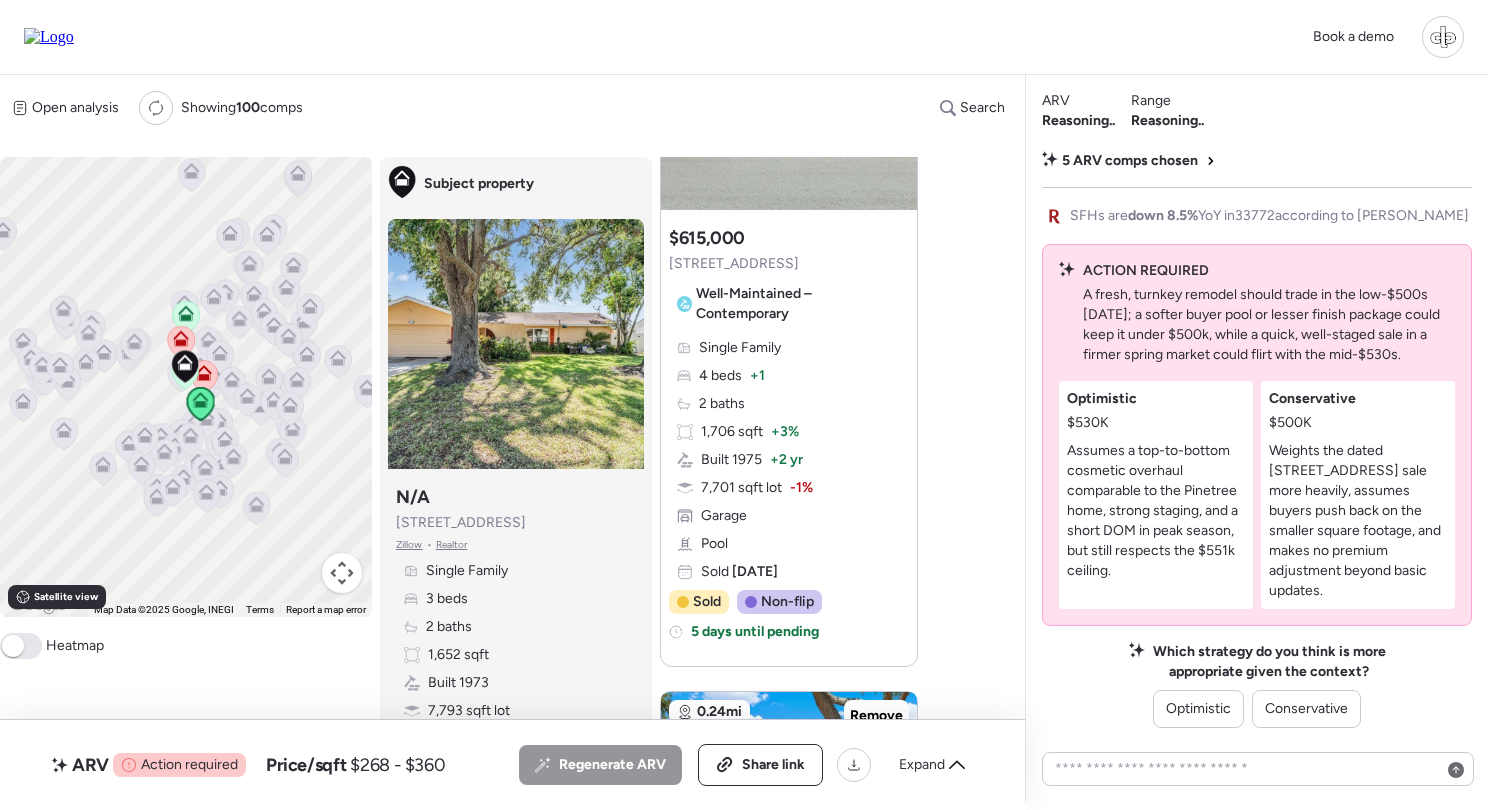 scroll, scrollTop: 174, scrollLeft: 0, axis: vertical 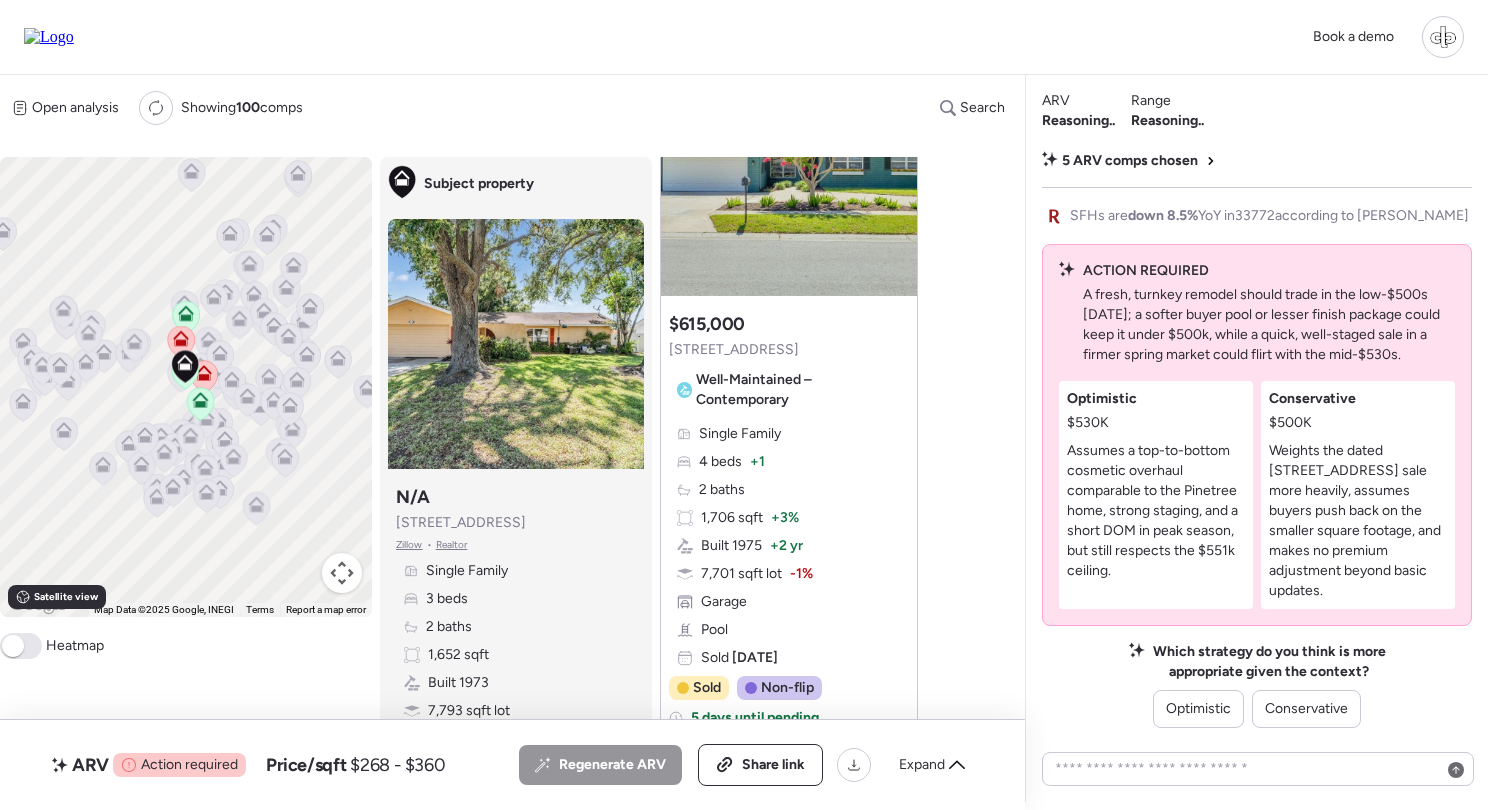 click on "Zillow" at bounding box center (409, 545) 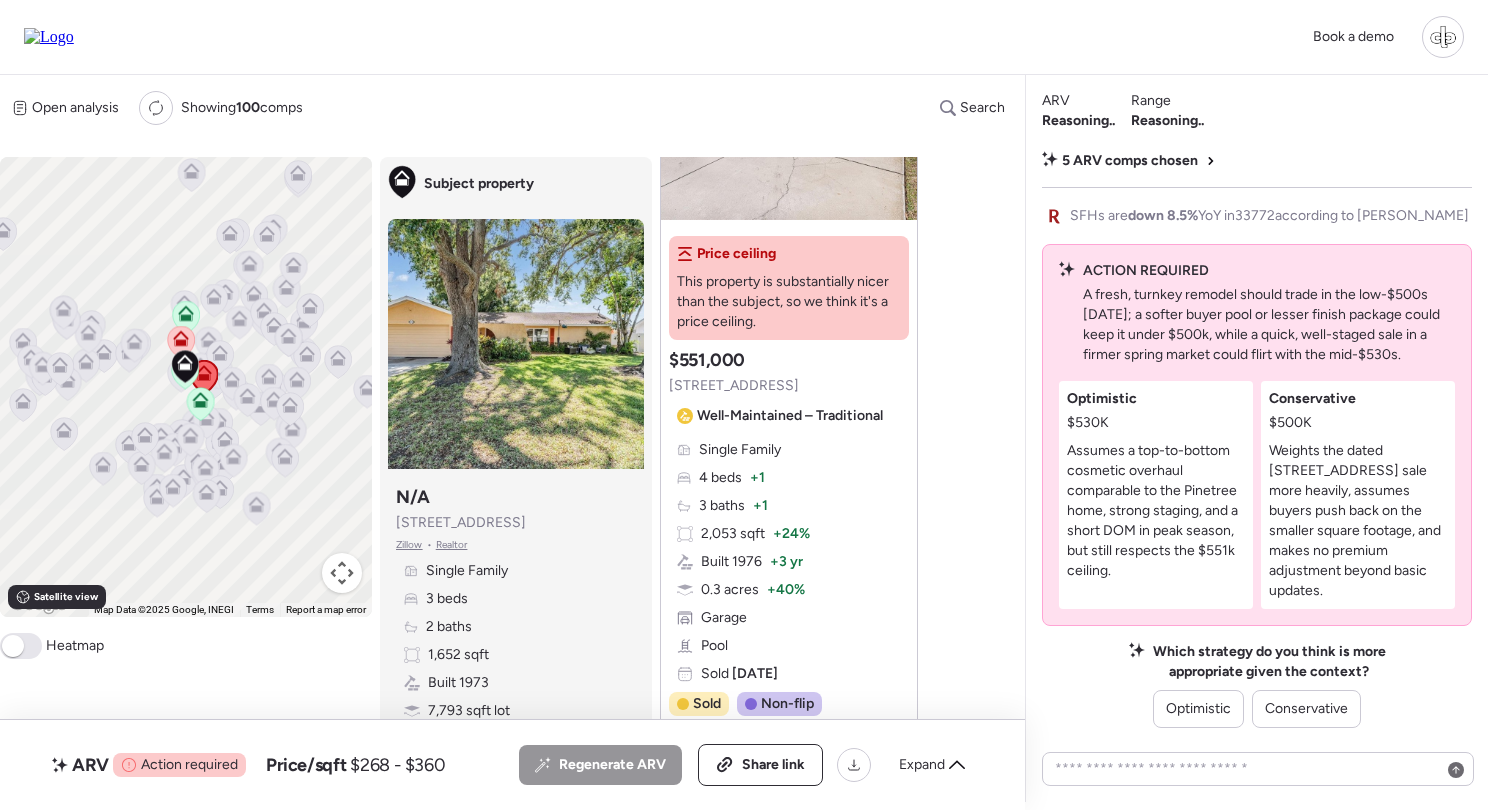 scroll, scrollTop: 1693, scrollLeft: 0, axis: vertical 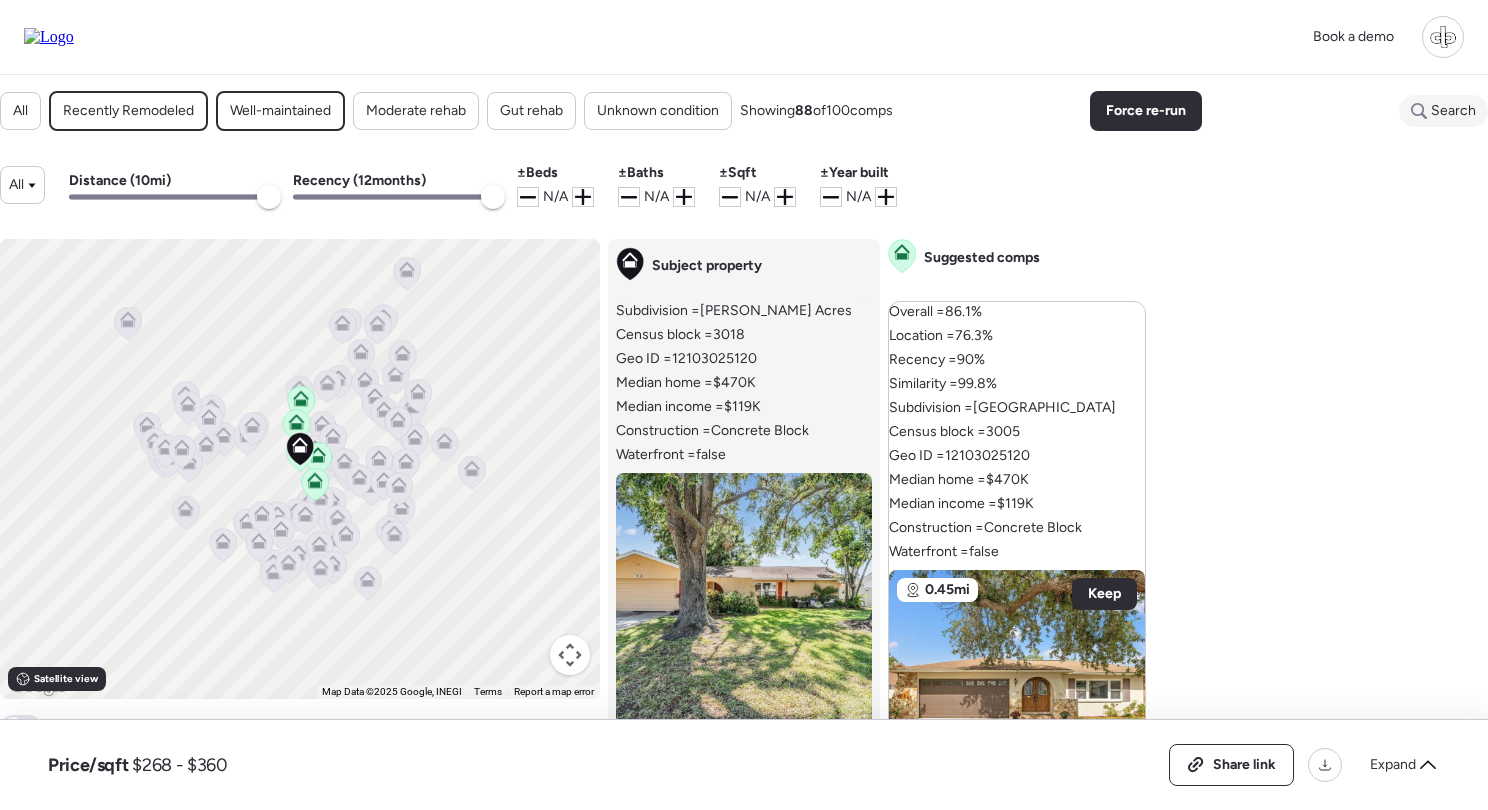 click on "Search" at bounding box center (1453, 111) 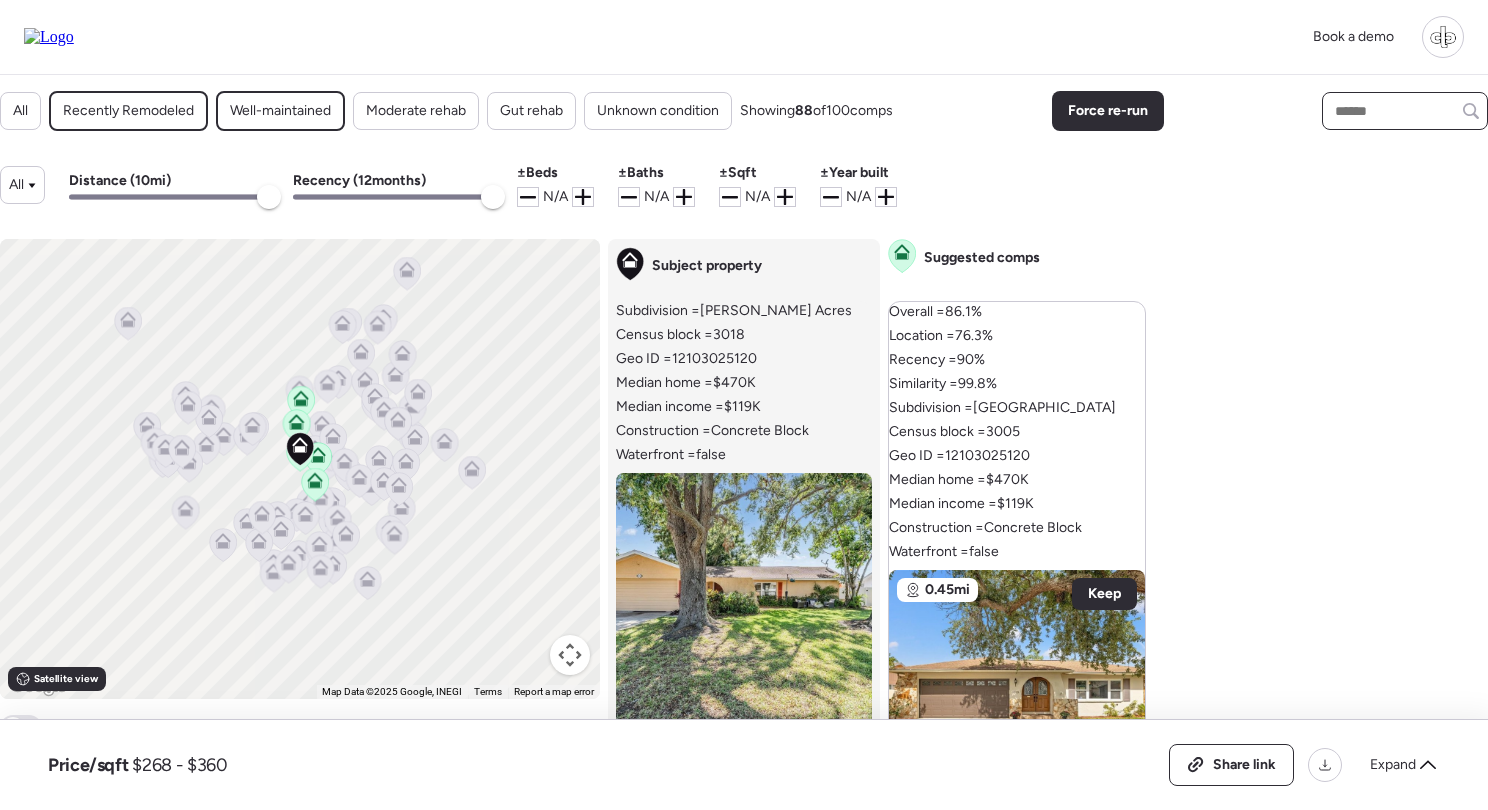 click at bounding box center [1405, 111] 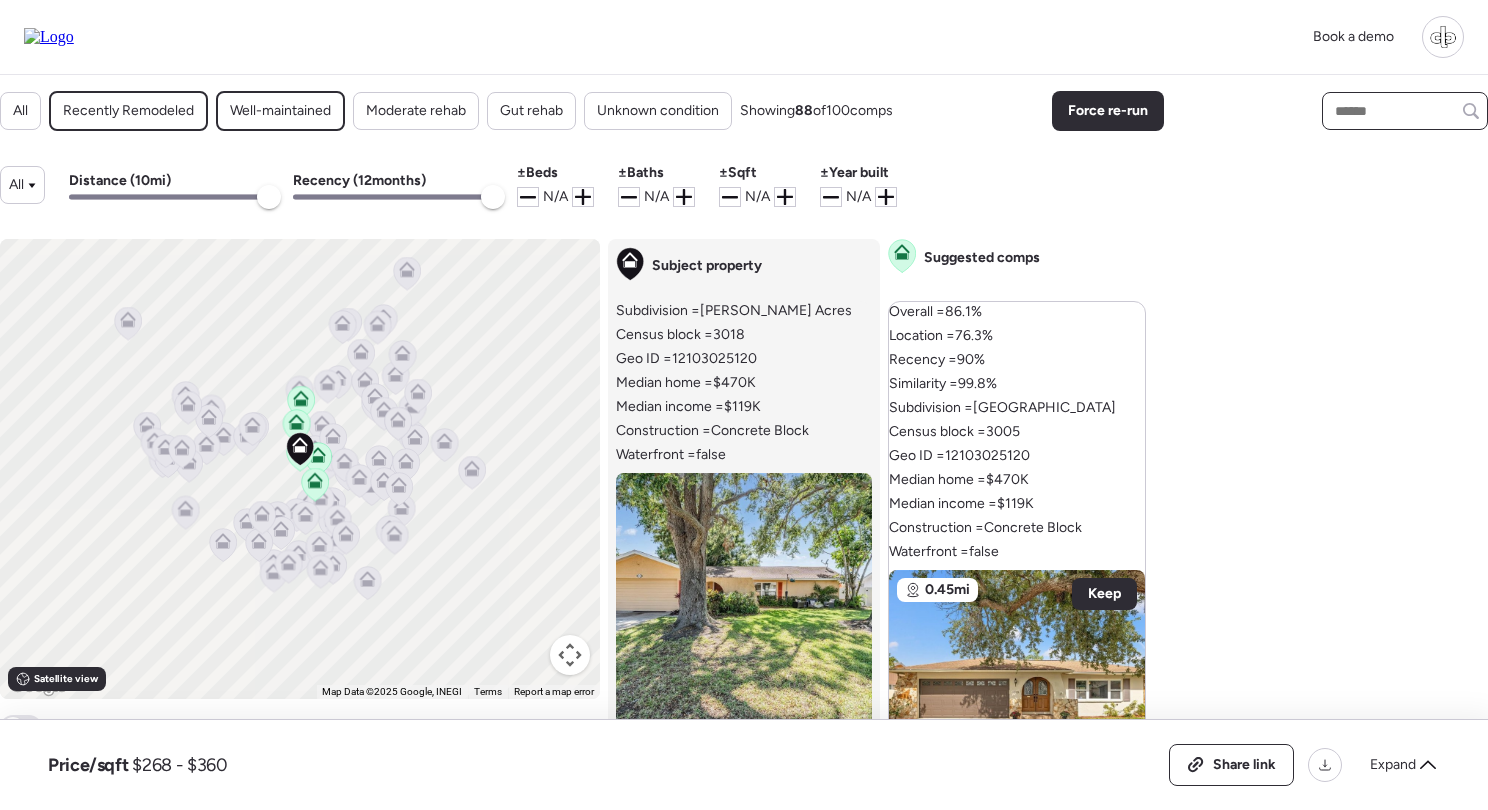 paste on "********" 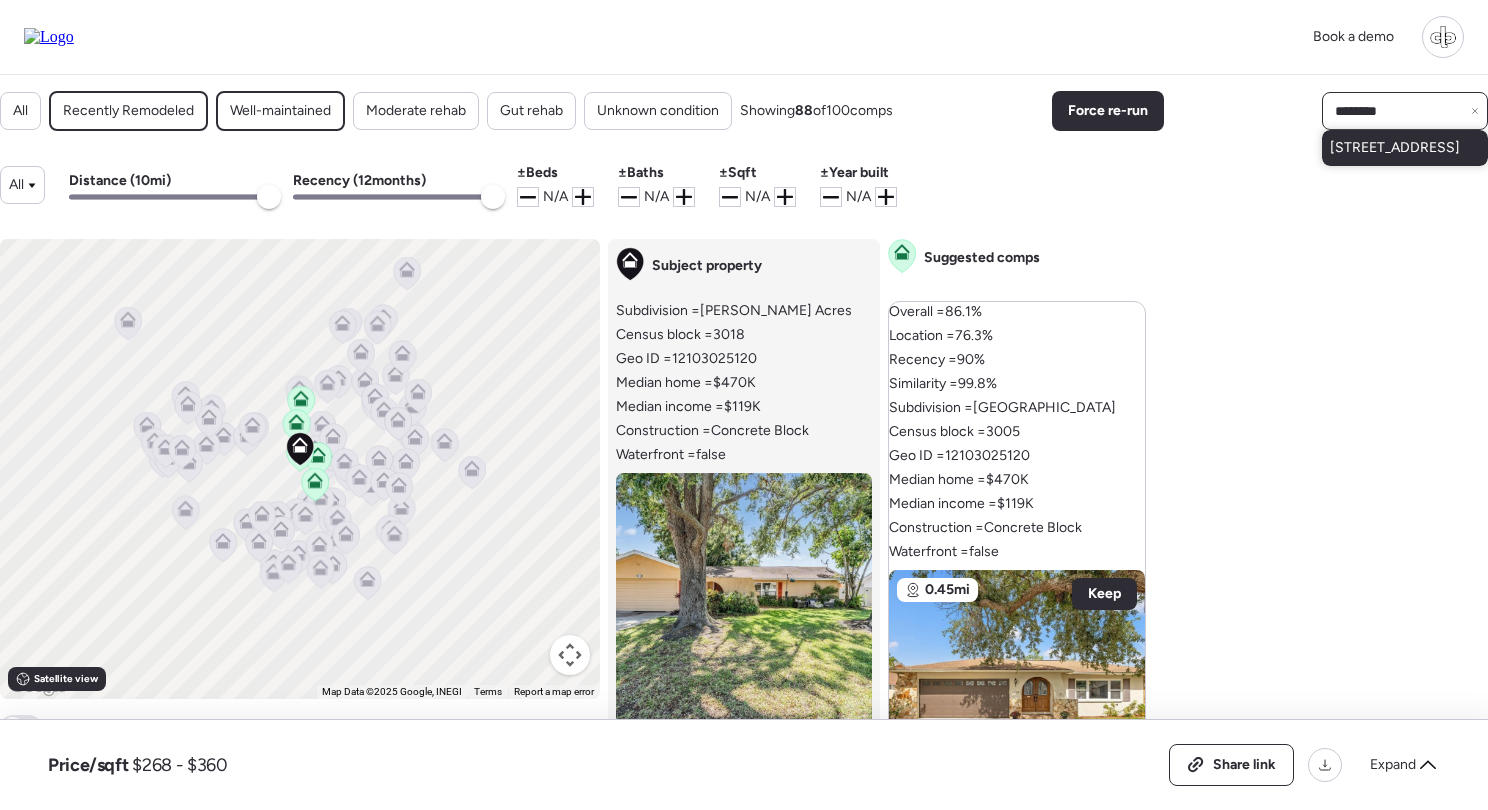 type on "********" 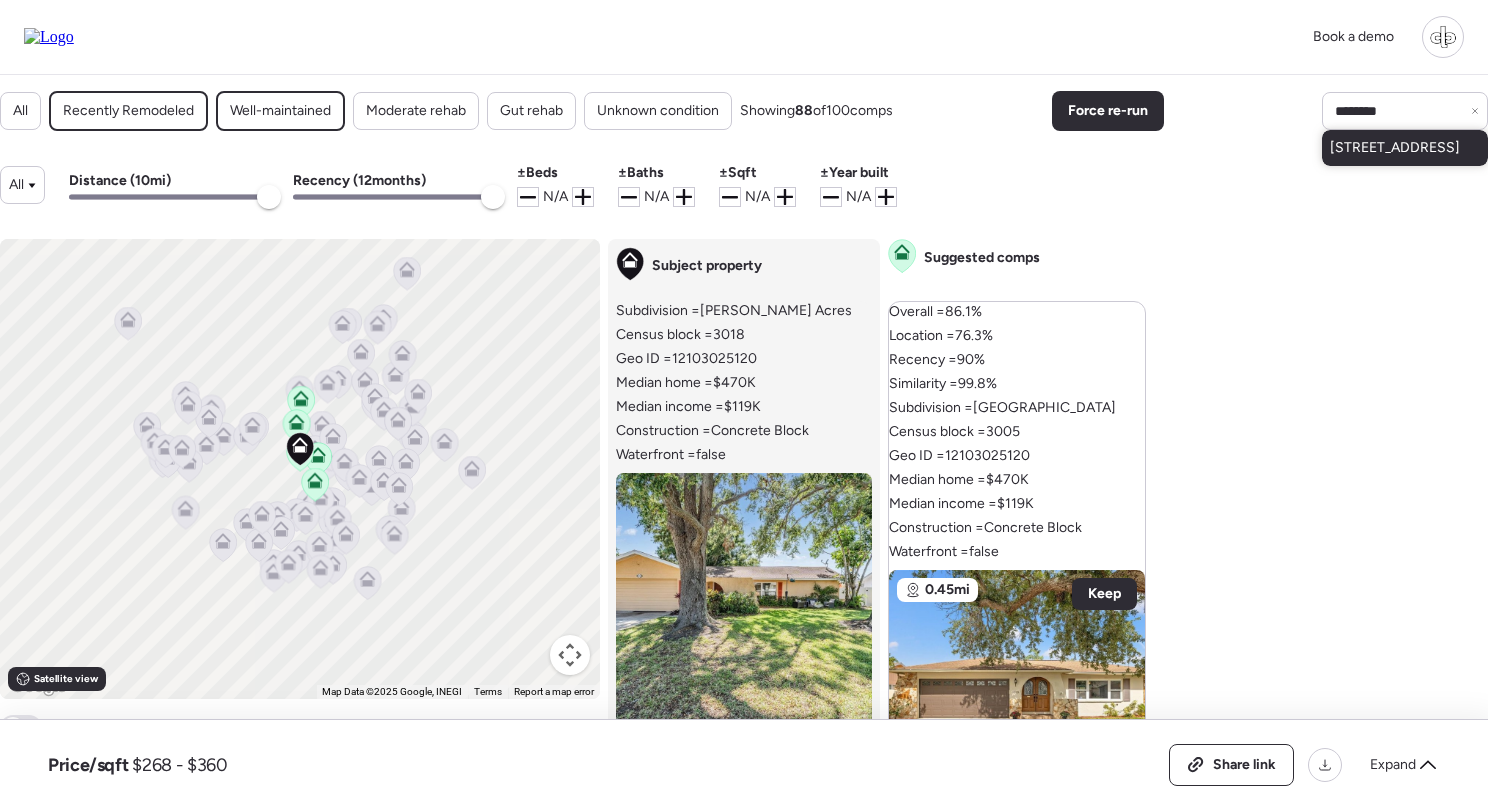 click on "9155 125th St, Seminole, FL 33772" at bounding box center (1395, 148) 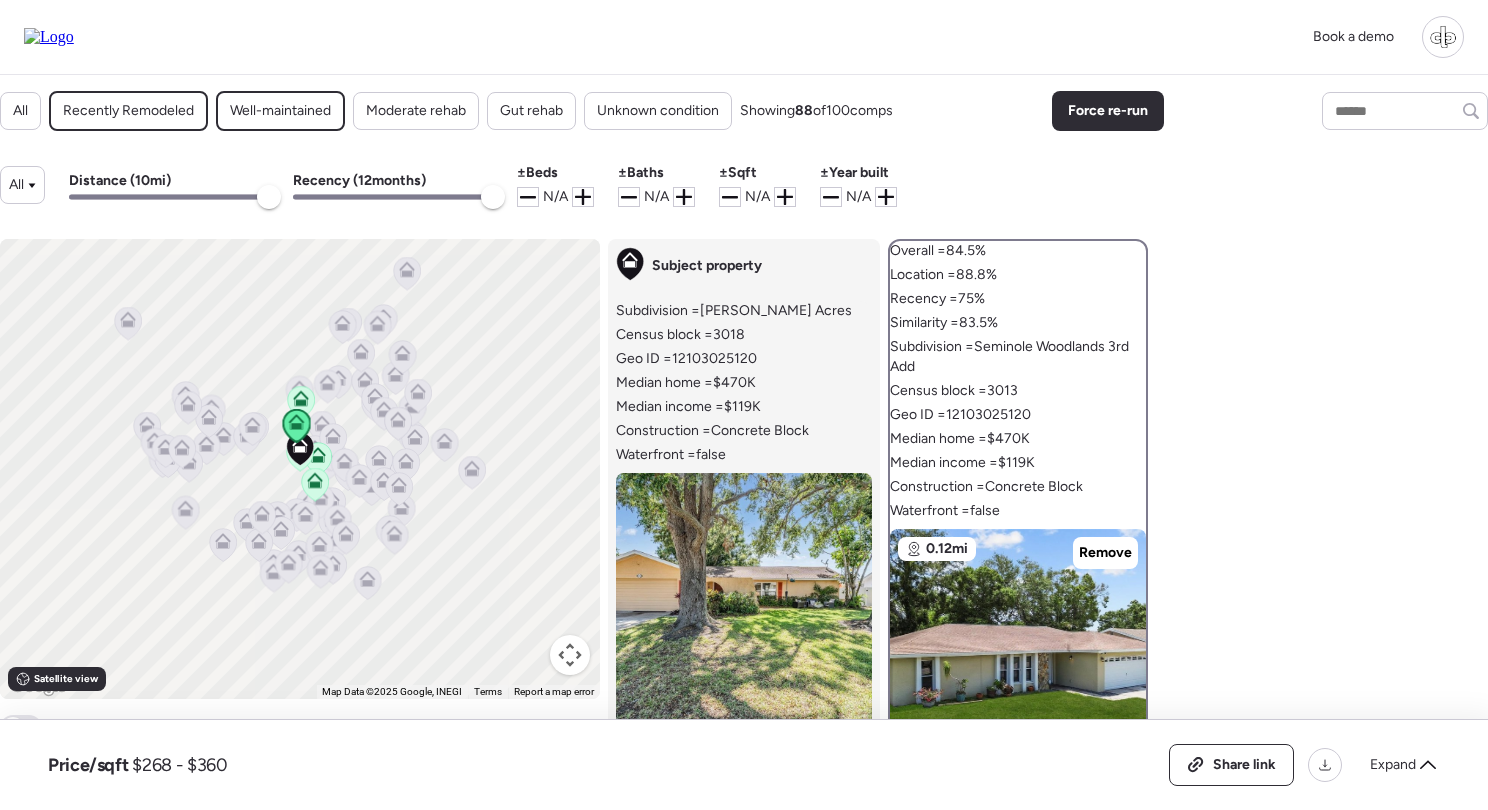 scroll, scrollTop: 0, scrollLeft: 0, axis: both 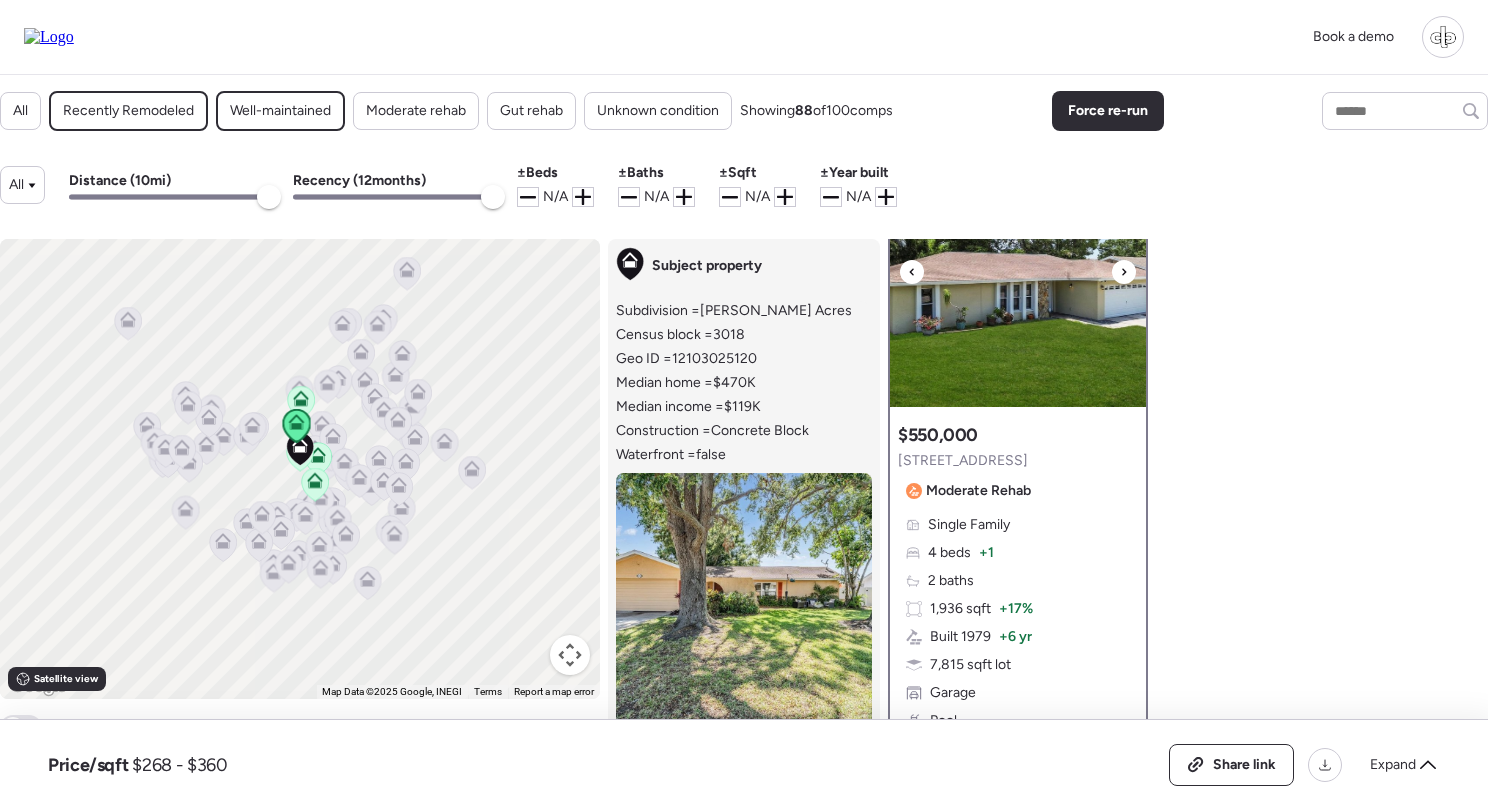 click at bounding box center (1018, 282) 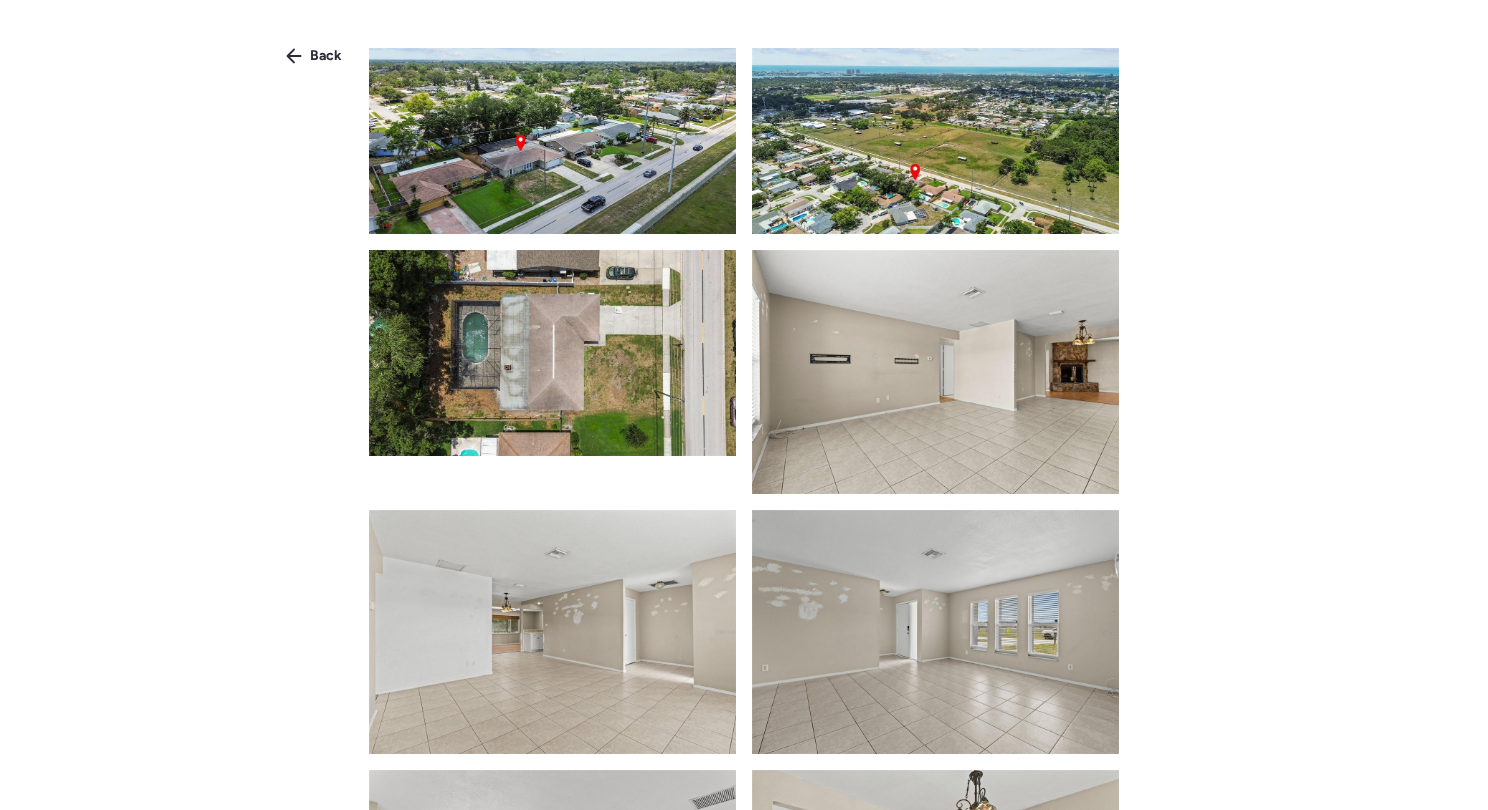 scroll, scrollTop: 575, scrollLeft: 0, axis: vertical 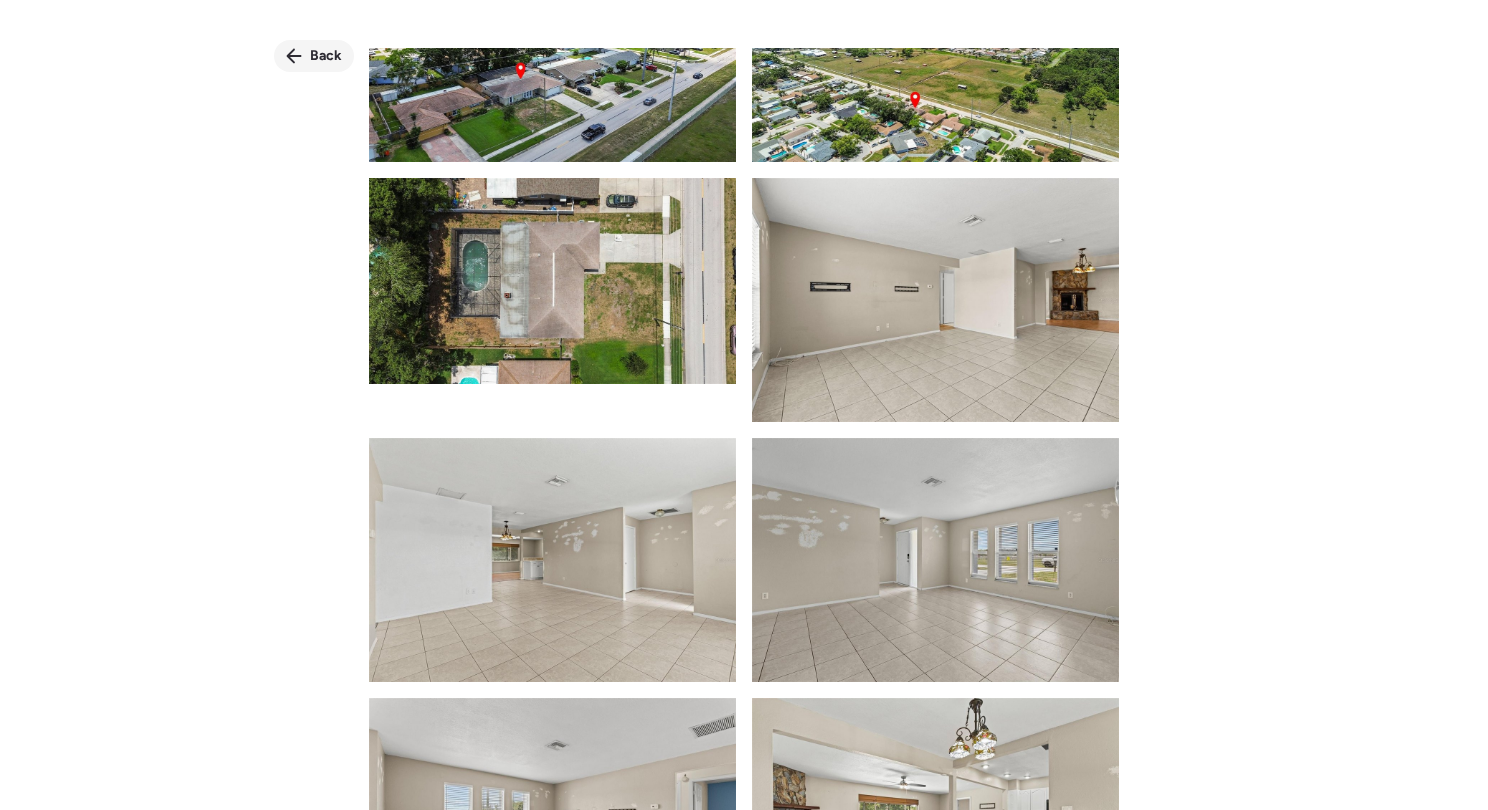 click on "Back" at bounding box center [326, 56] 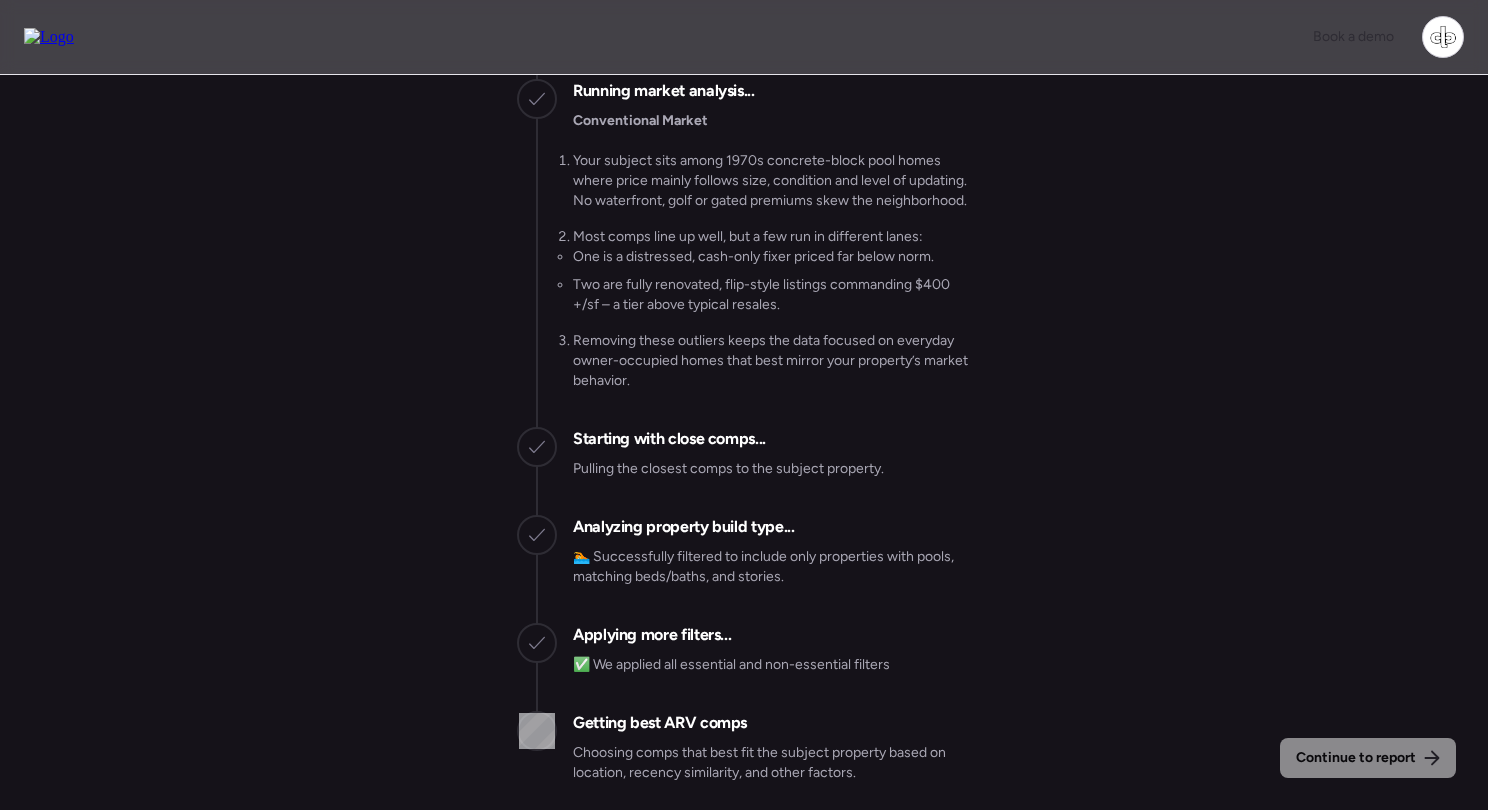 scroll, scrollTop: 0, scrollLeft: 0, axis: both 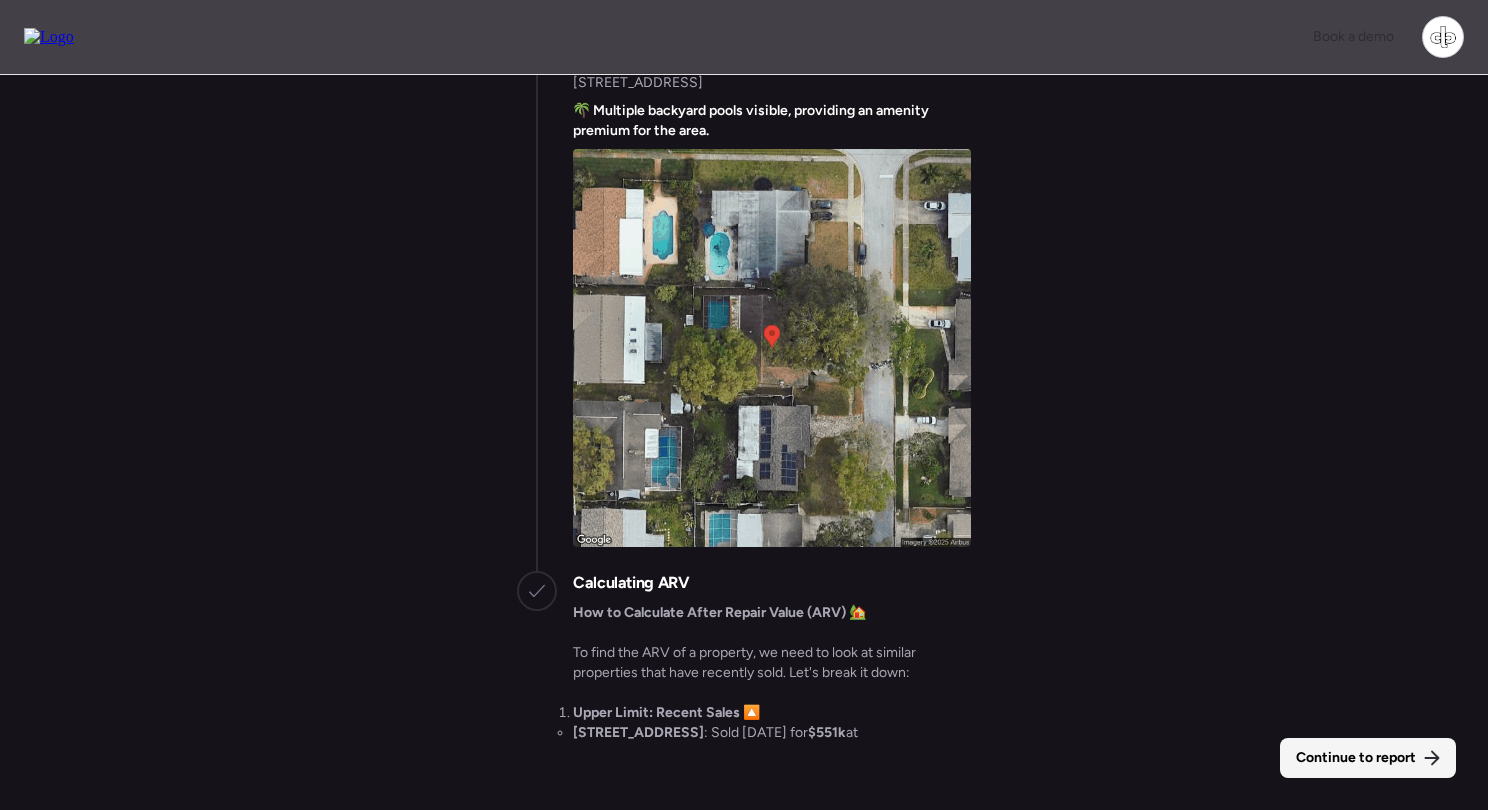click on "Continue to report" at bounding box center (1368, 758) 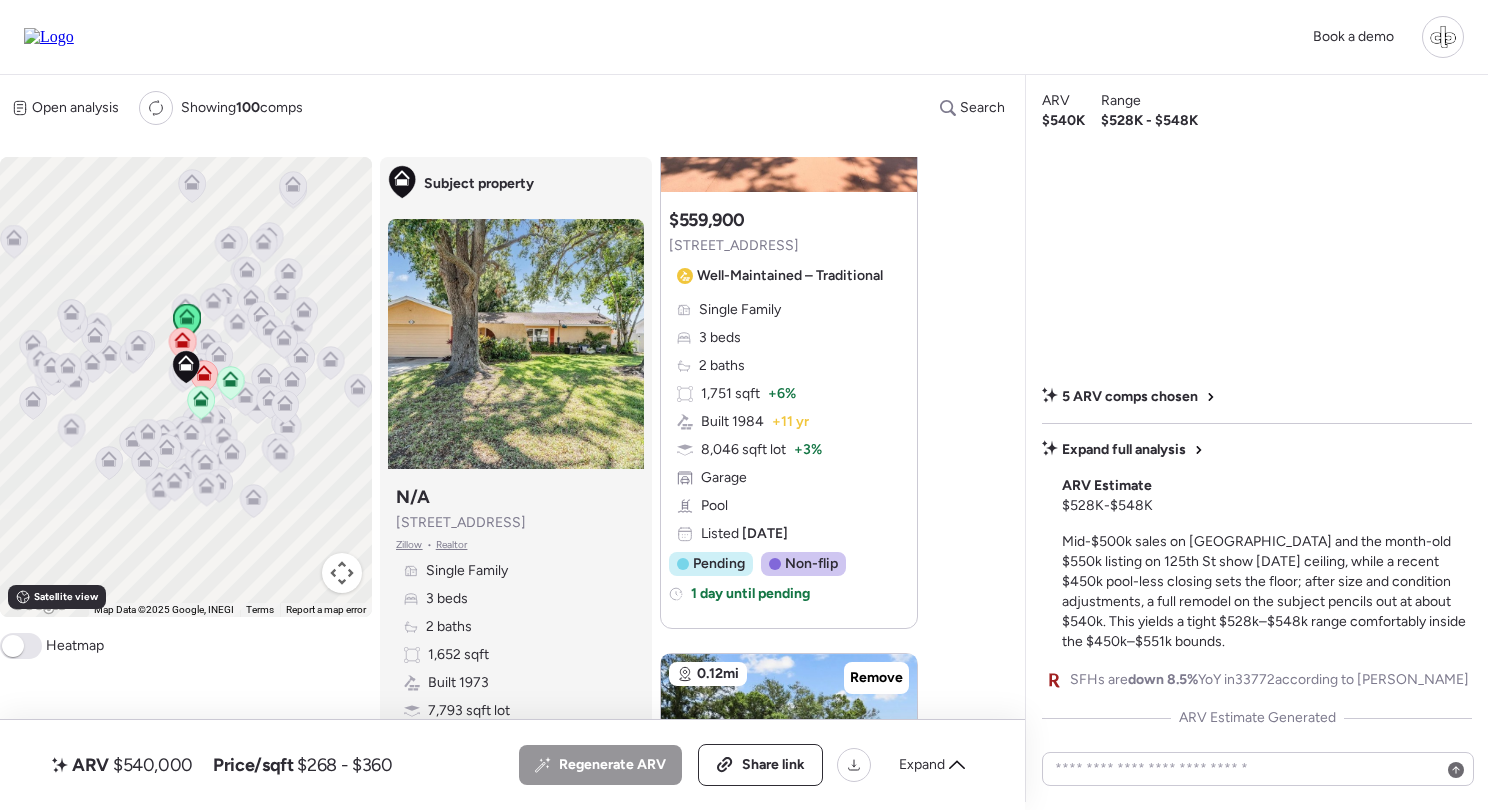 scroll, scrollTop: 3163, scrollLeft: 0, axis: vertical 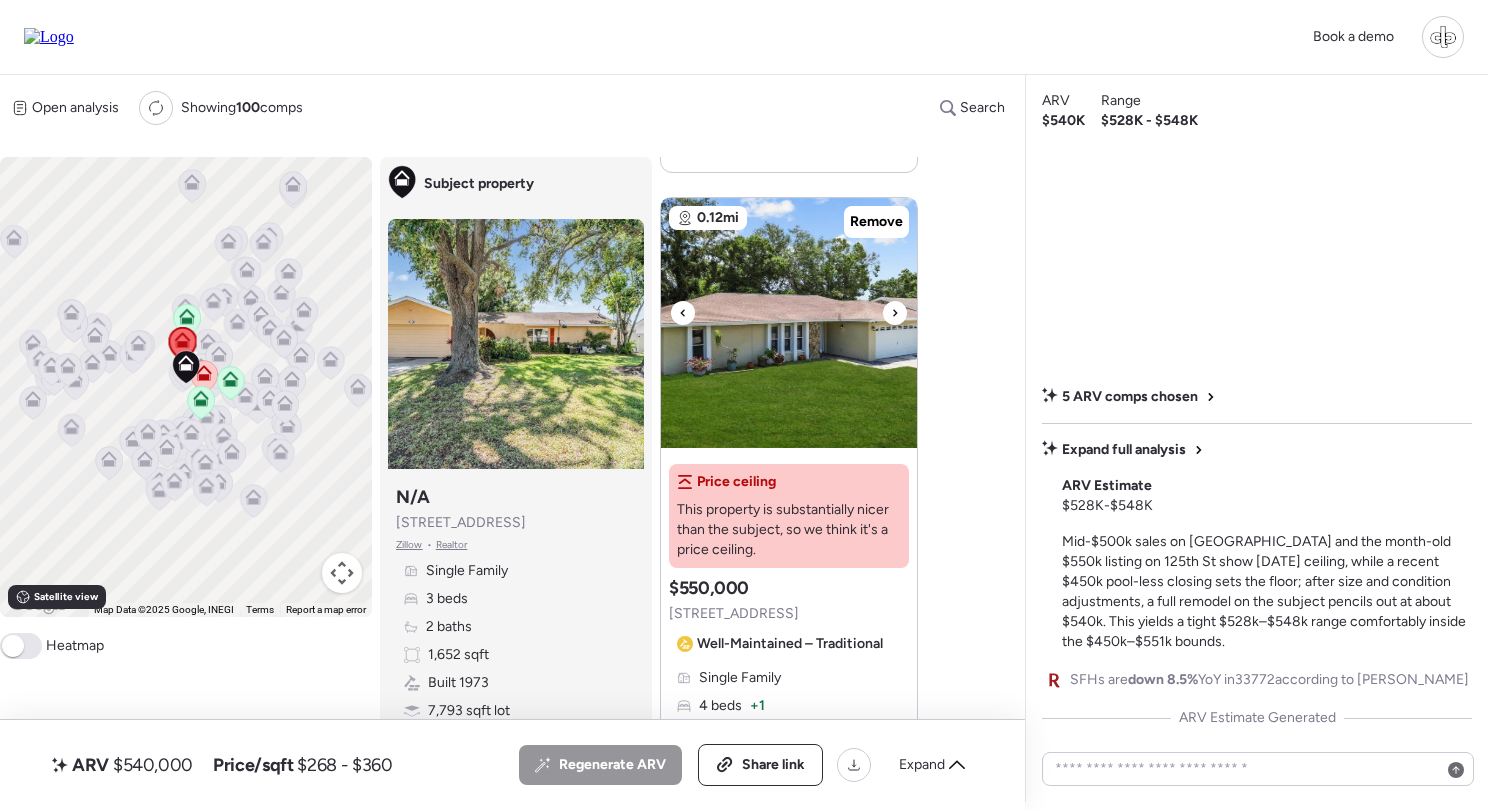 click at bounding box center (789, 323) 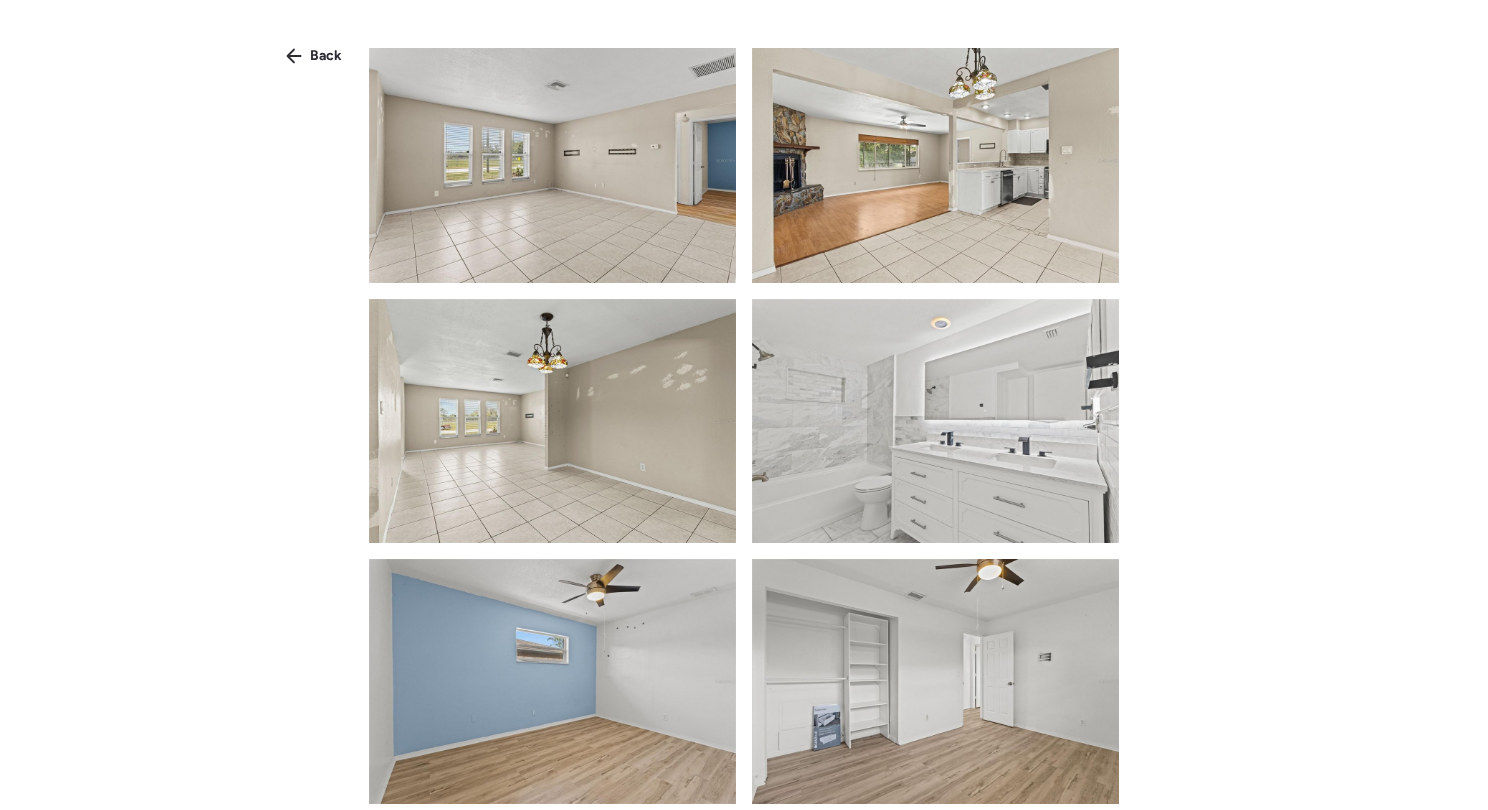 scroll, scrollTop: 1289, scrollLeft: 0, axis: vertical 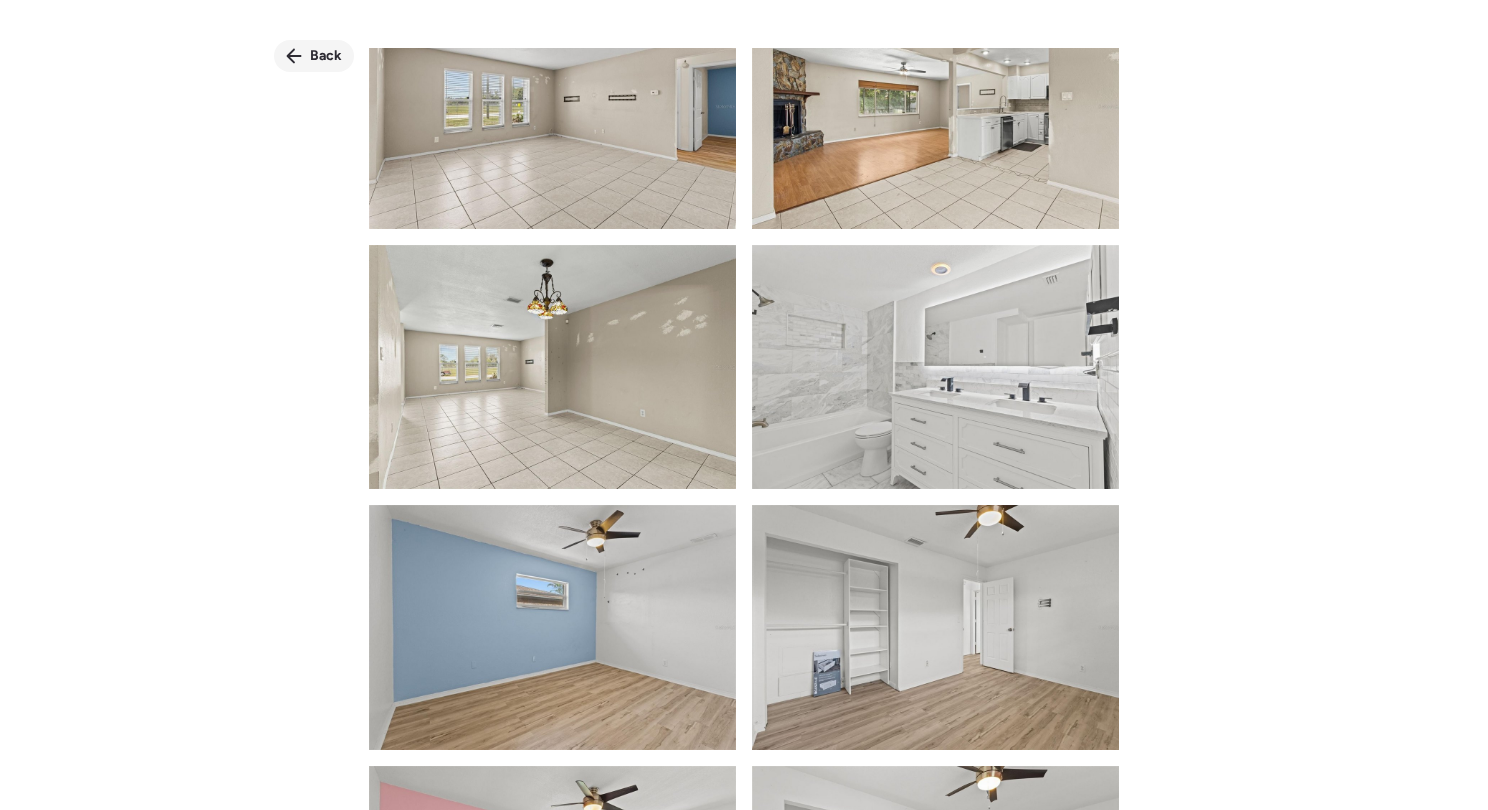 click on "Back" at bounding box center (314, 56) 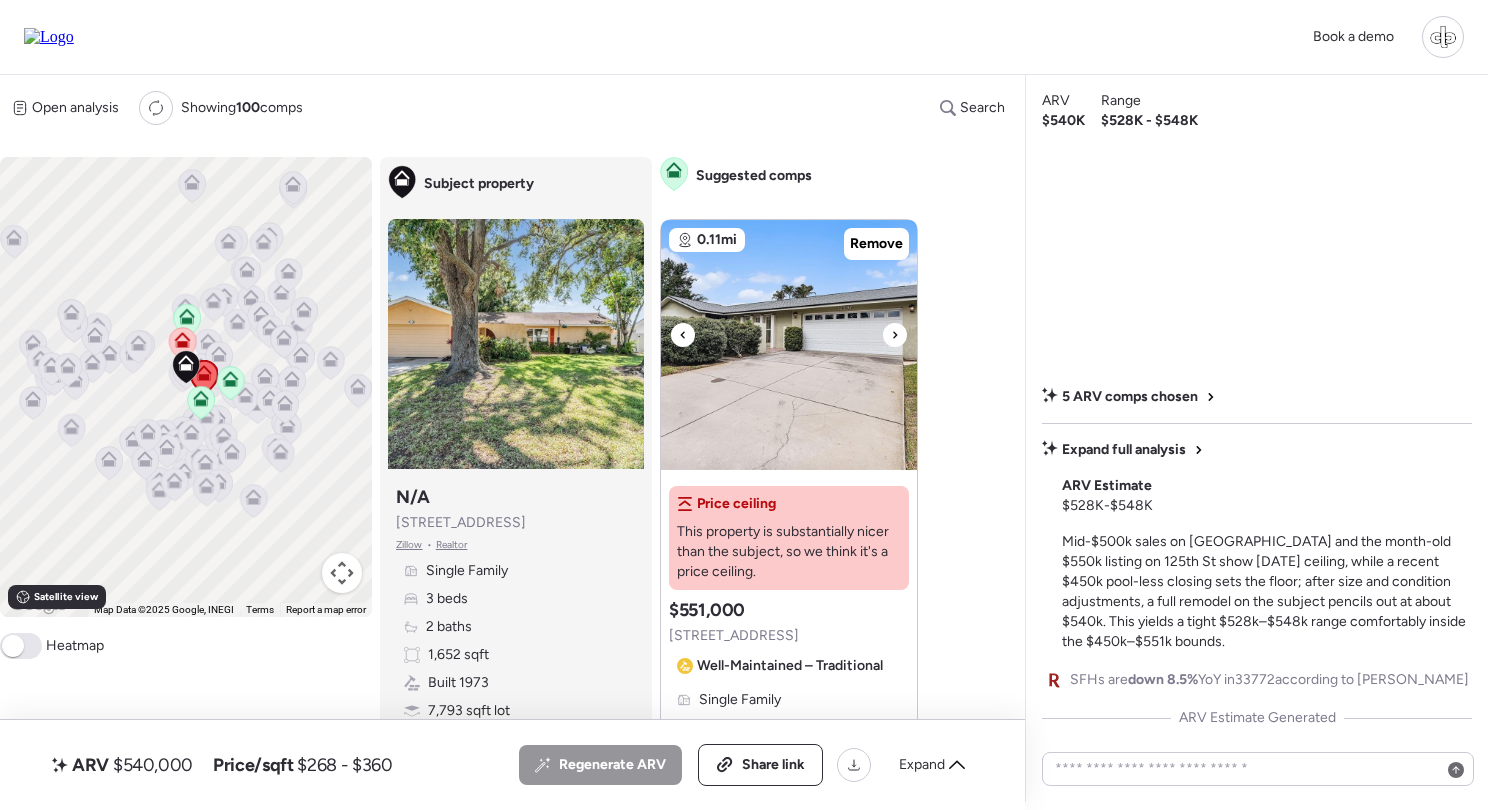 scroll, scrollTop: -1, scrollLeft: 0, axis: vertical 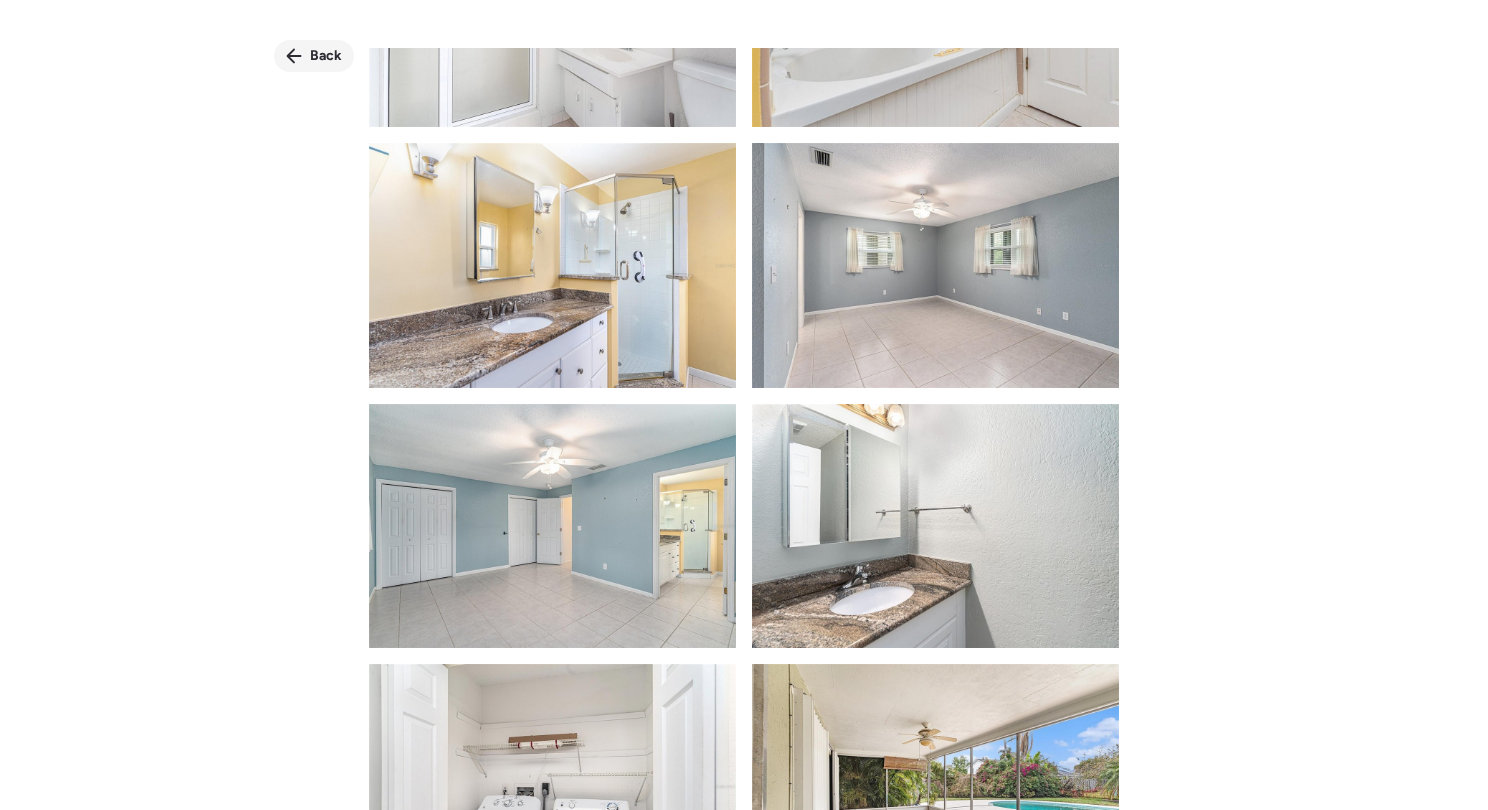 click on "Back" at bounding box center (326, 56) 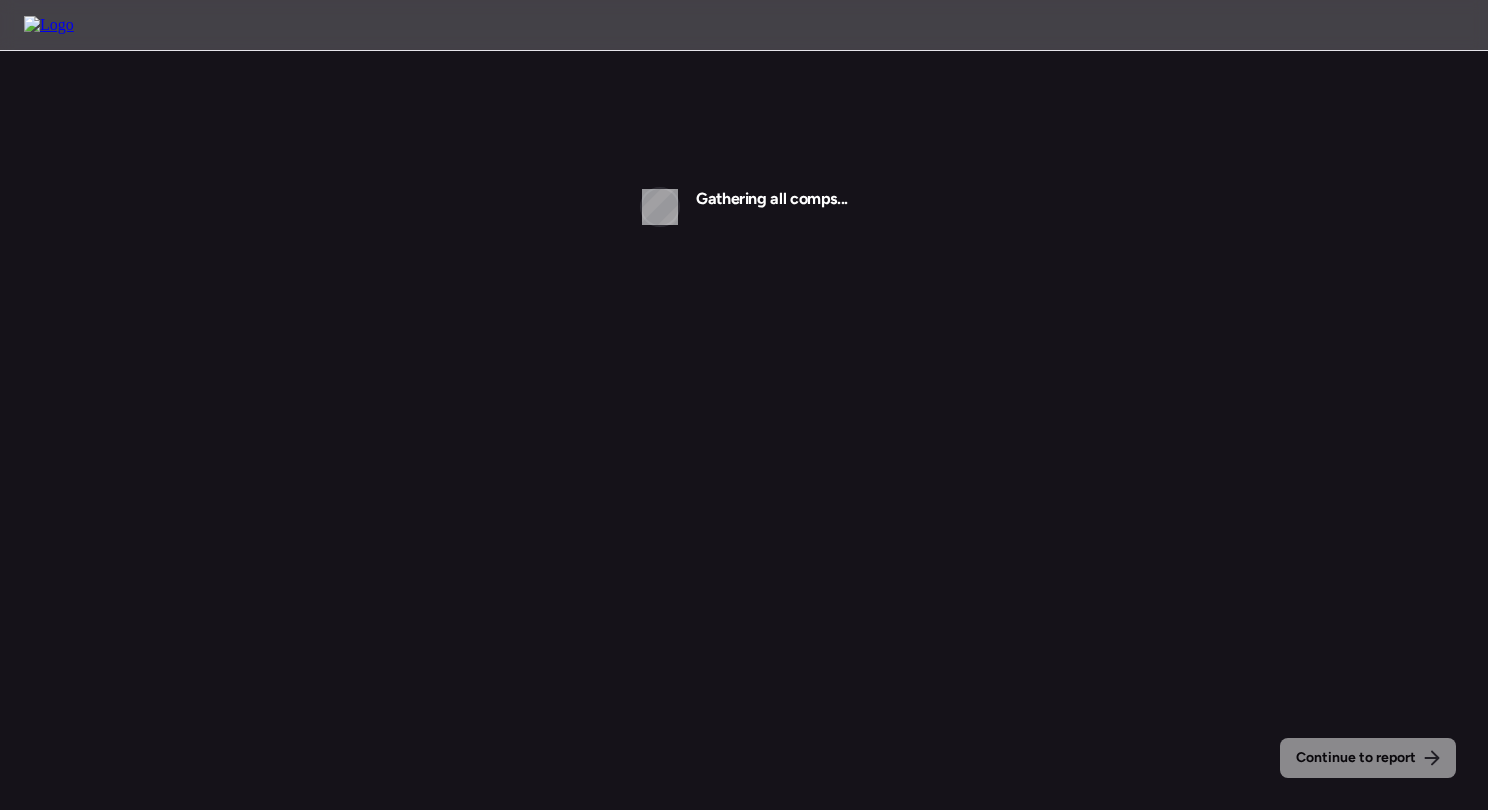 scroll, scrollTop: 0, scrollLeft: 0, axis: both 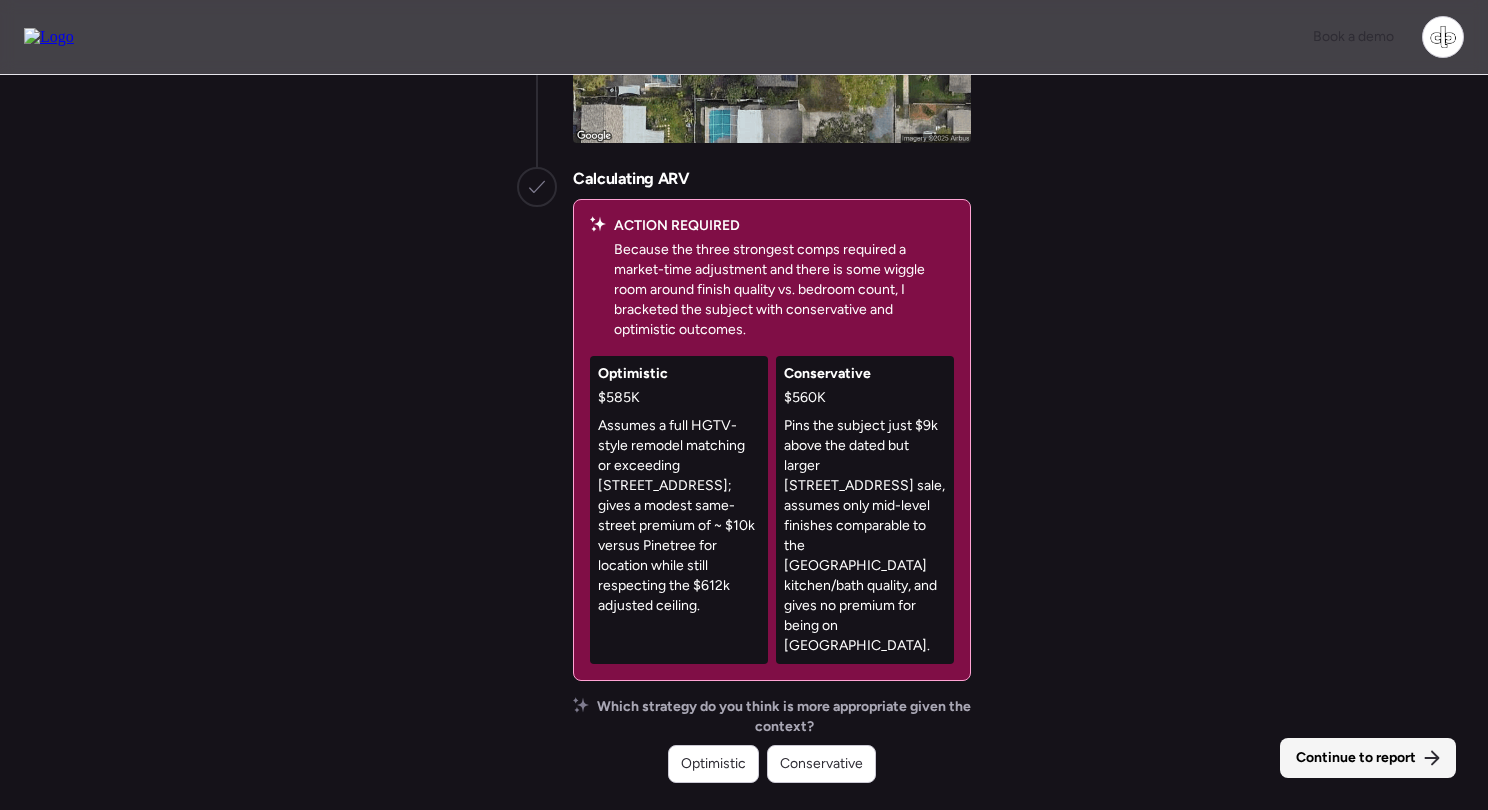 click on "Continue to report" at bounding box center (1368, 758) 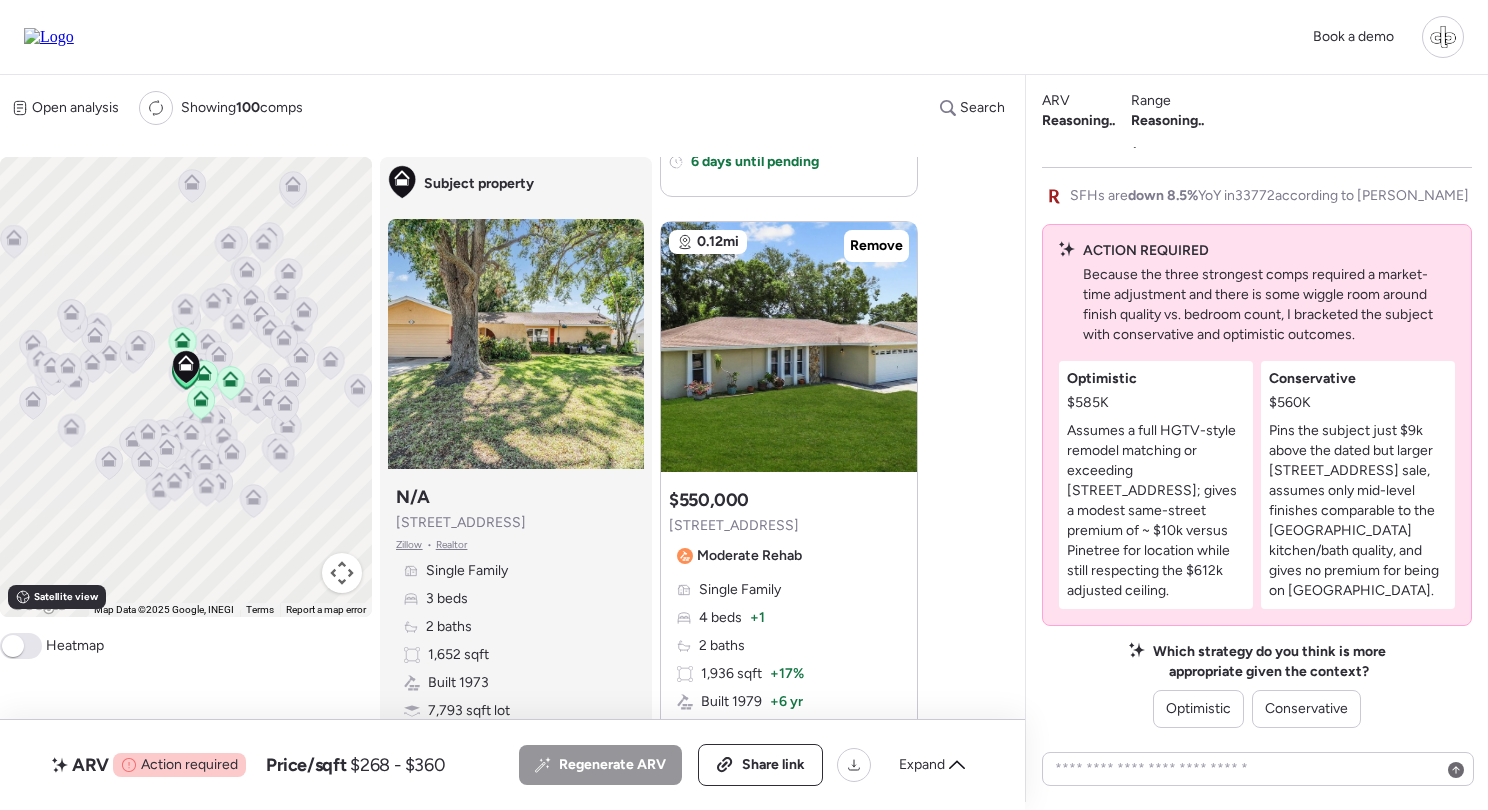 scroll, scrollTop: 3146, scrollLeft: 0, axis: vertical 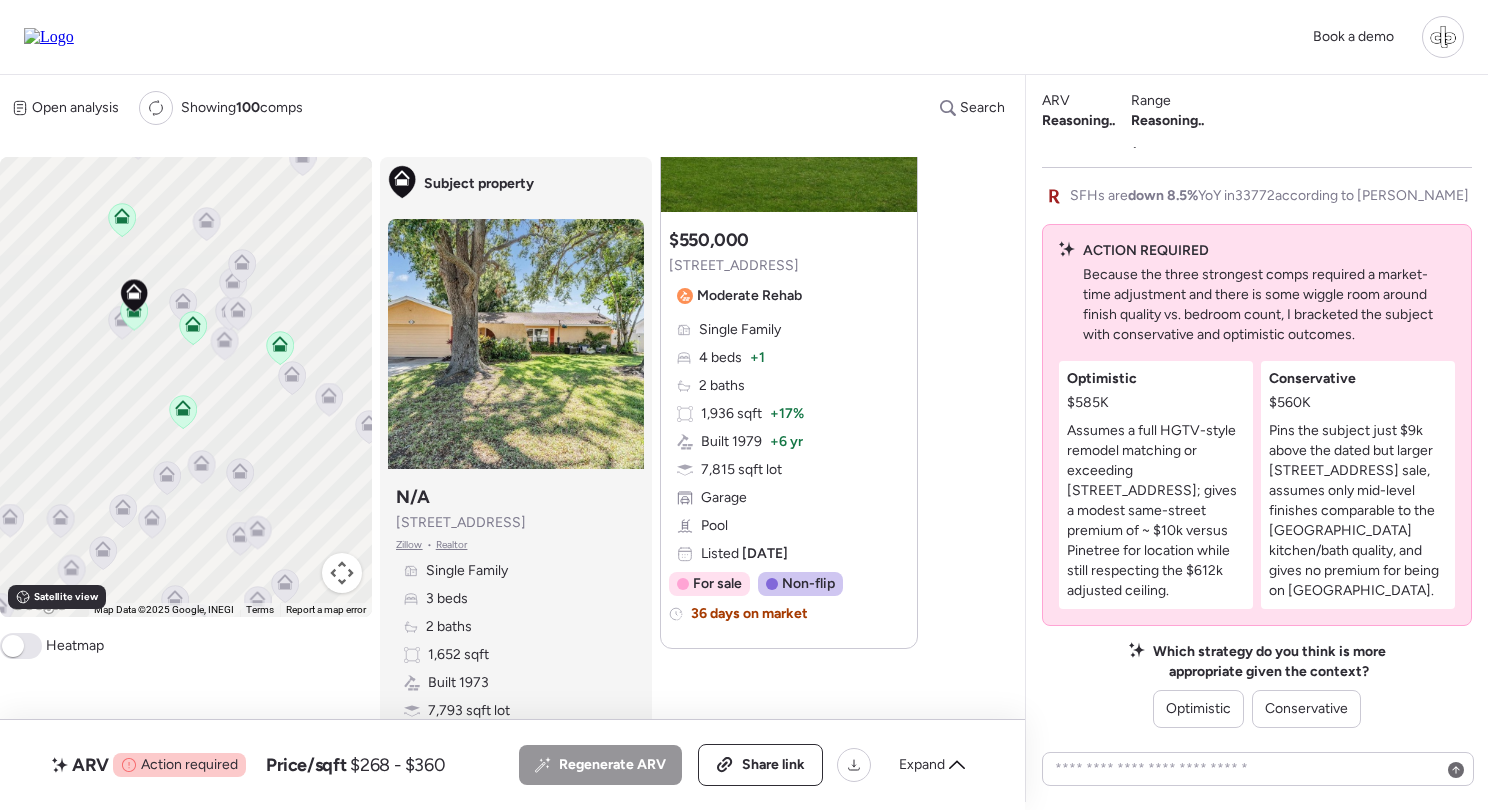 drag, startPoint x: 151, startPoint y: 361, endPoint x: 274, endPoint y: 376, distance: 123.911255 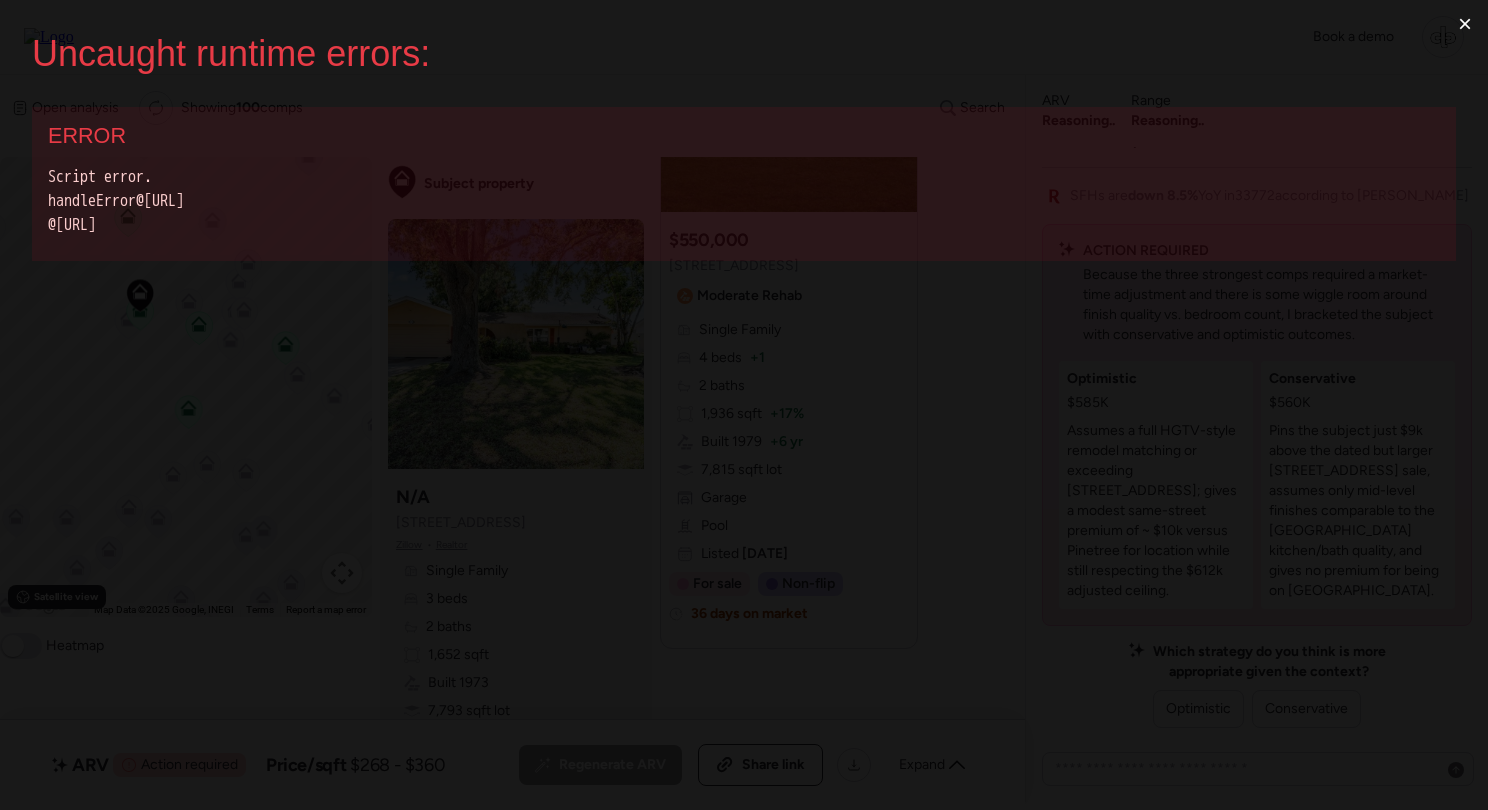 scroll, scrollTop: 0, scrollLeft: 0, axis: both 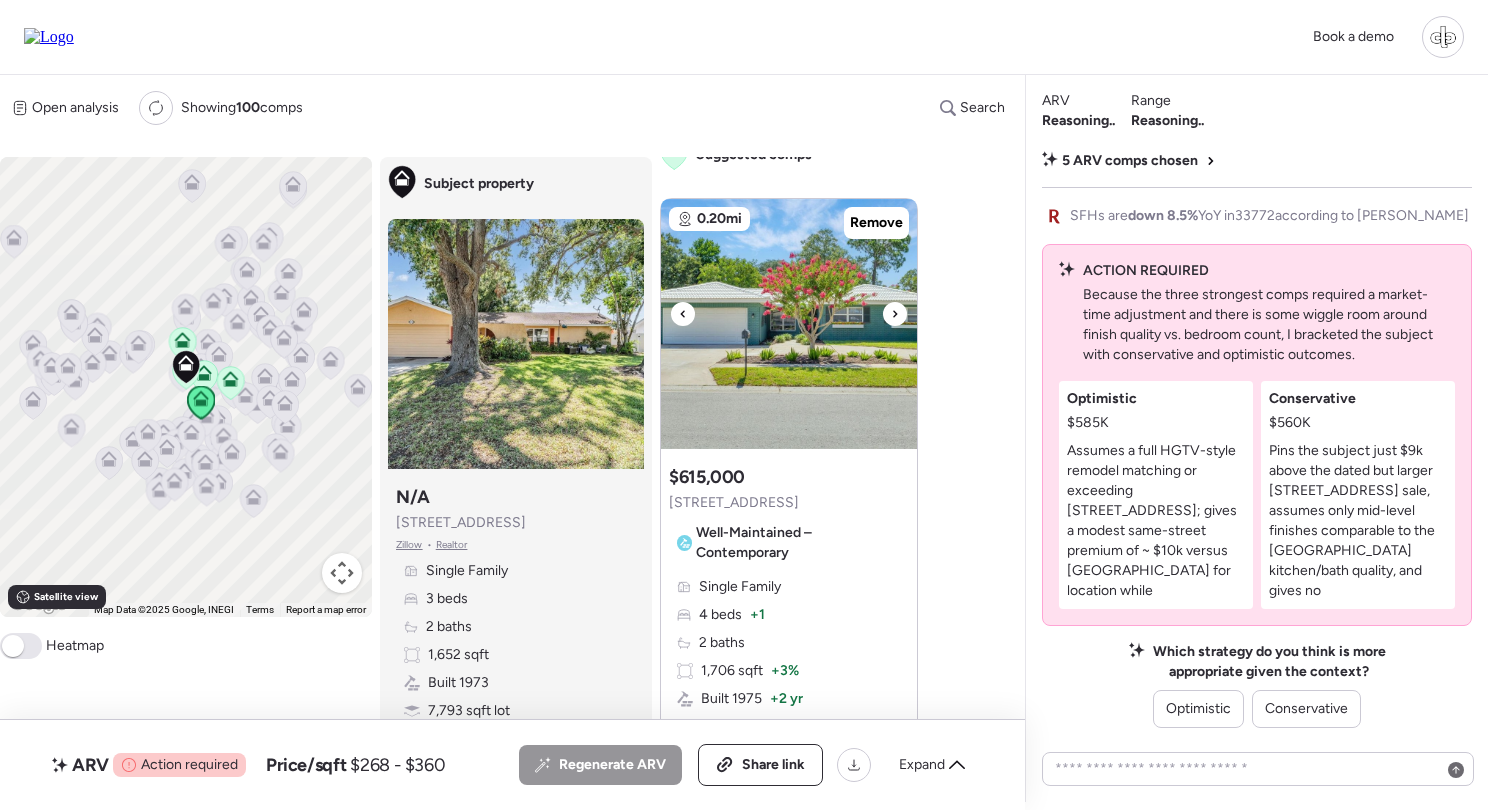 click at bounding box center (789, 324) 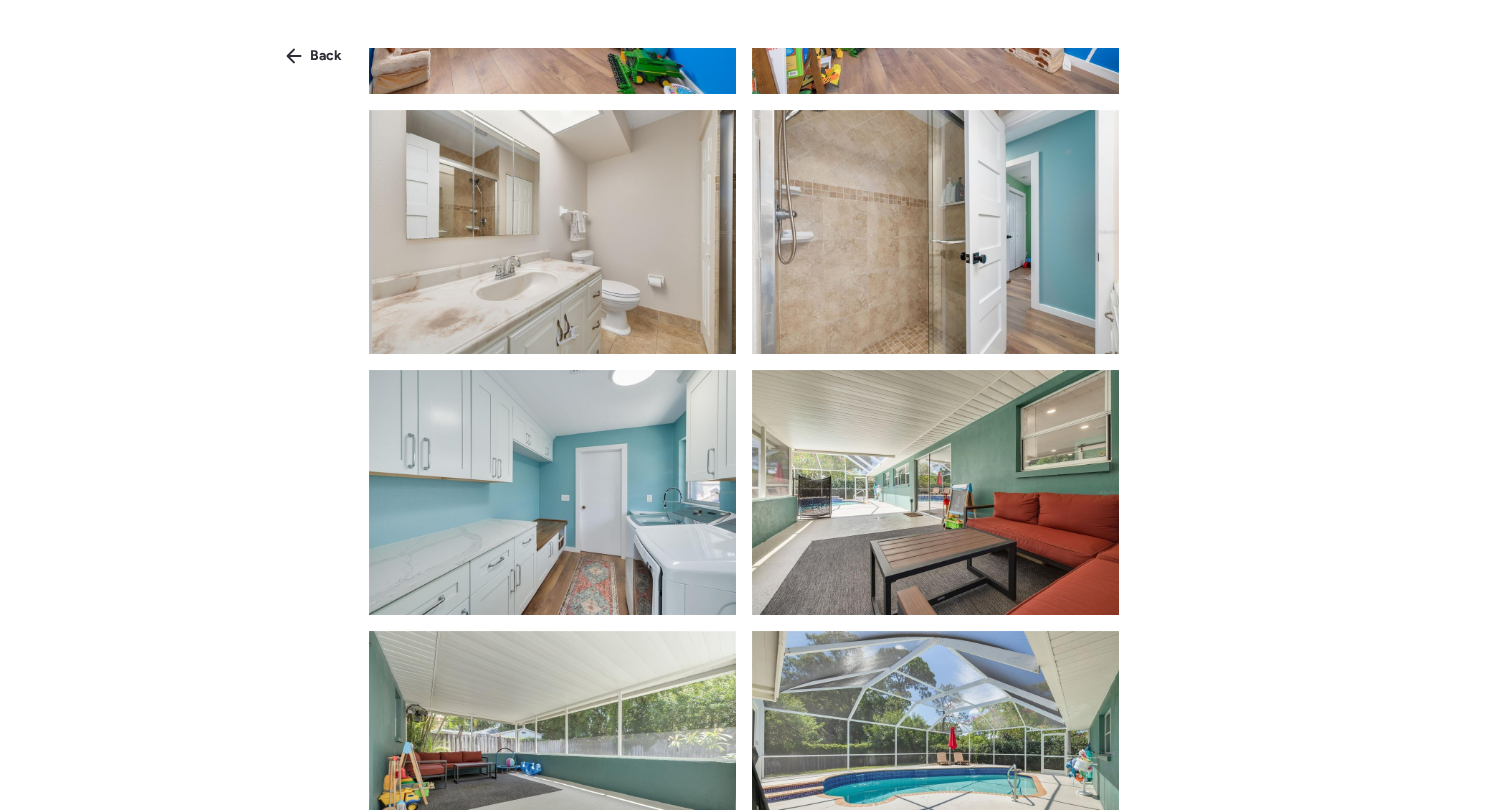 scroll, scrollTop: 4170, scrollLeft: 0, axis: vertical 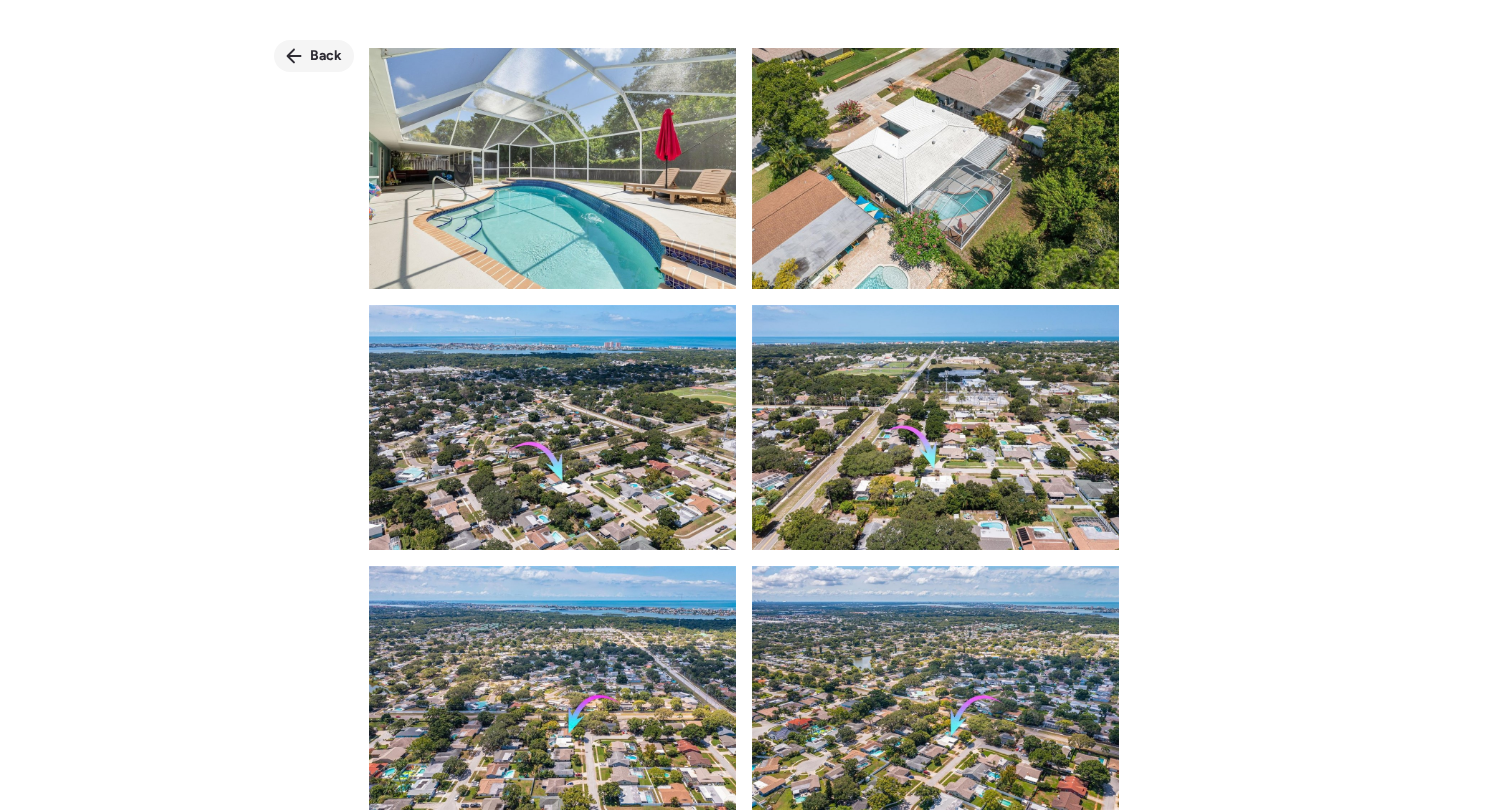 click on "Back" at bounding box center (326, 56) 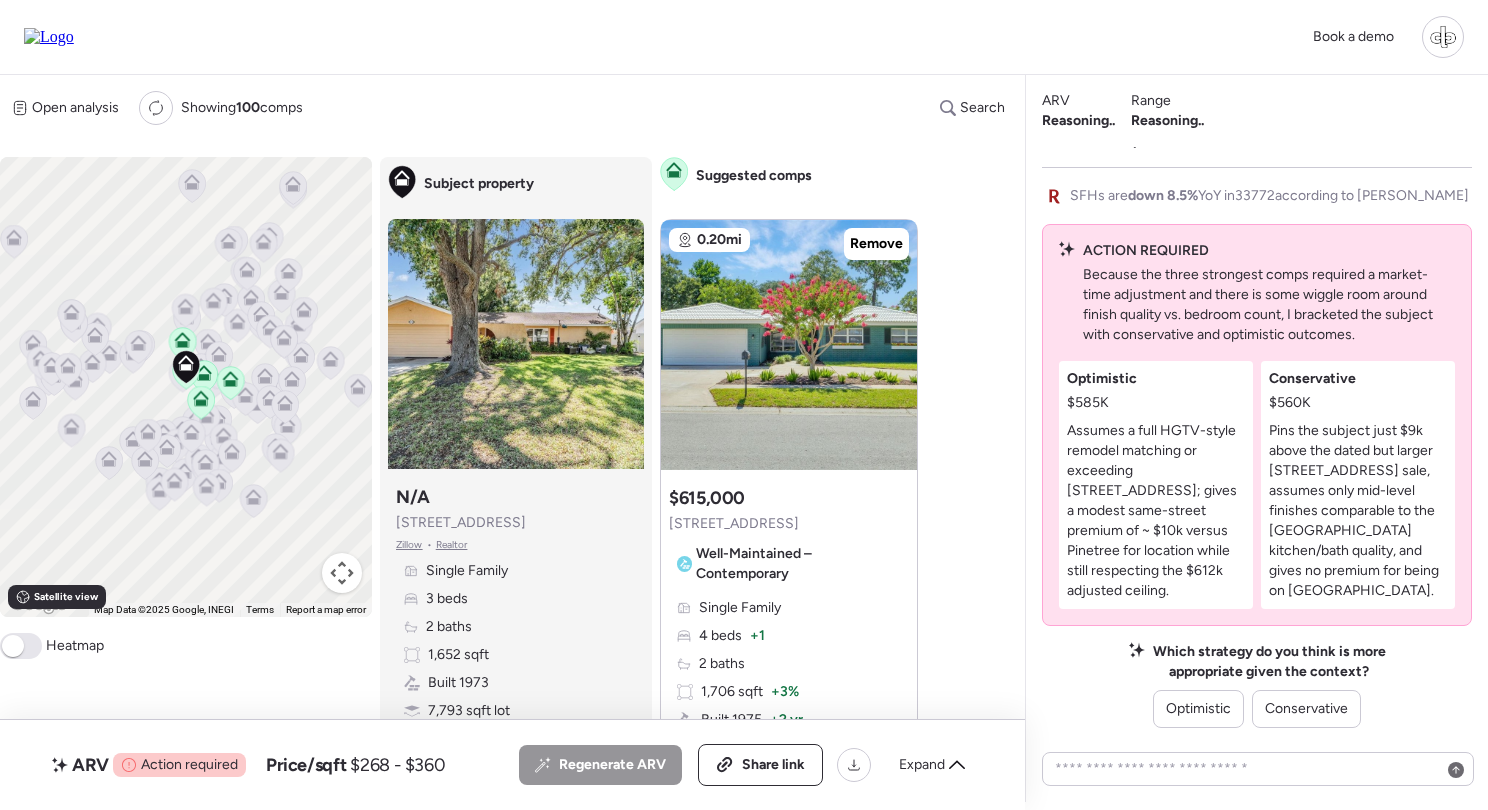 scroll, scrollTop: 0, scrollLeft: 0, axis: both 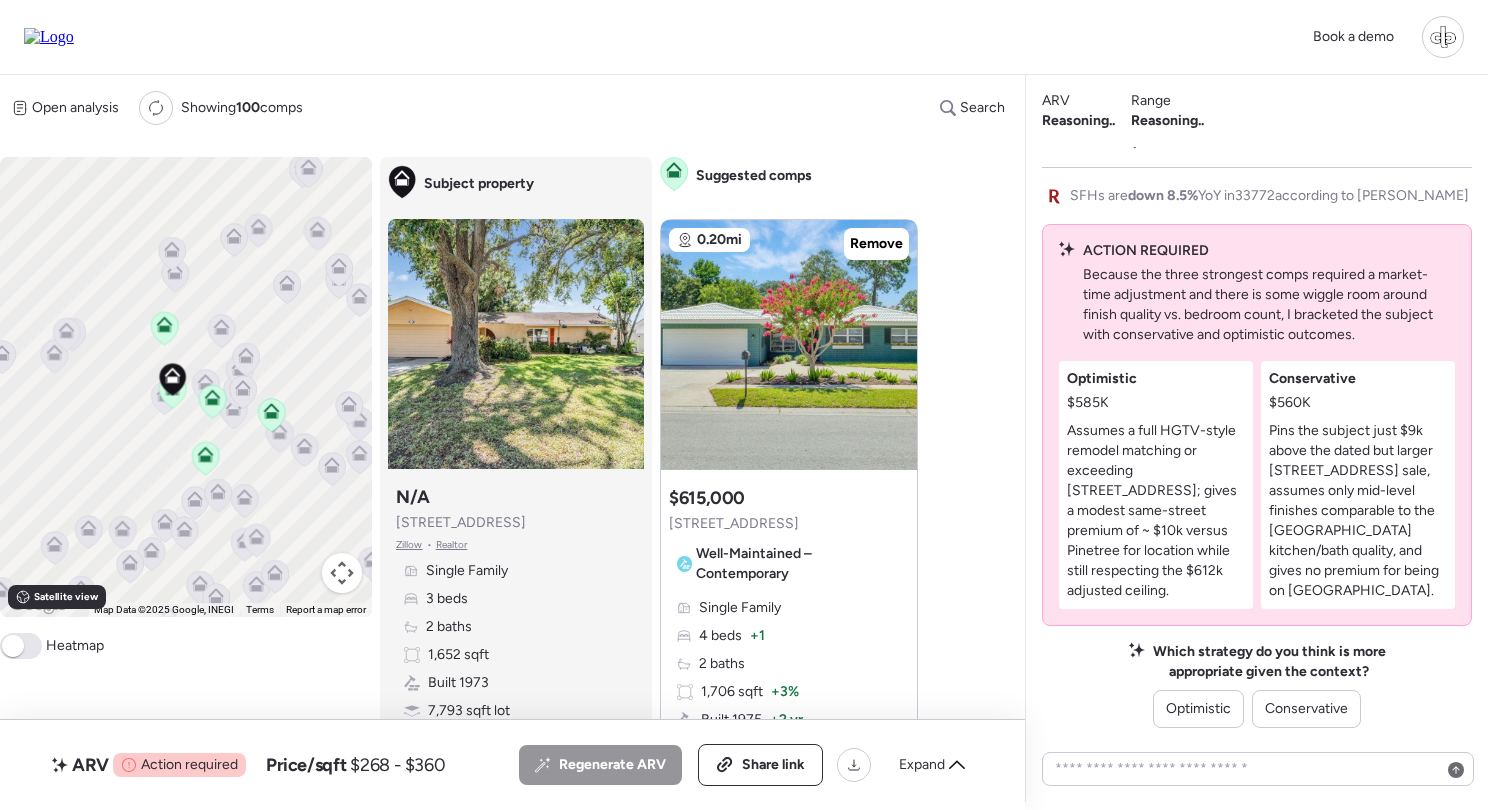 click 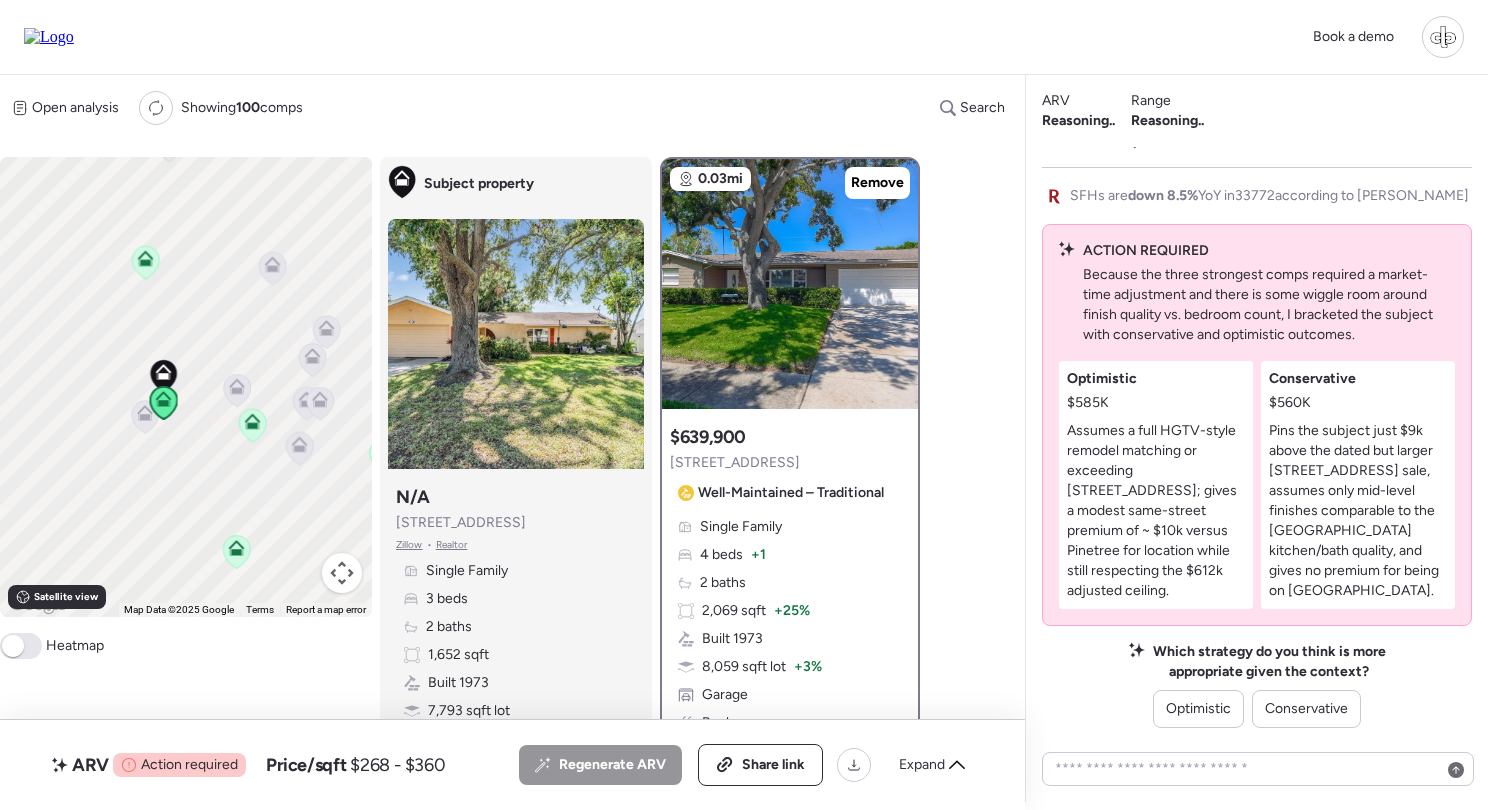 click 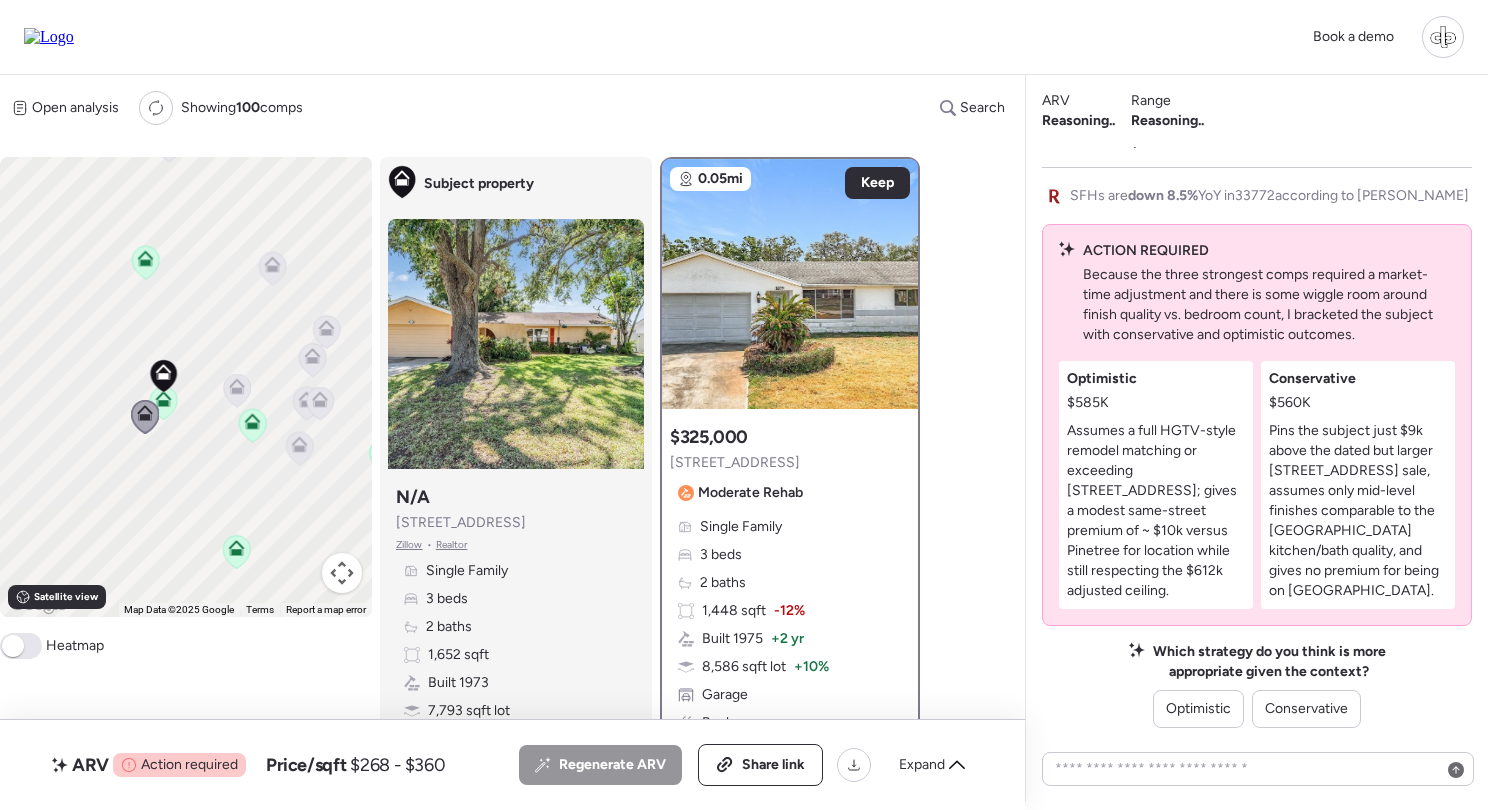 click 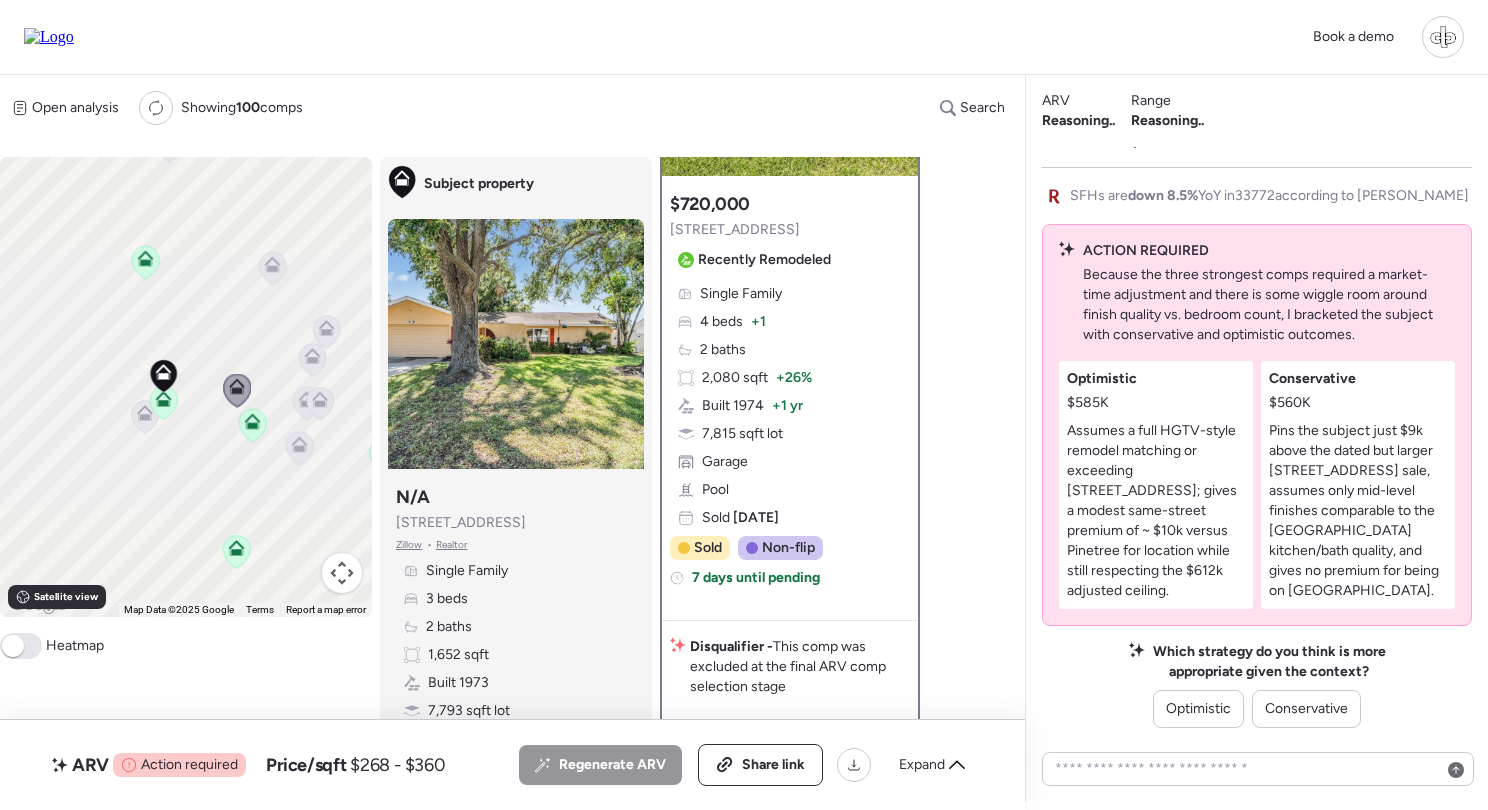 scroll, scrollTop: 232, scrollLeft: 0, axis: vertical 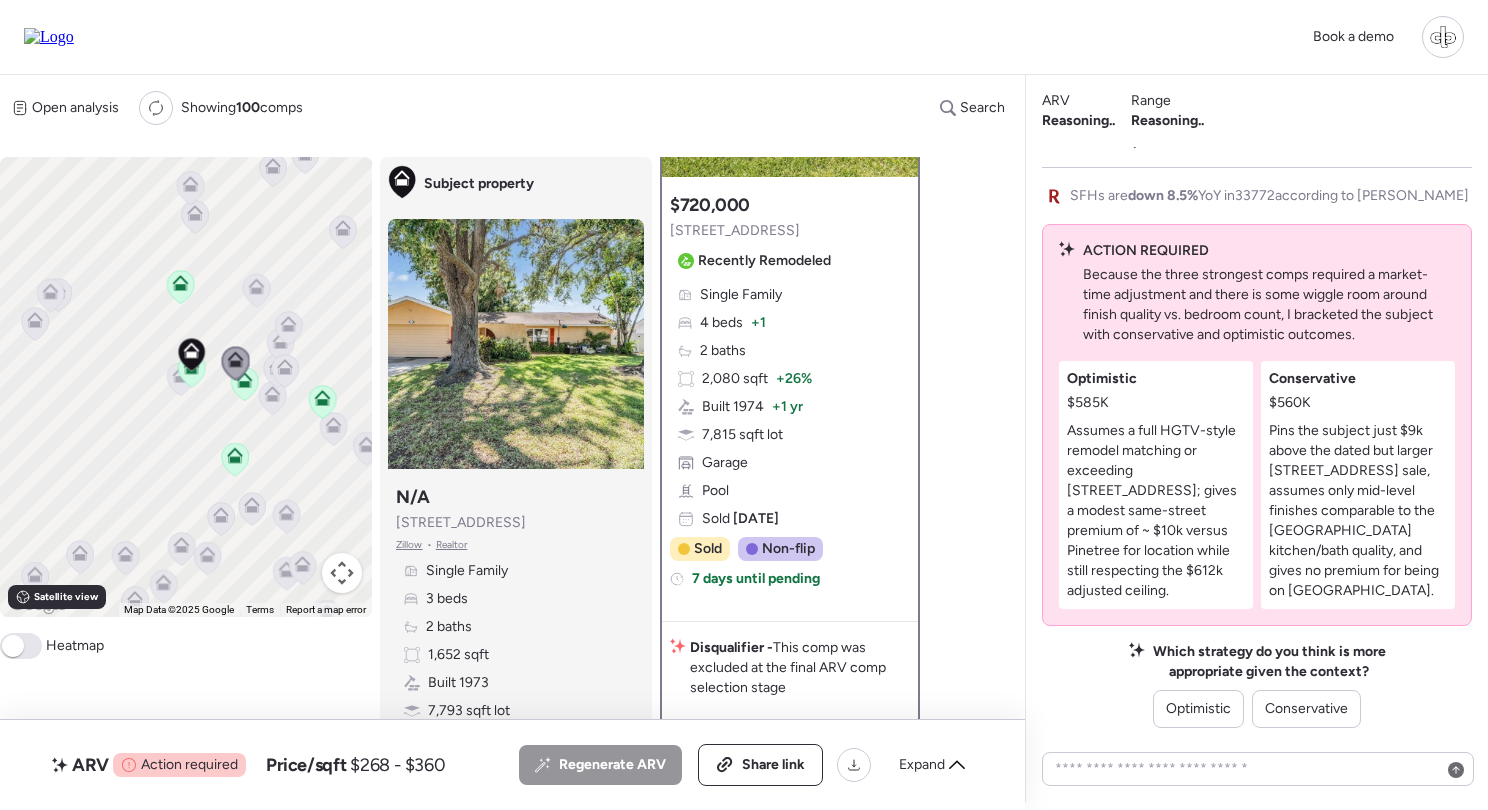 click 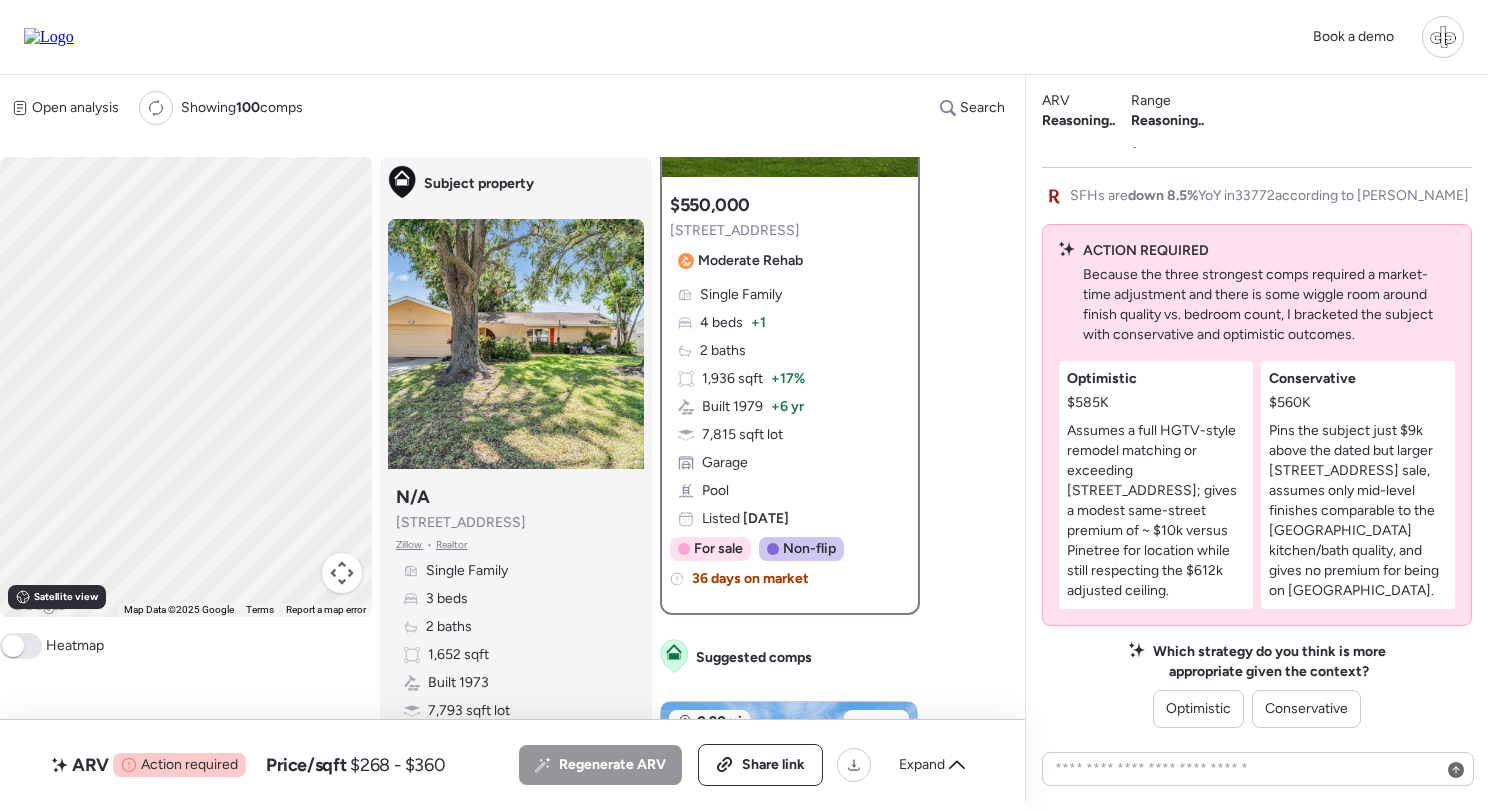 scroll, scrollTop: 0, scrollLeft: 0, axis: both 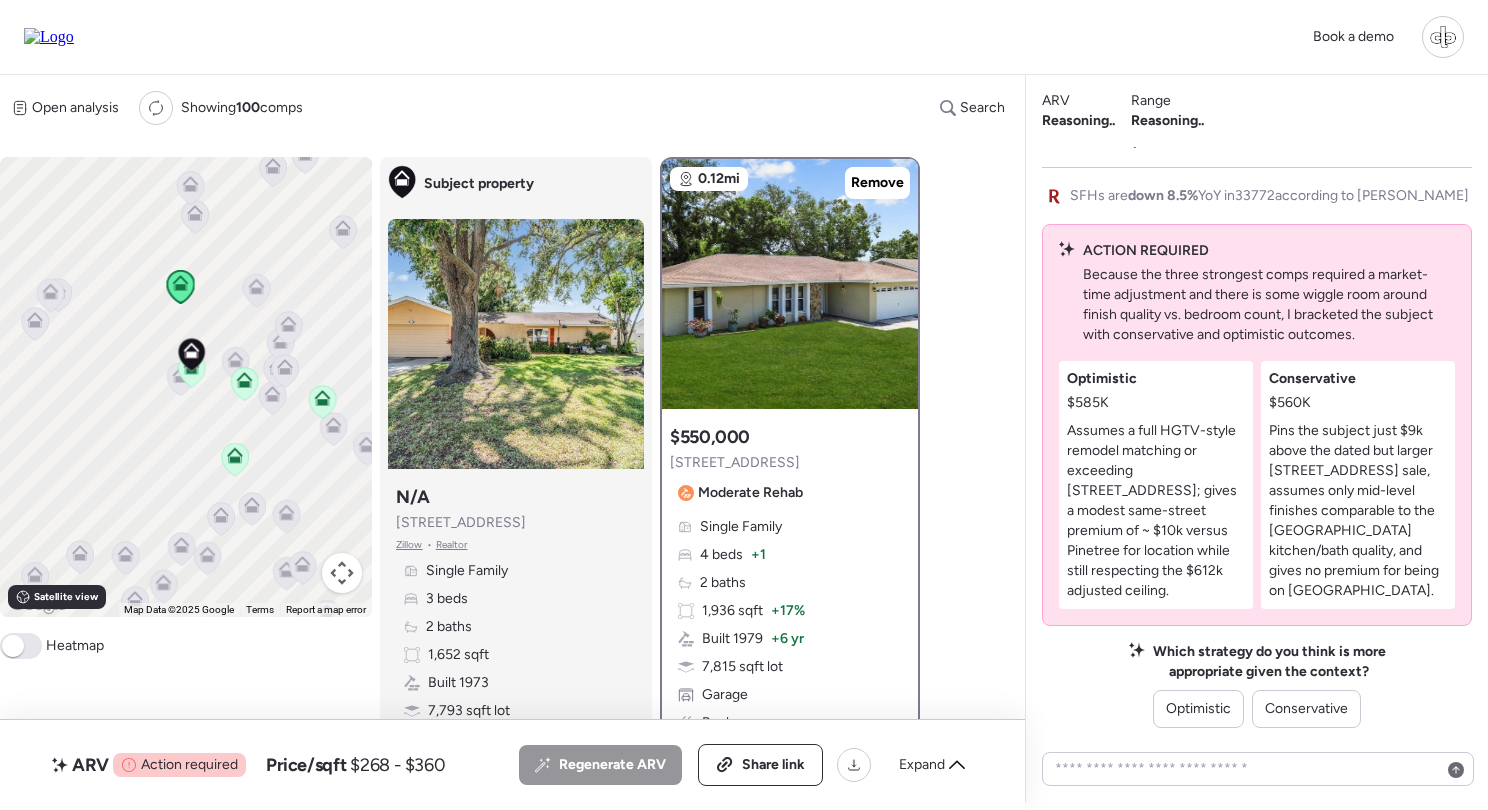 click 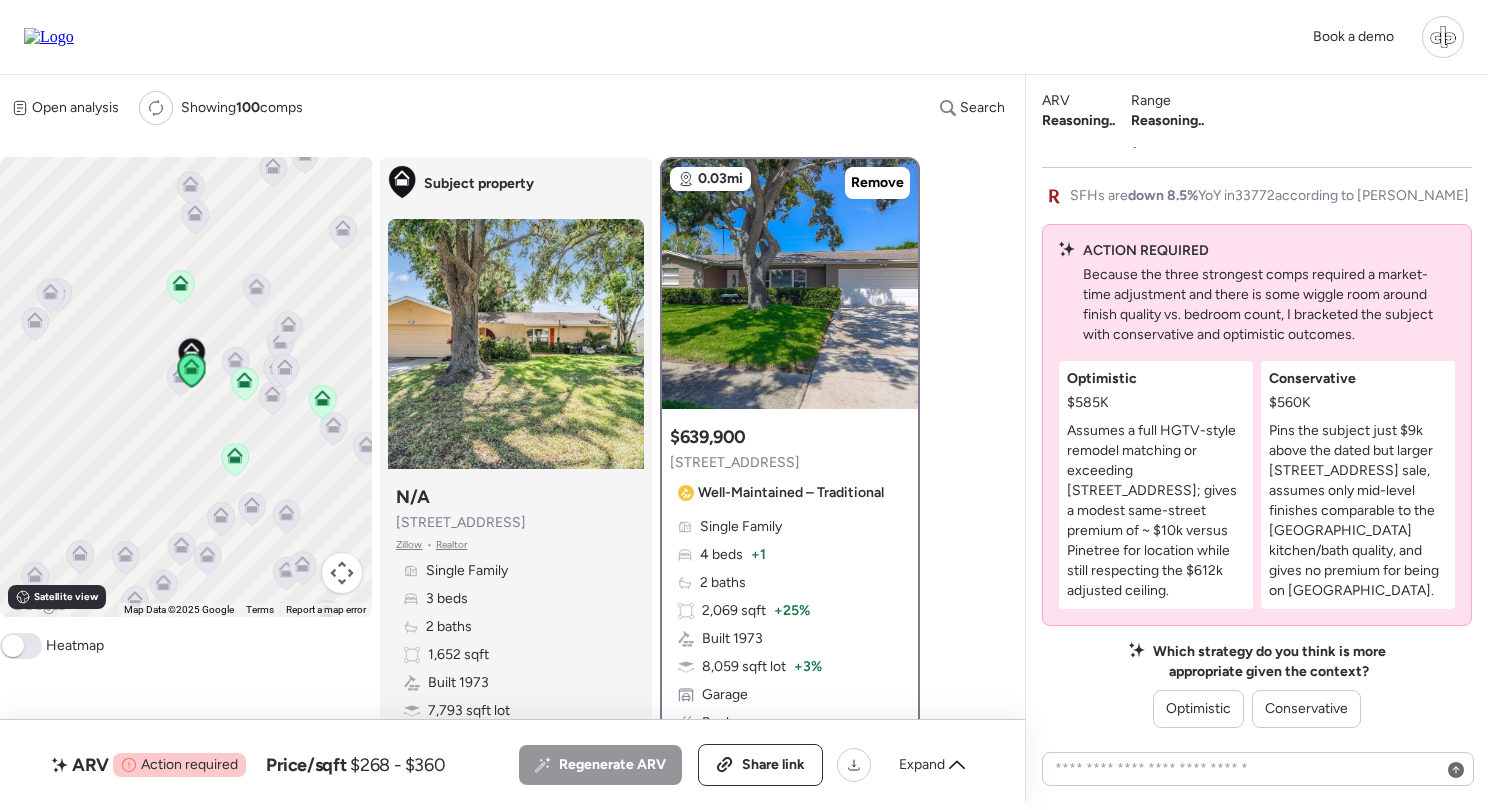 click 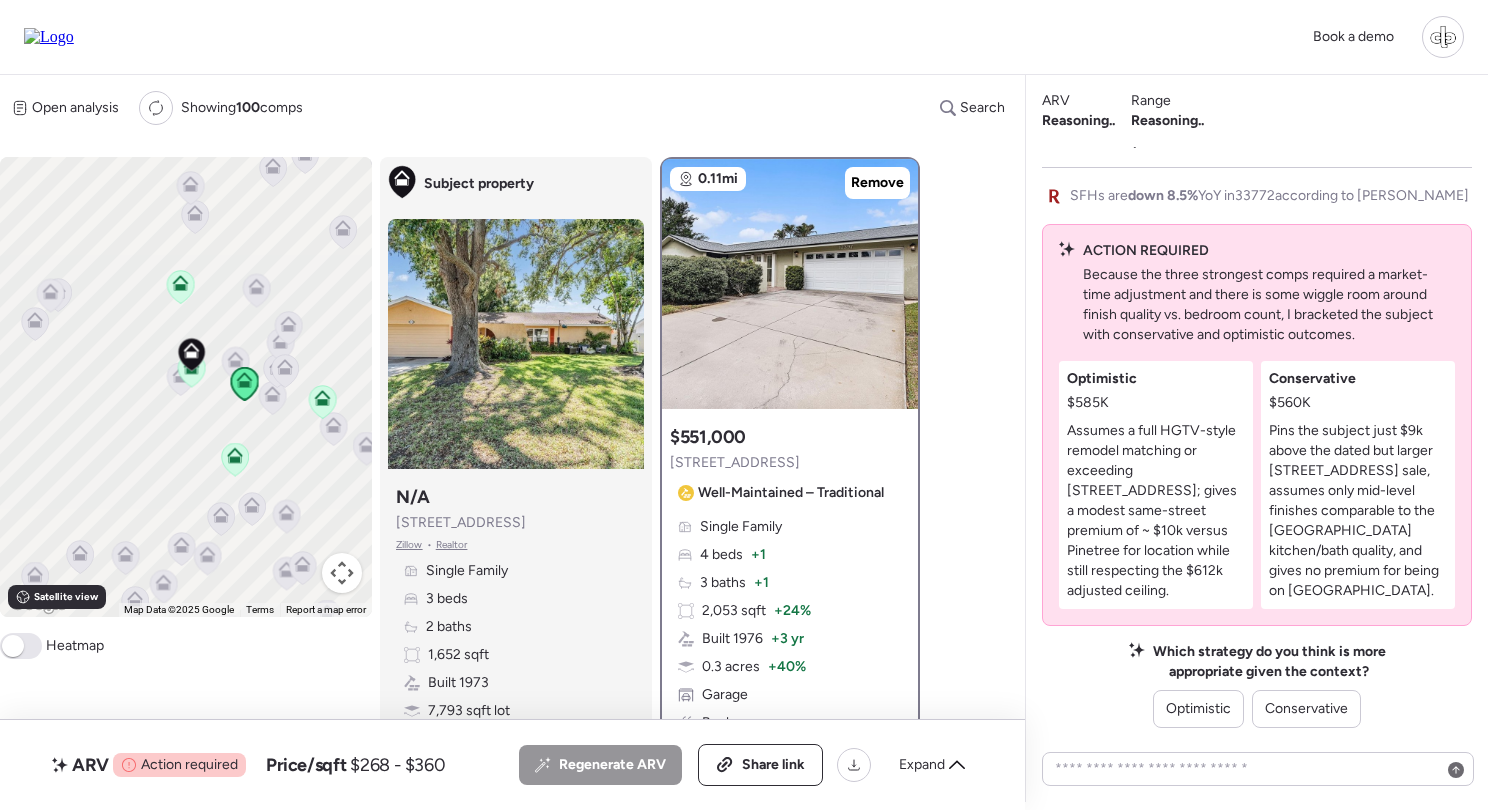 scroll, scrollTop: -2, scrollLeft: 0, axis: vertical 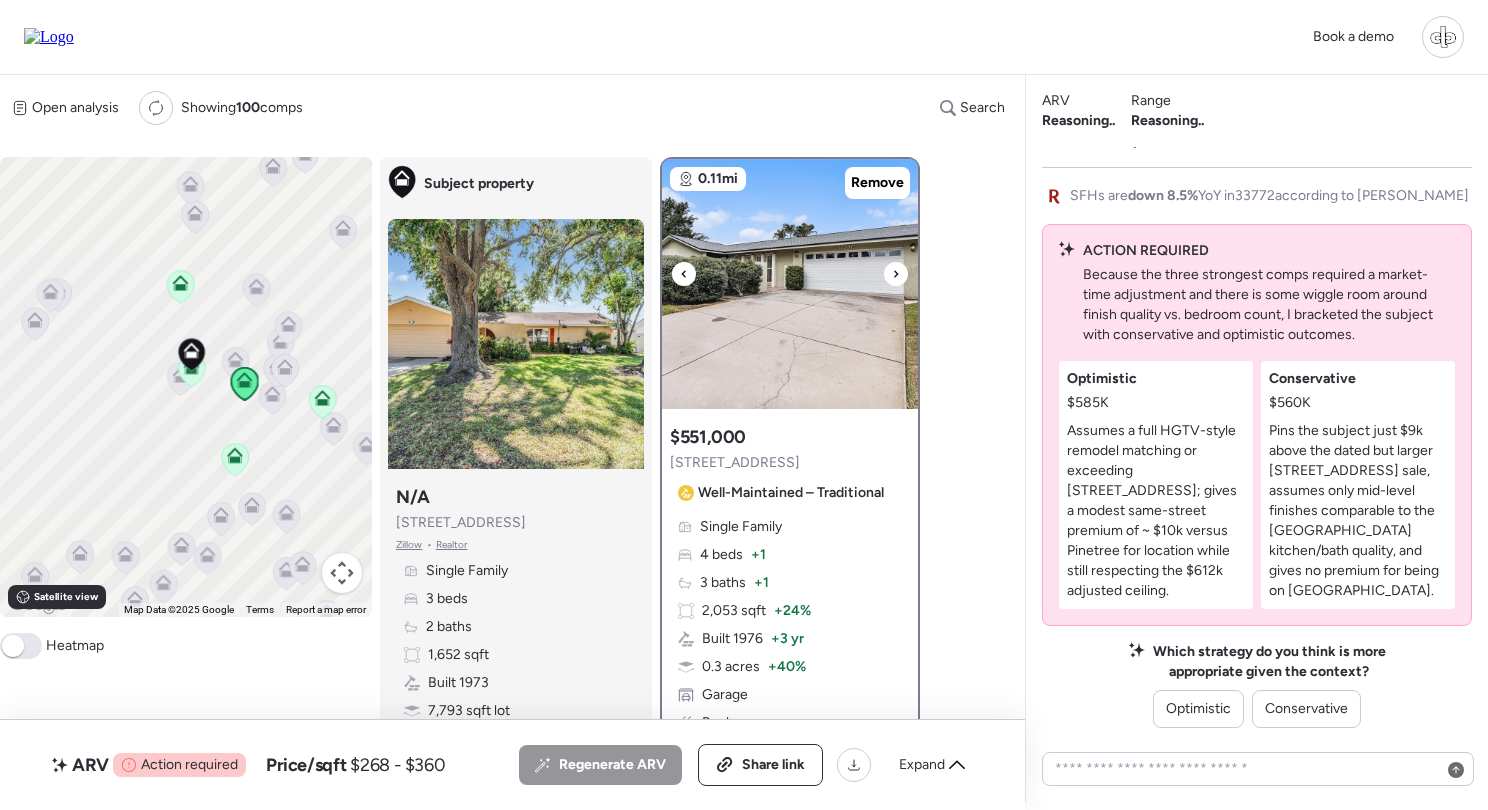 click at bounding box center [790, 284] 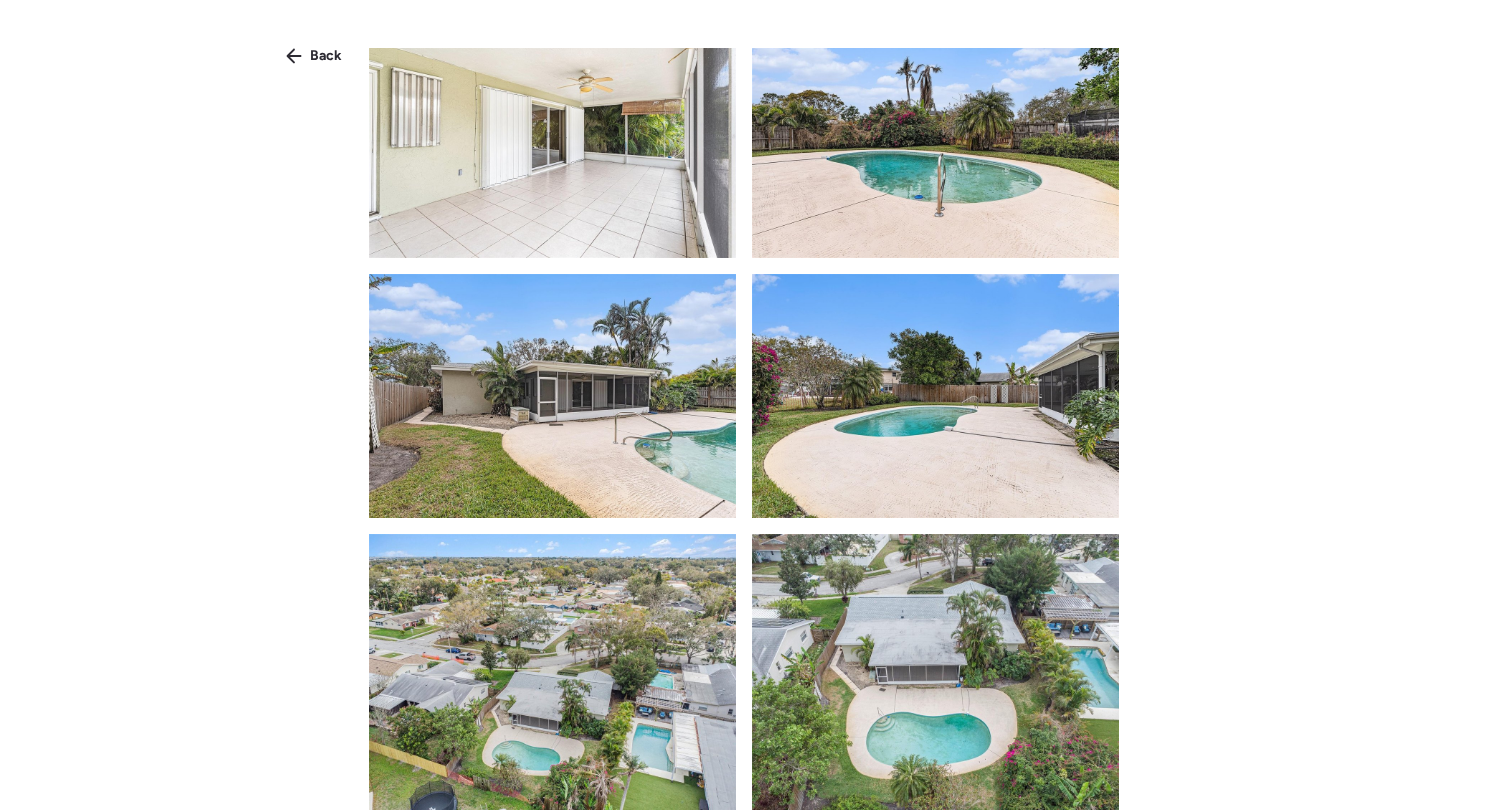 scroll, scrollTop: 2379, scrollLeft: 0, axis: vertical 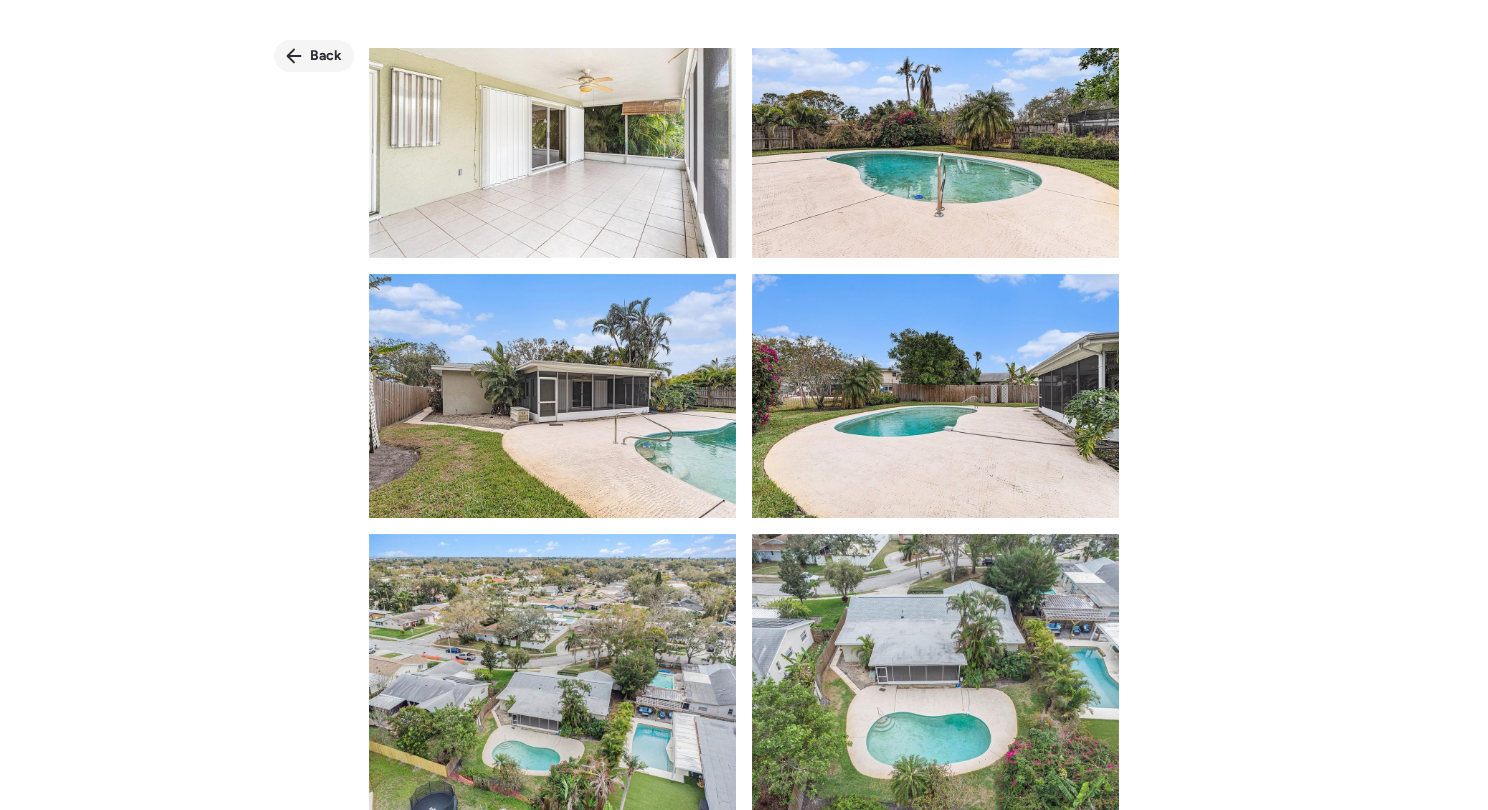 click on "Back" at bounding box center (326, 56) 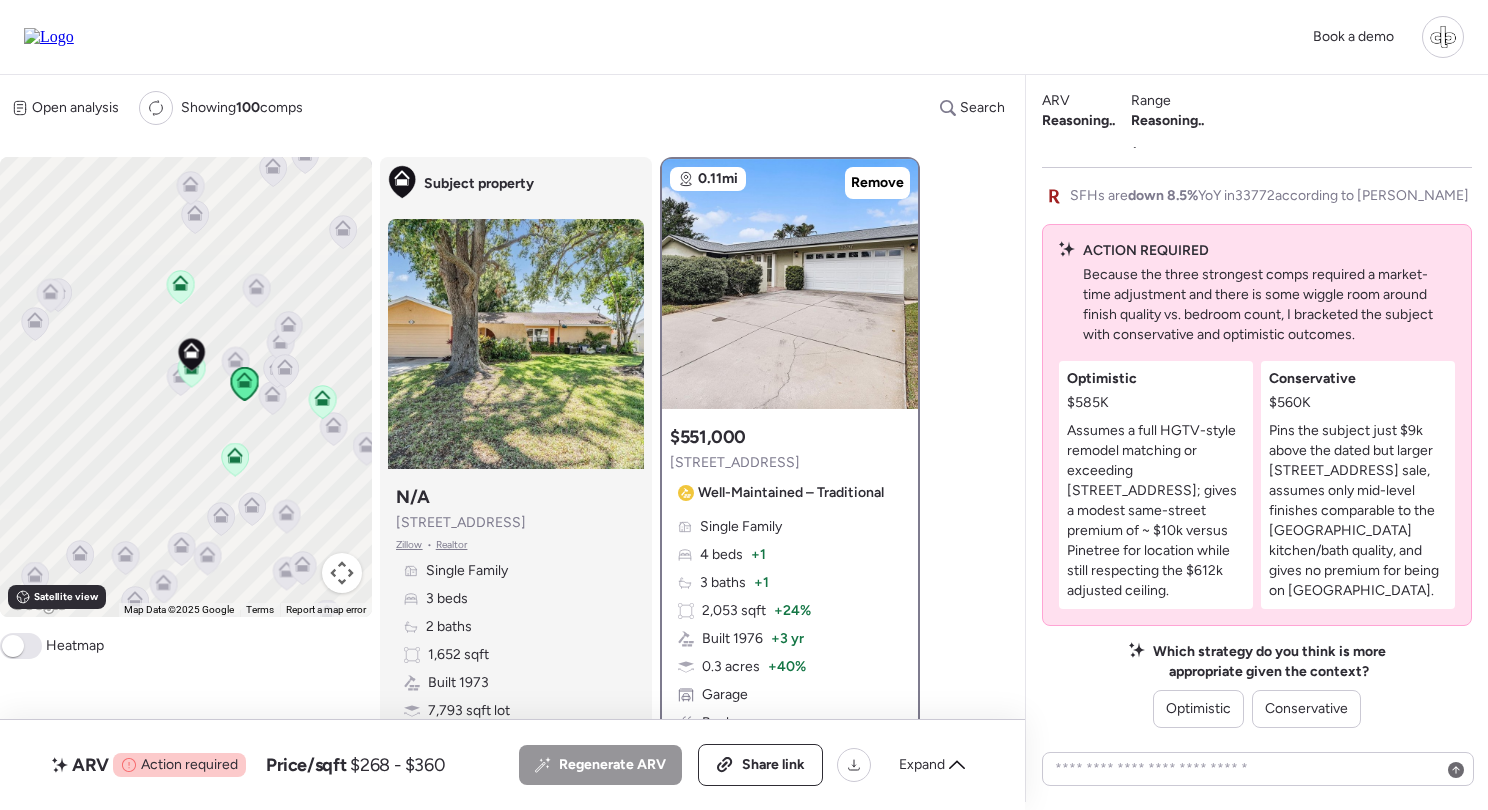click 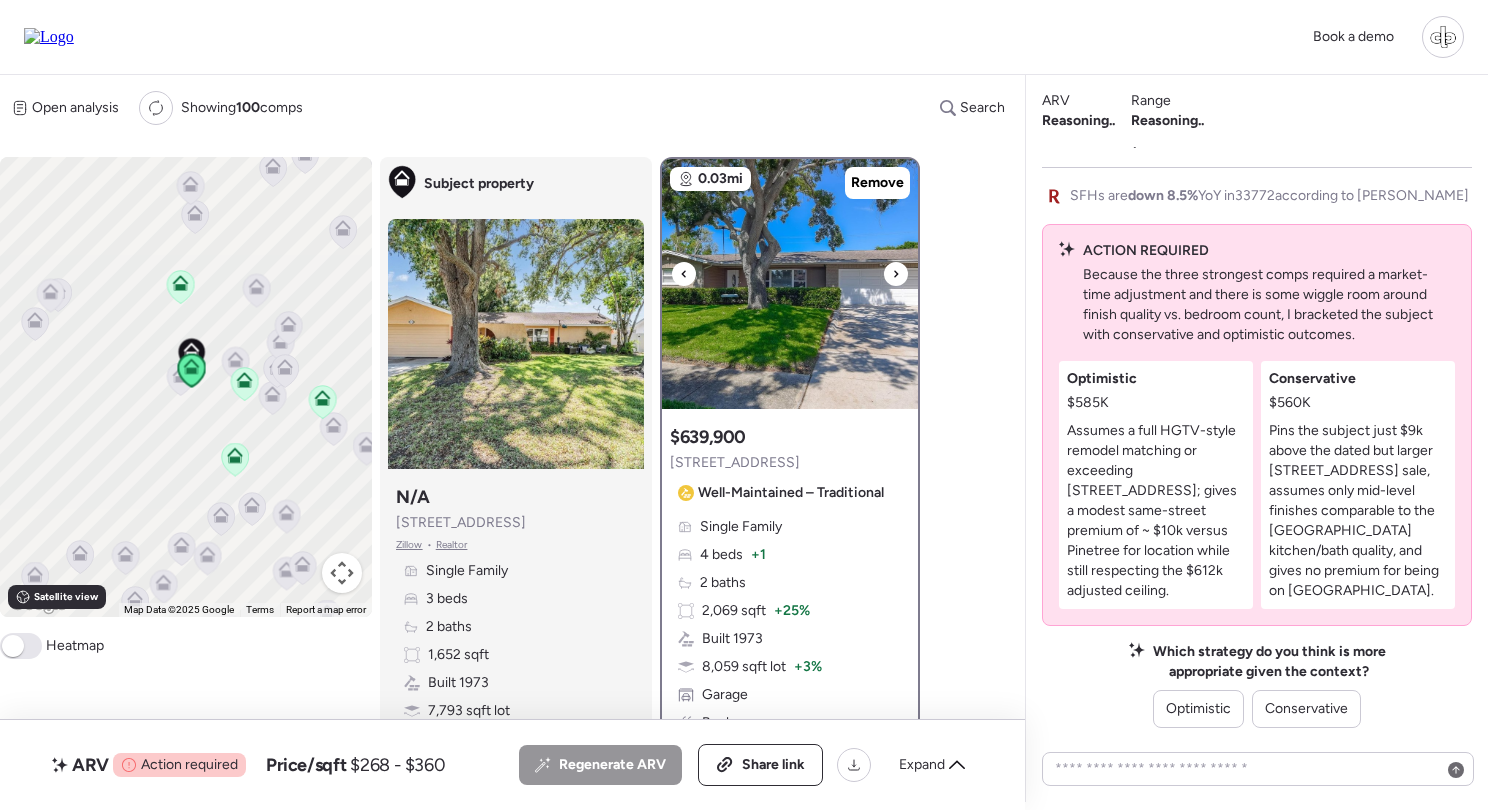 scroll, scrollTop: 23, scrollLeft: 0, axis: vertical 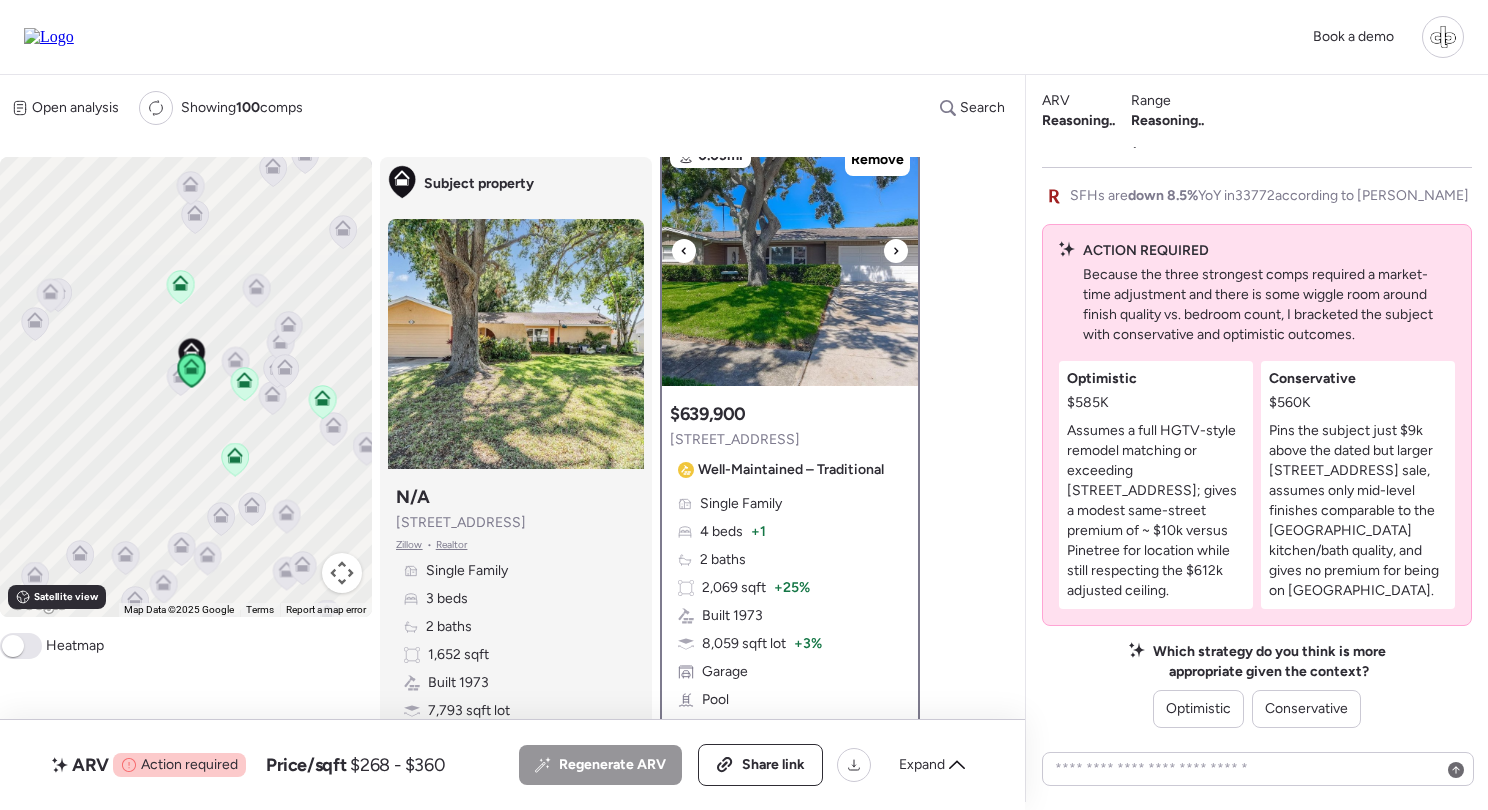 click at bounding box center (790, 261) 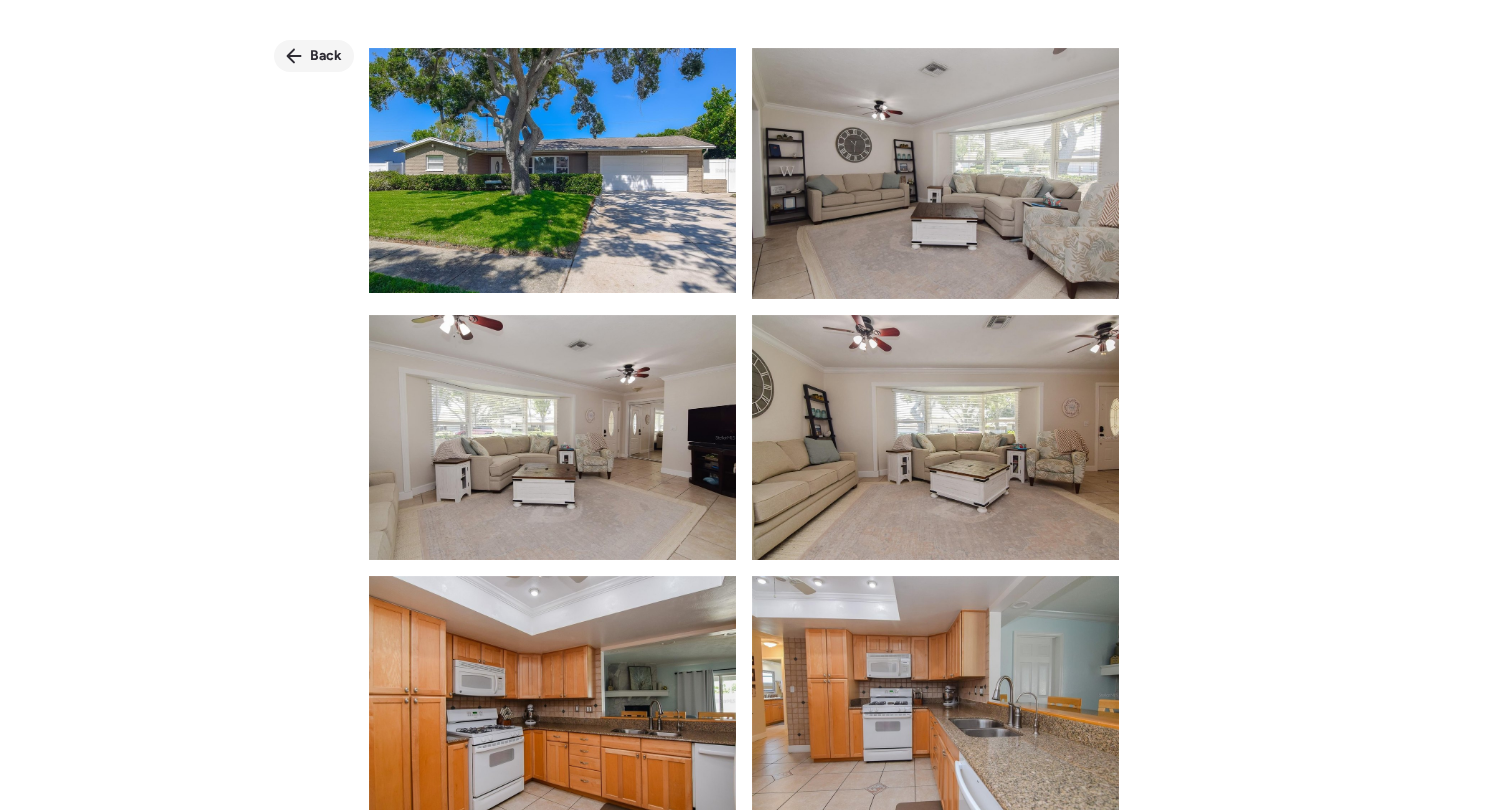 click on "Back" at bounding box center (326, 56) 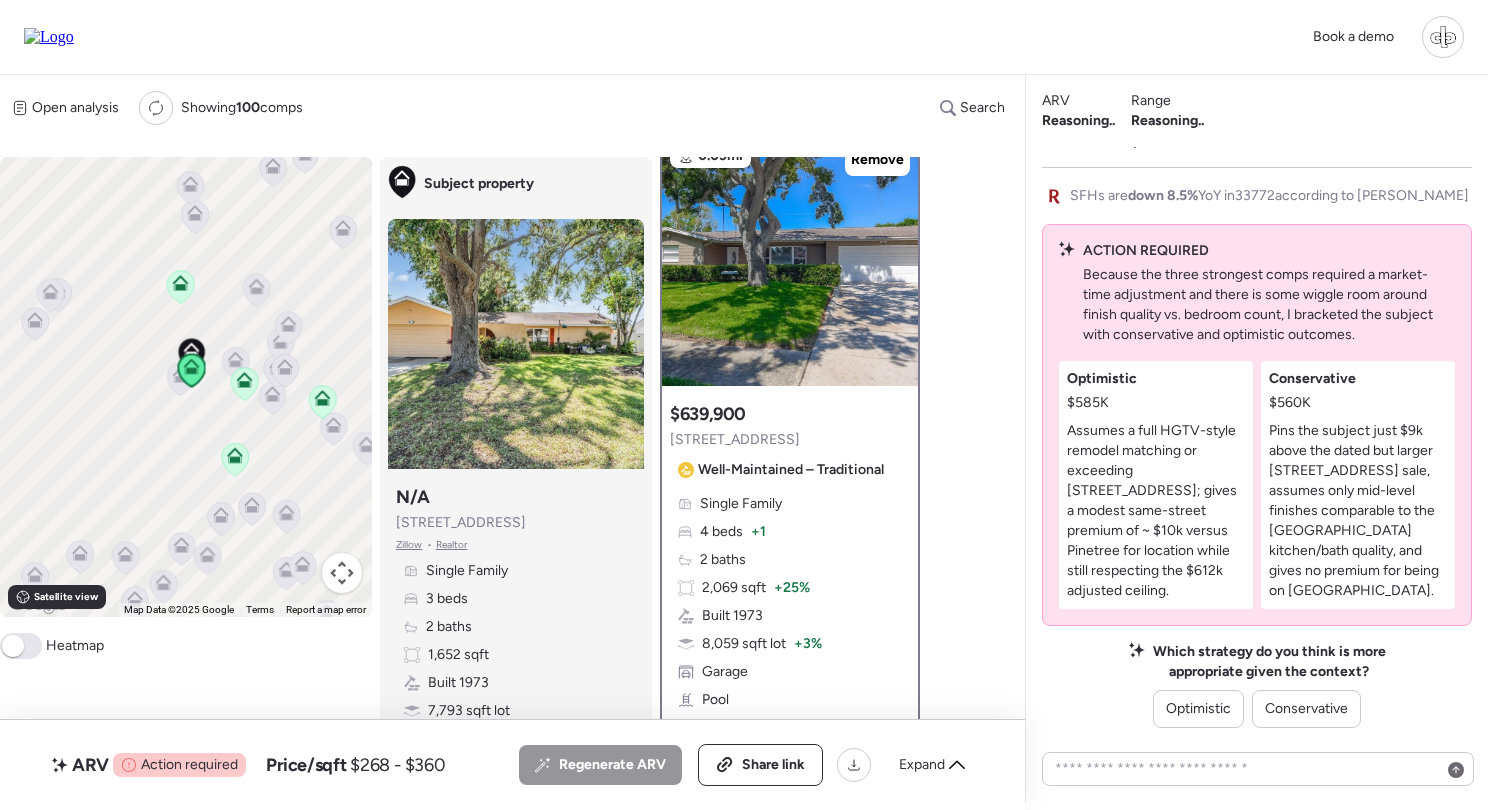 click 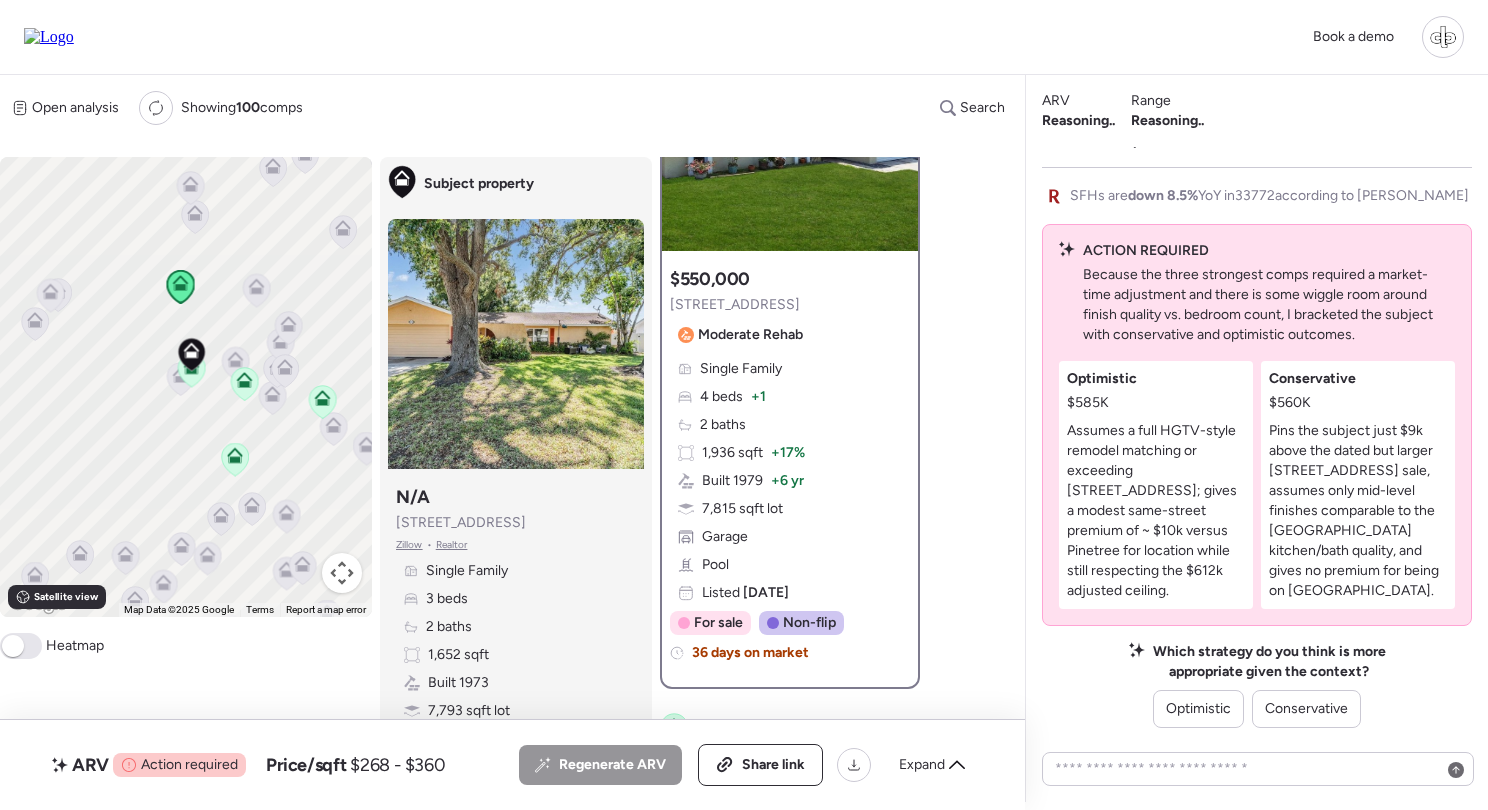 scroll, scrollTop: 171, scrollLeft: 0, axis: vertical 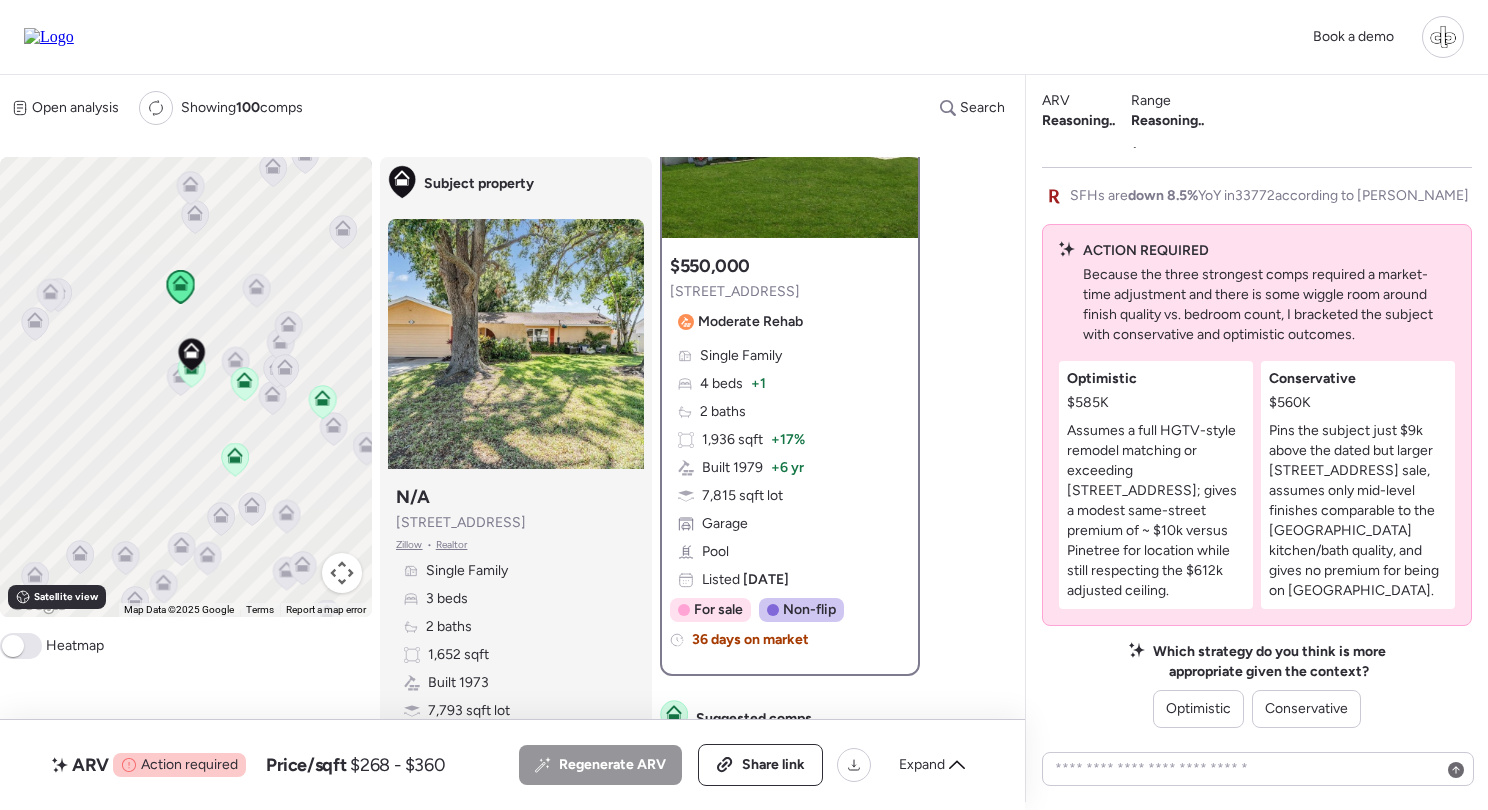 click 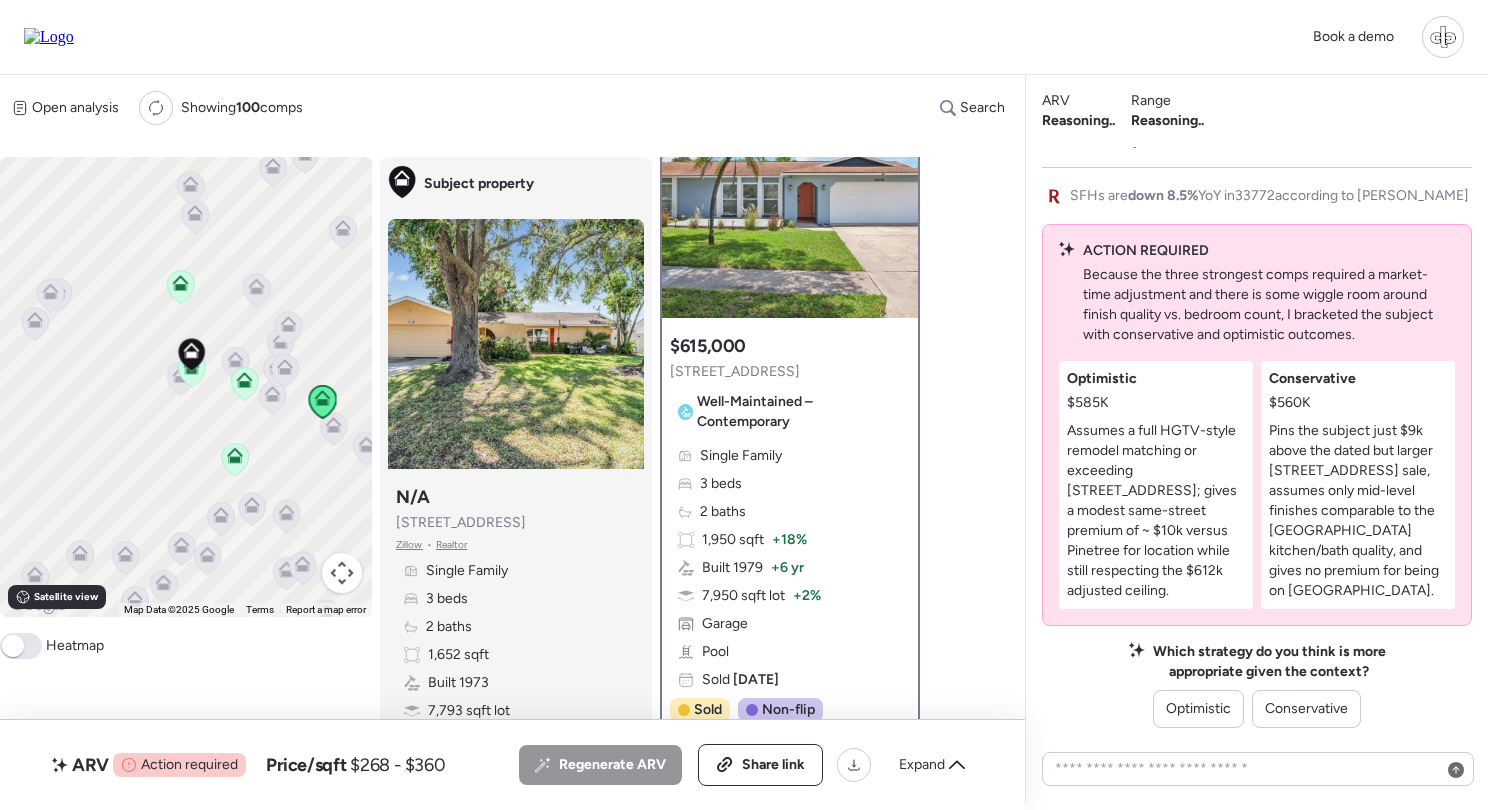 scroll, scrollTop: 206, scrollLeft: 0, axis: vertical 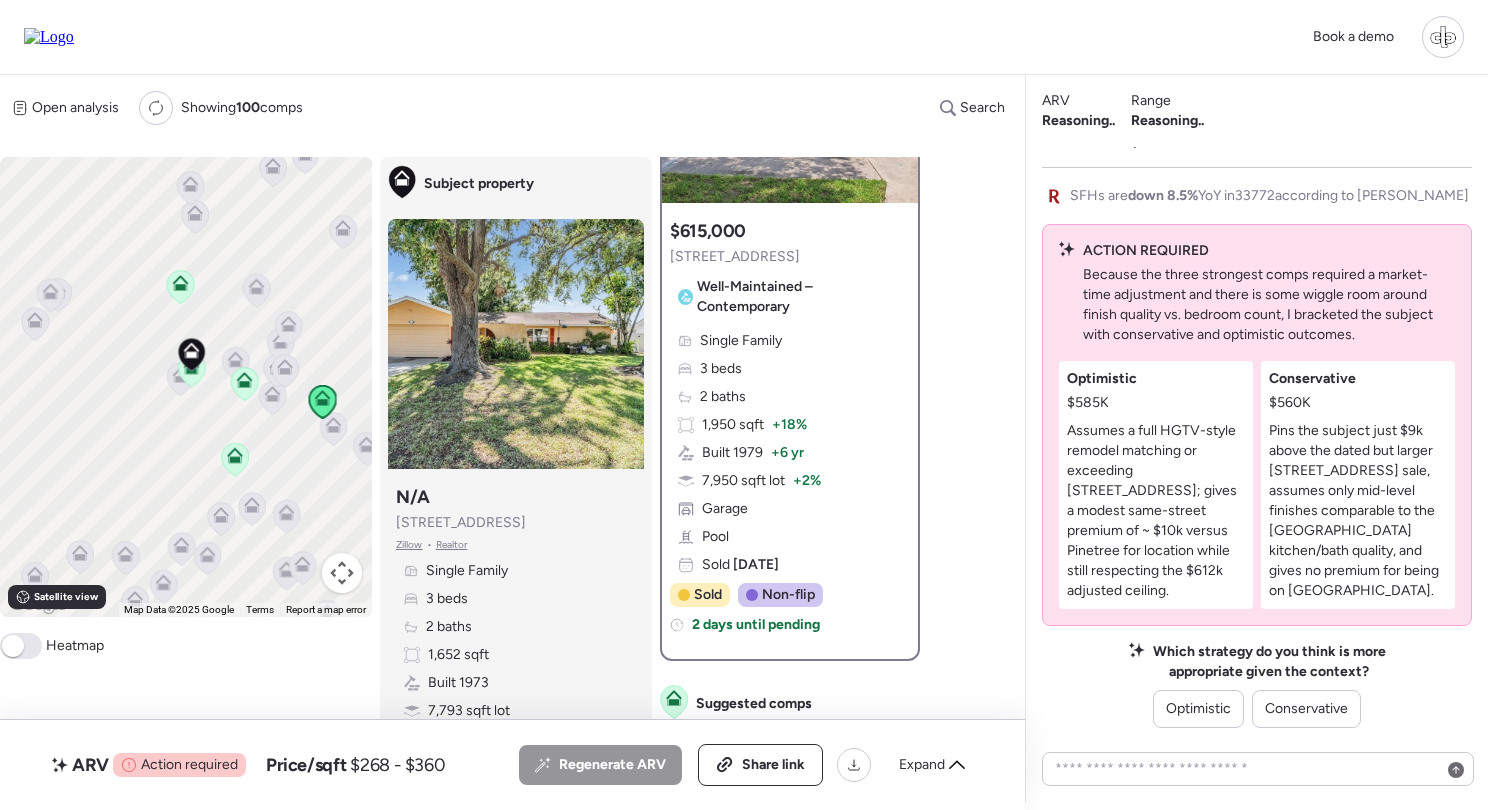 click 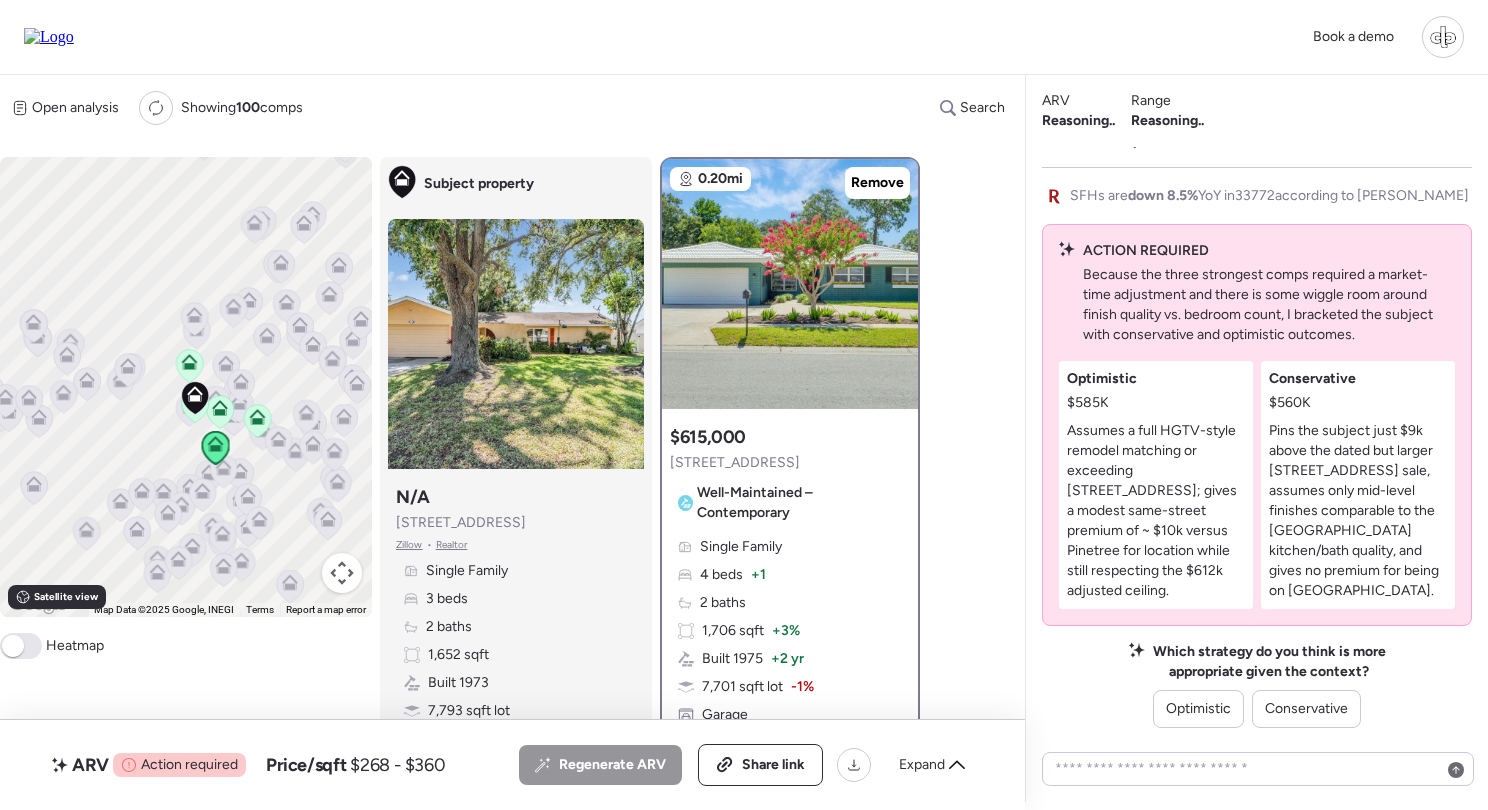 scroll, scrollTop: 0, scrollLeft: 0, axis: both 